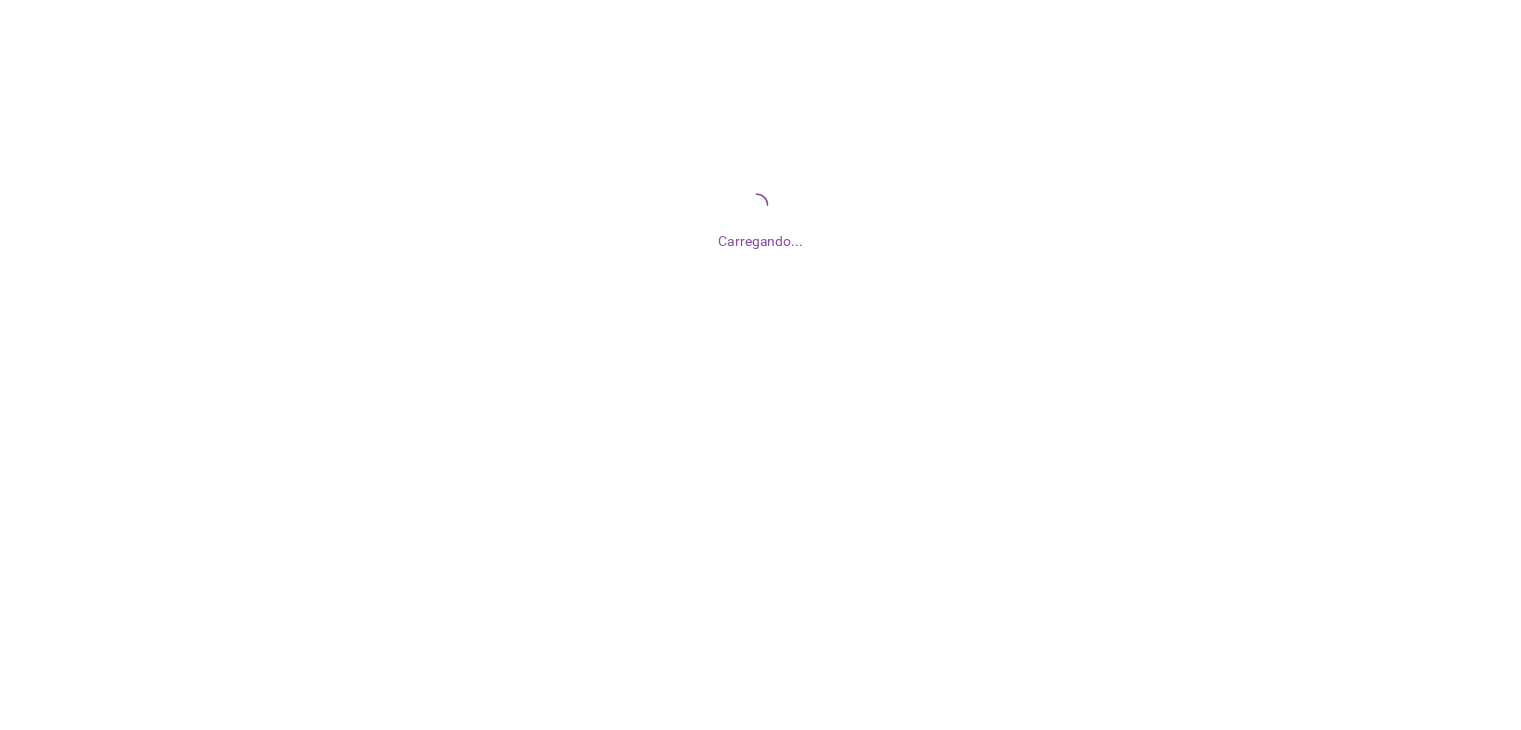 scroll, scrollTop: 0, scrollLeft: 0, axis: both 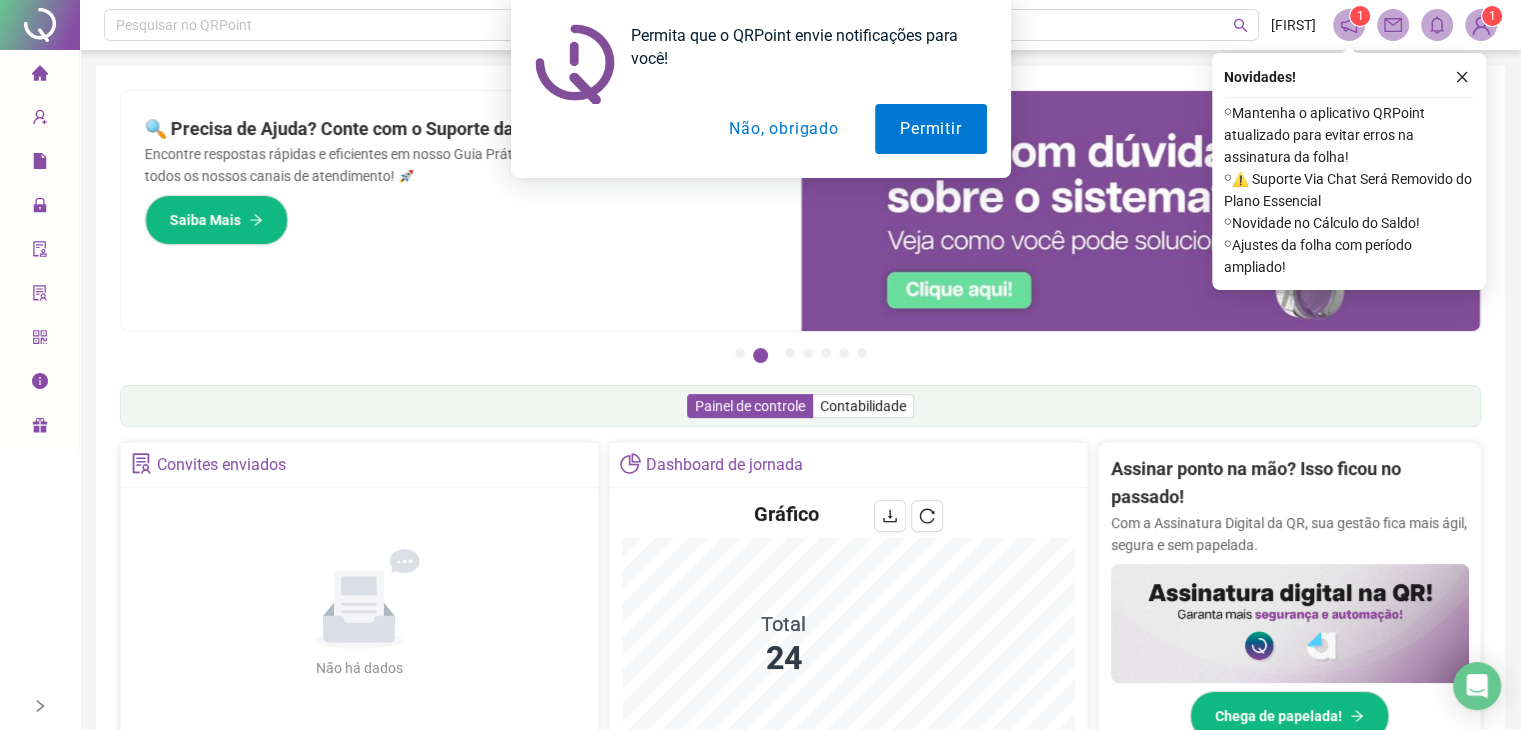 click on "Não, obrigado" at bounding box center (783, 129) 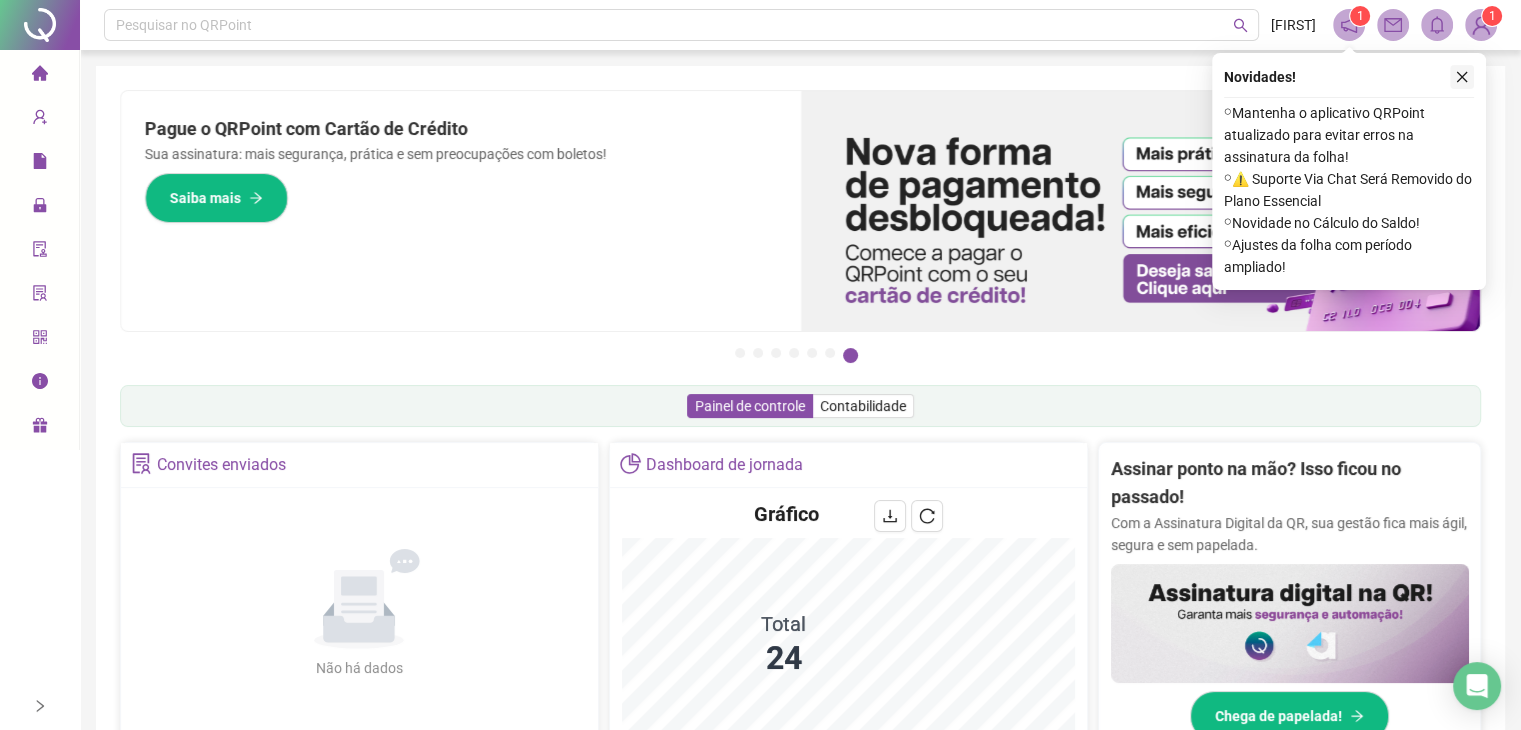click 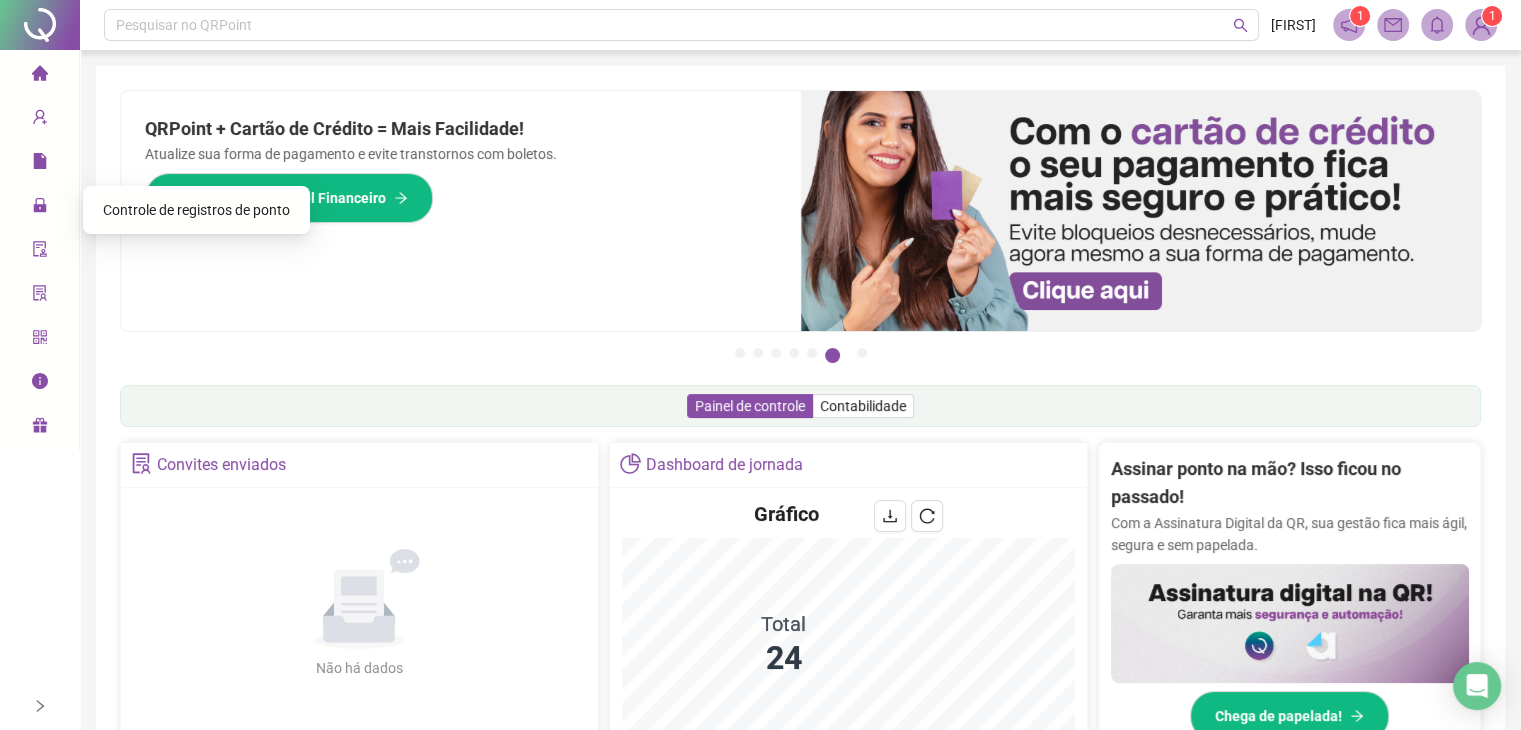click on "Controle de registros de ponto" at bounding box center [196, 210] 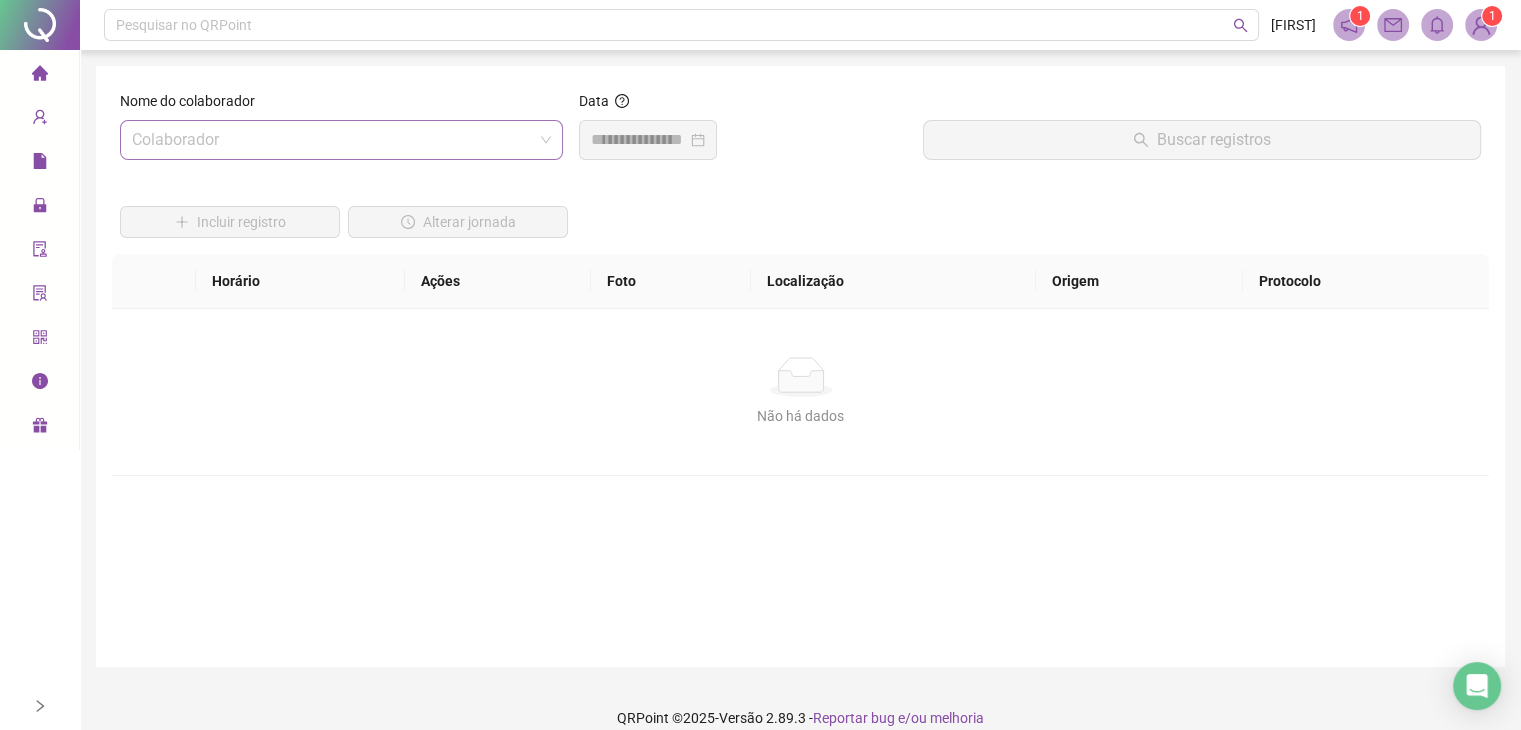 click at bounding box center [332, 140] 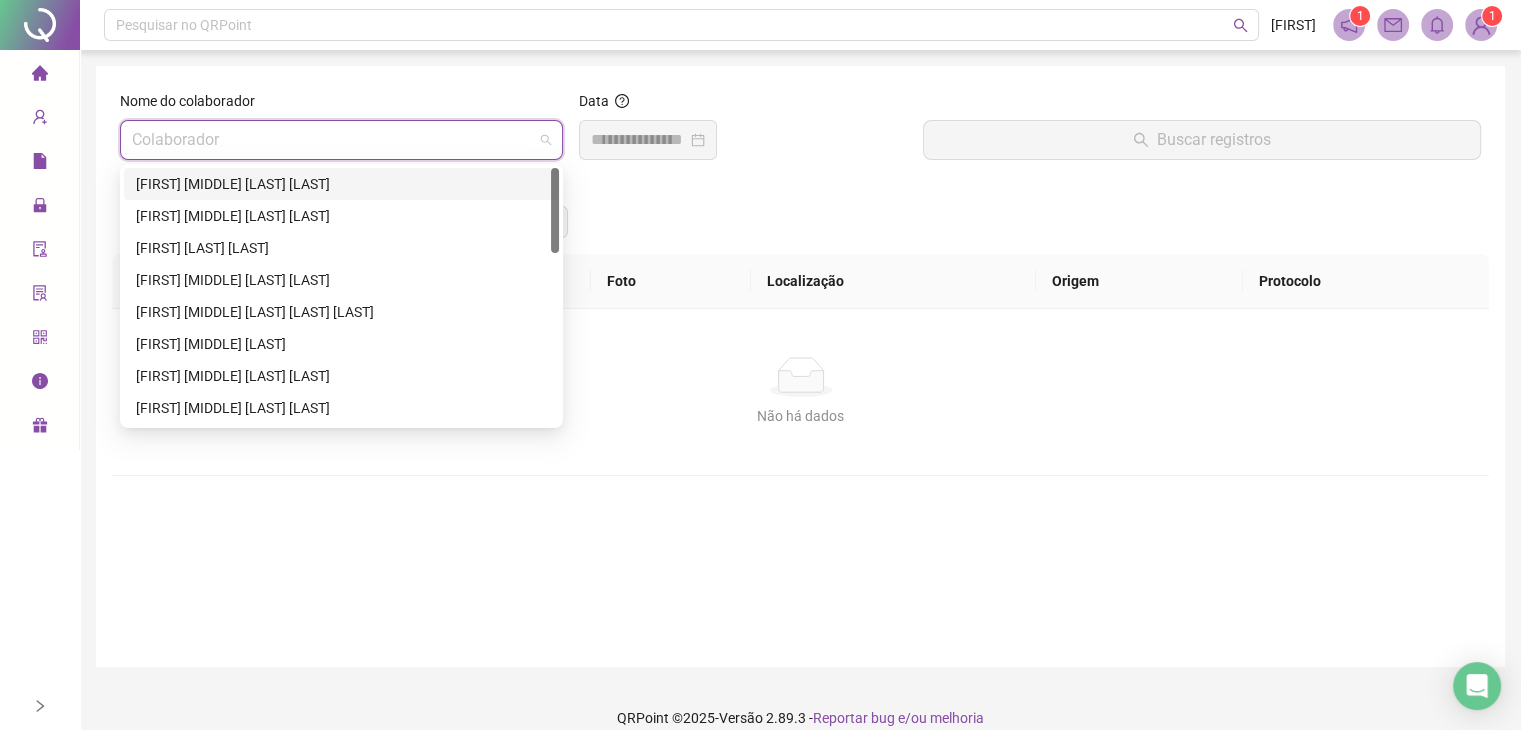 click on "[FIRST] [MIDDLE] [LAST] [LAST]" at bounding box center (341, 184) 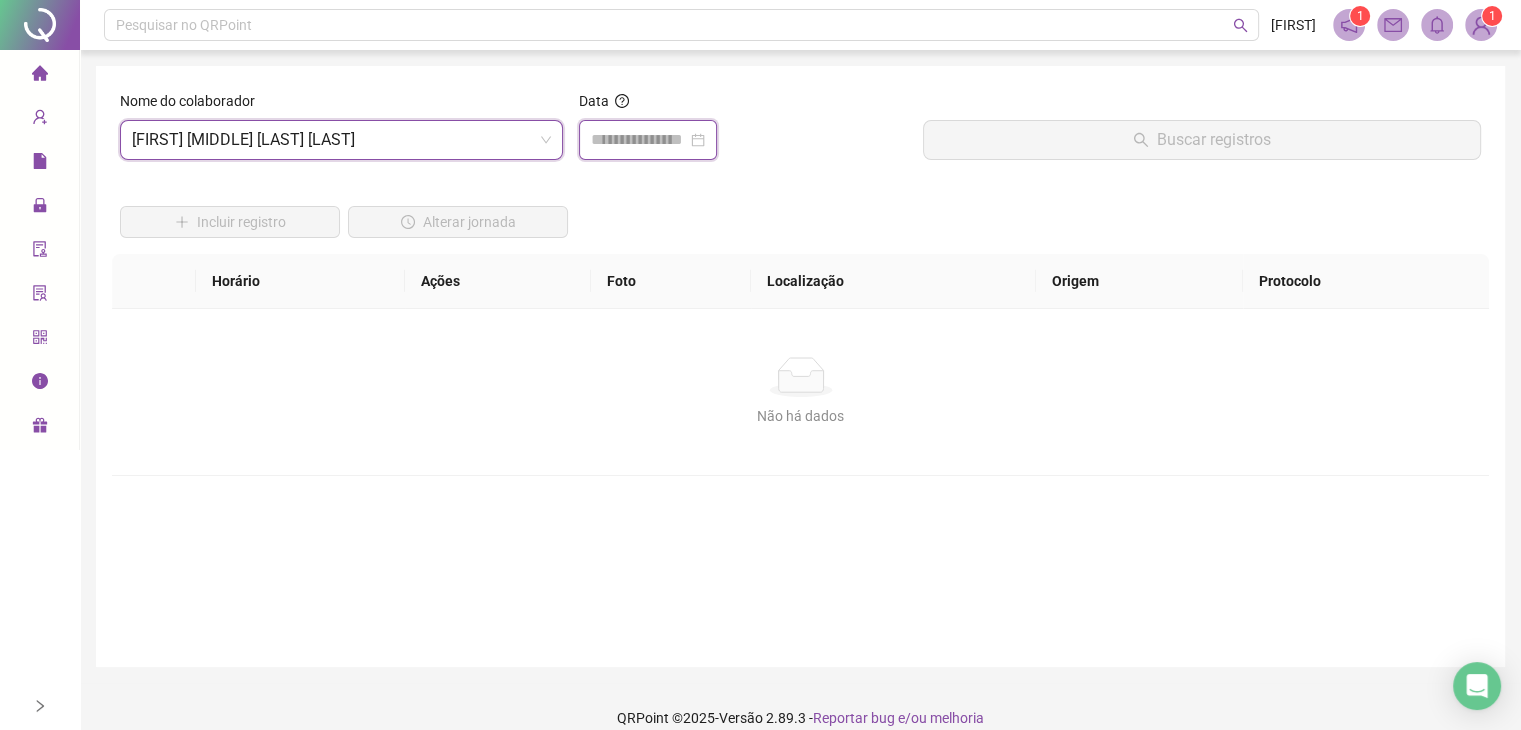 click at bounding box center (639, 140) 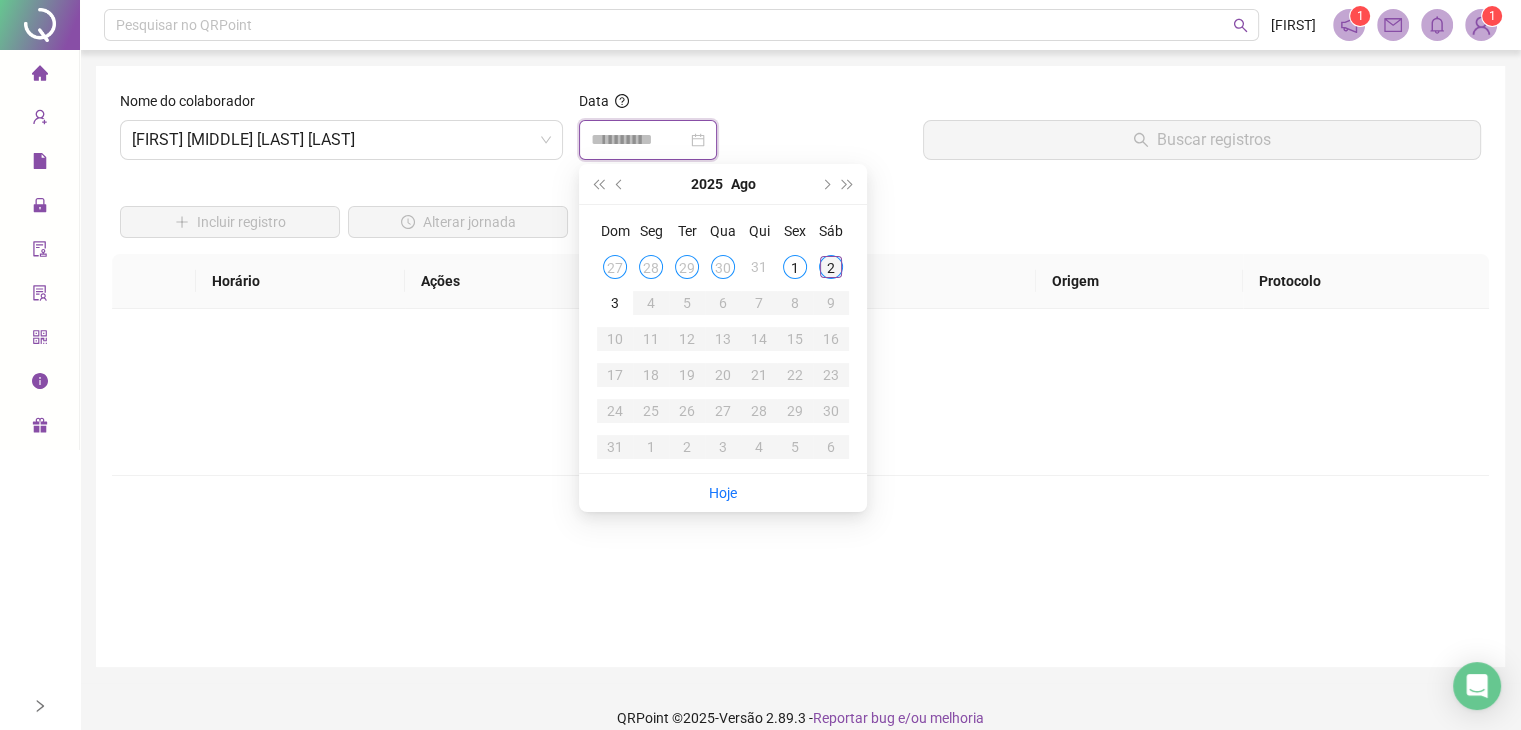 type on "**********" 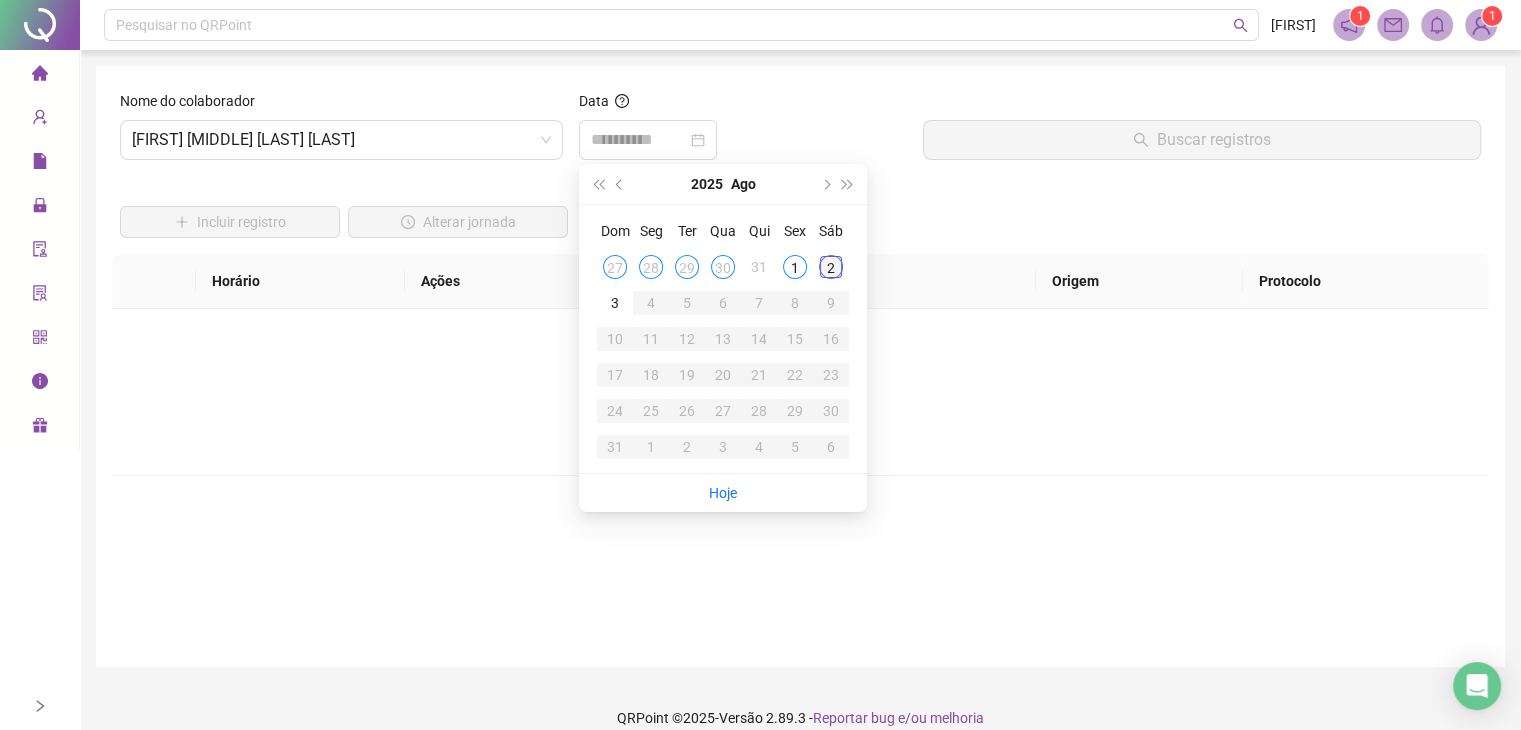 click on "2" at bounding box center [831, 267] 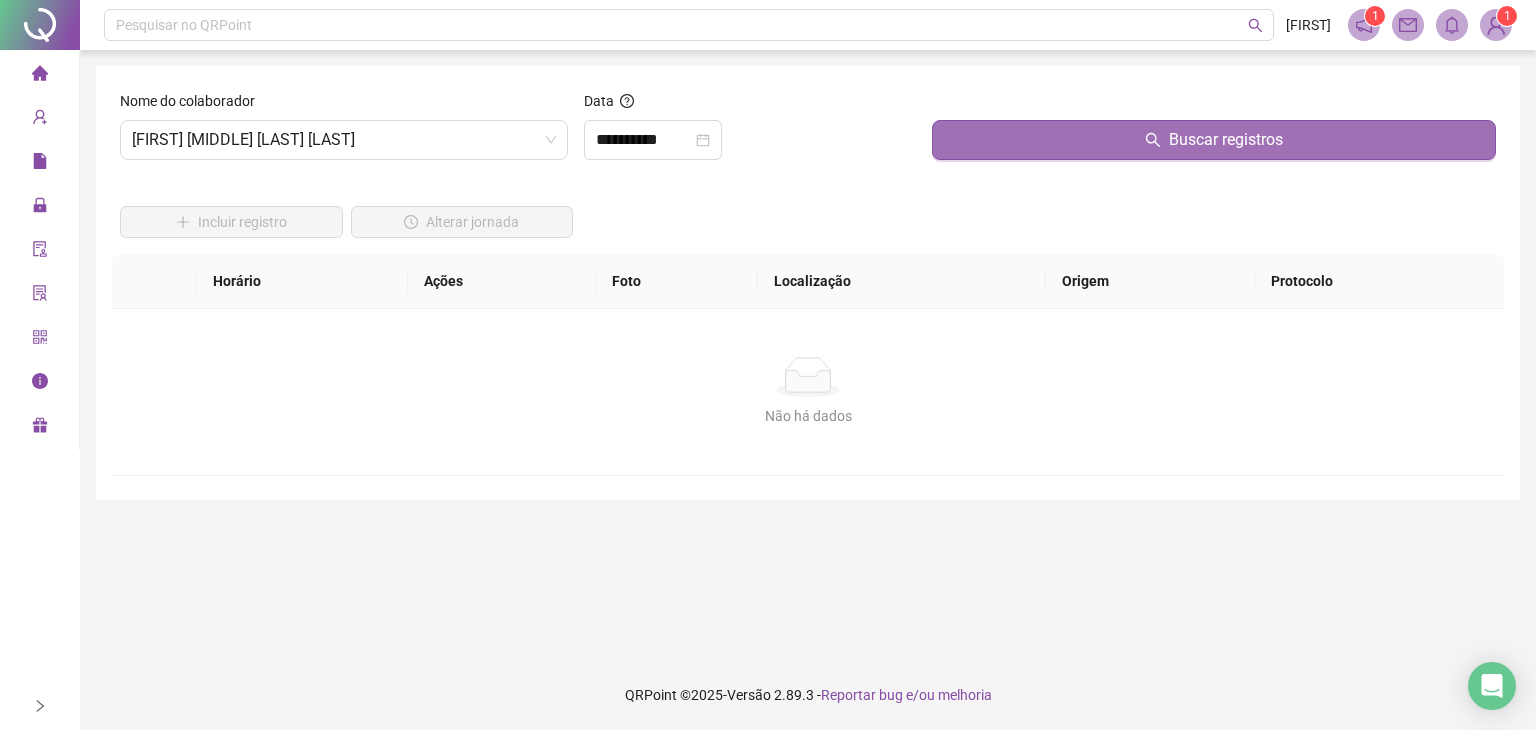 click on "Buscar registros" at bounding box center (1214, 140) 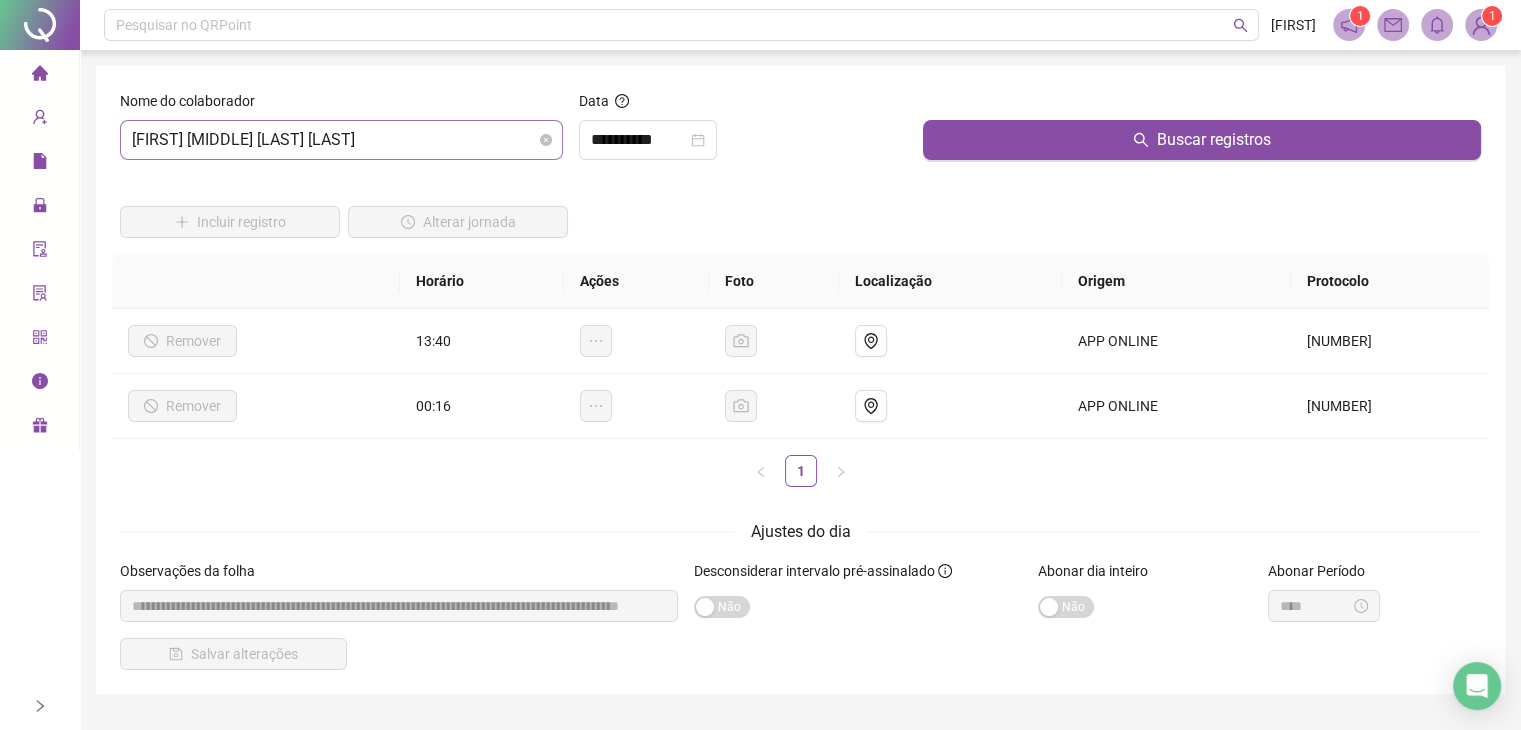 click on "[FIRST] [MIDDLE] [LAST] [LAST]" at bounding box center [341, 140] 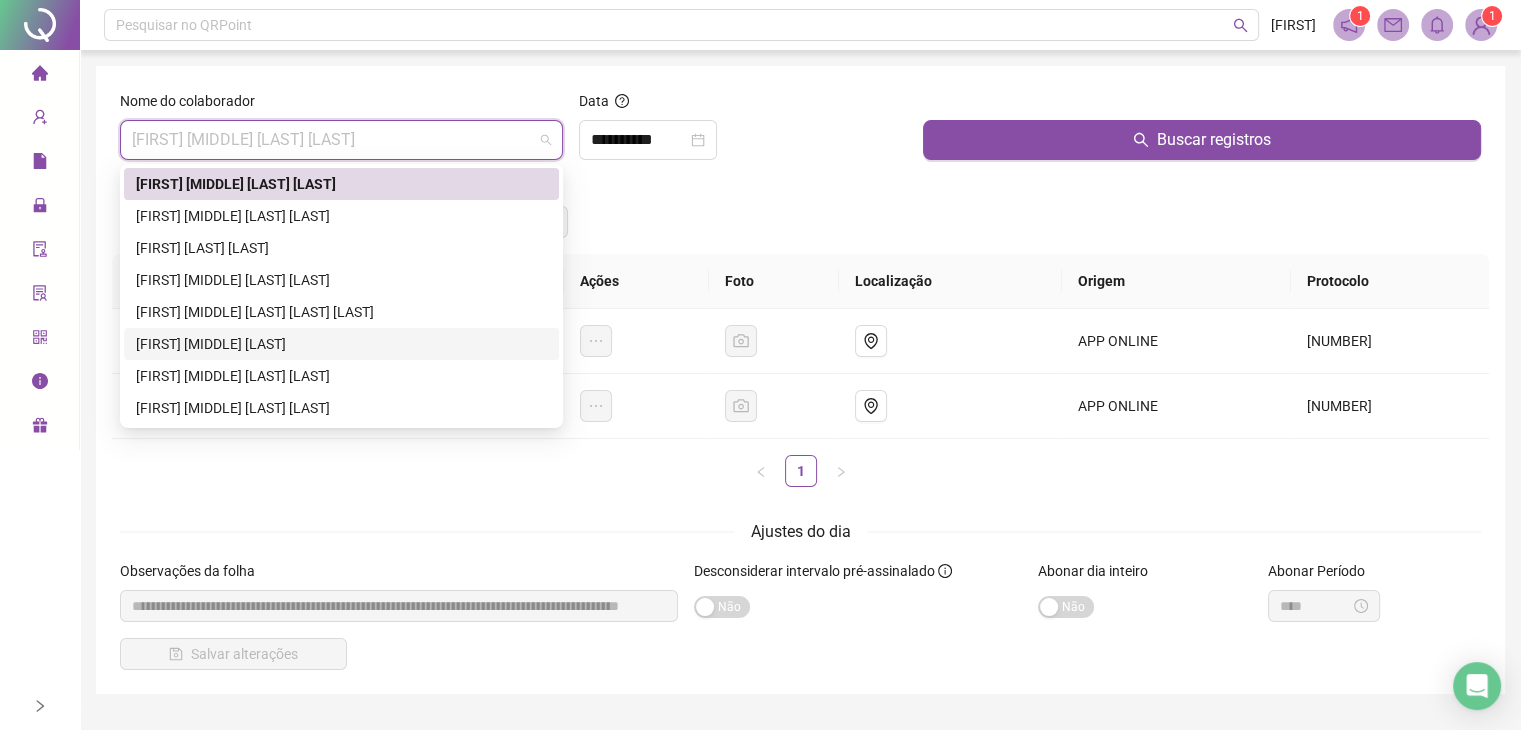click on "[FIRST] [MIDDLE] [LAST]" at bounding box center (341, 344) 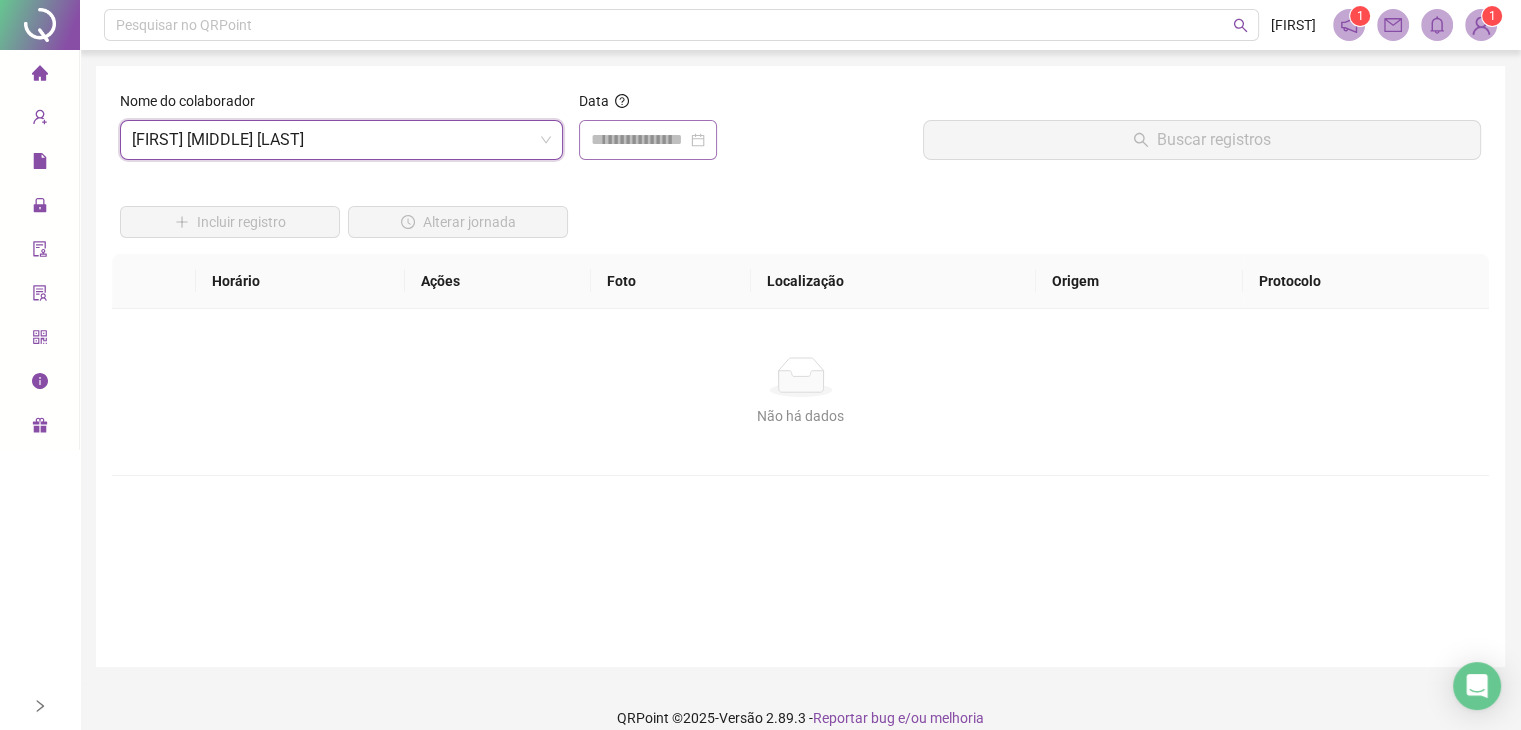 click at bounding box center [648, 140] 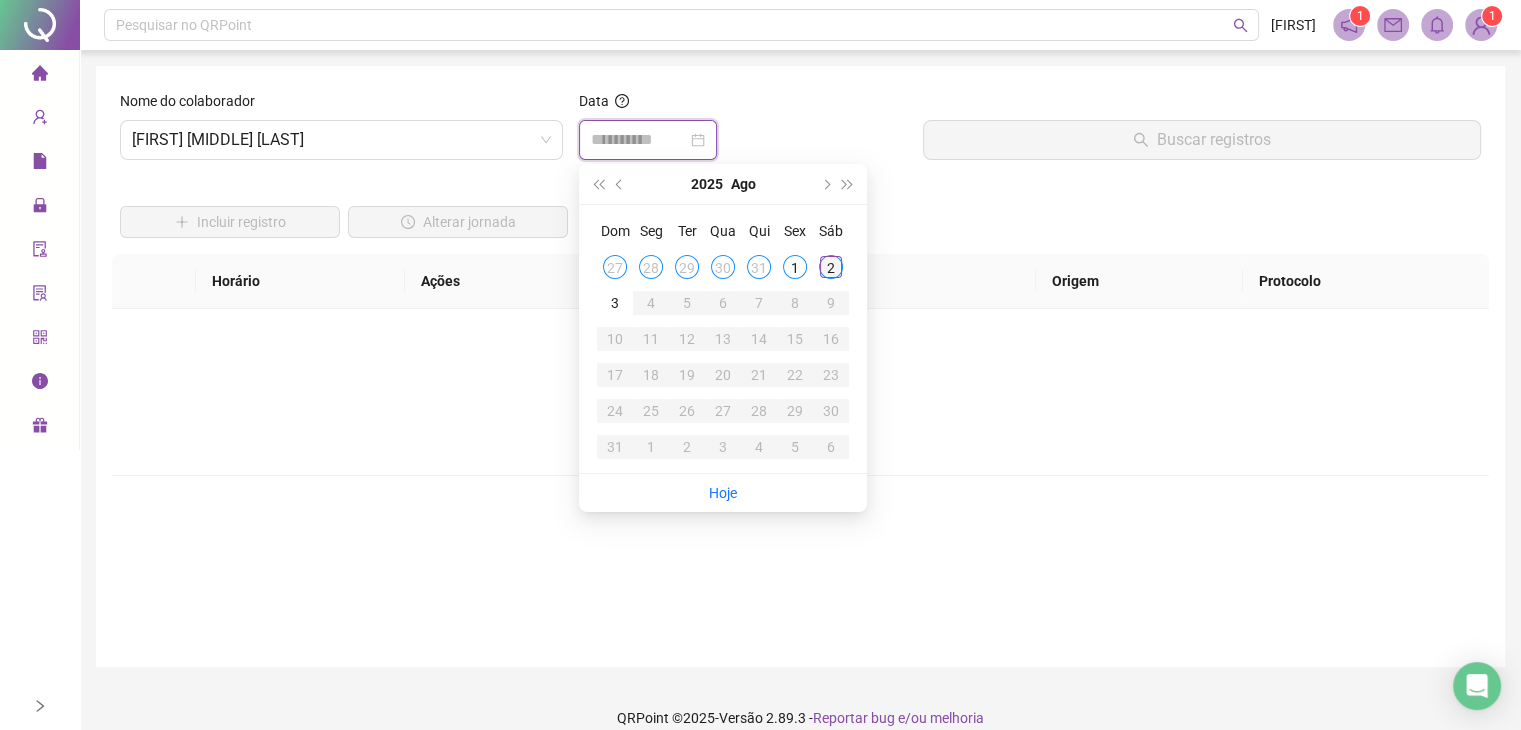 type on "**********" 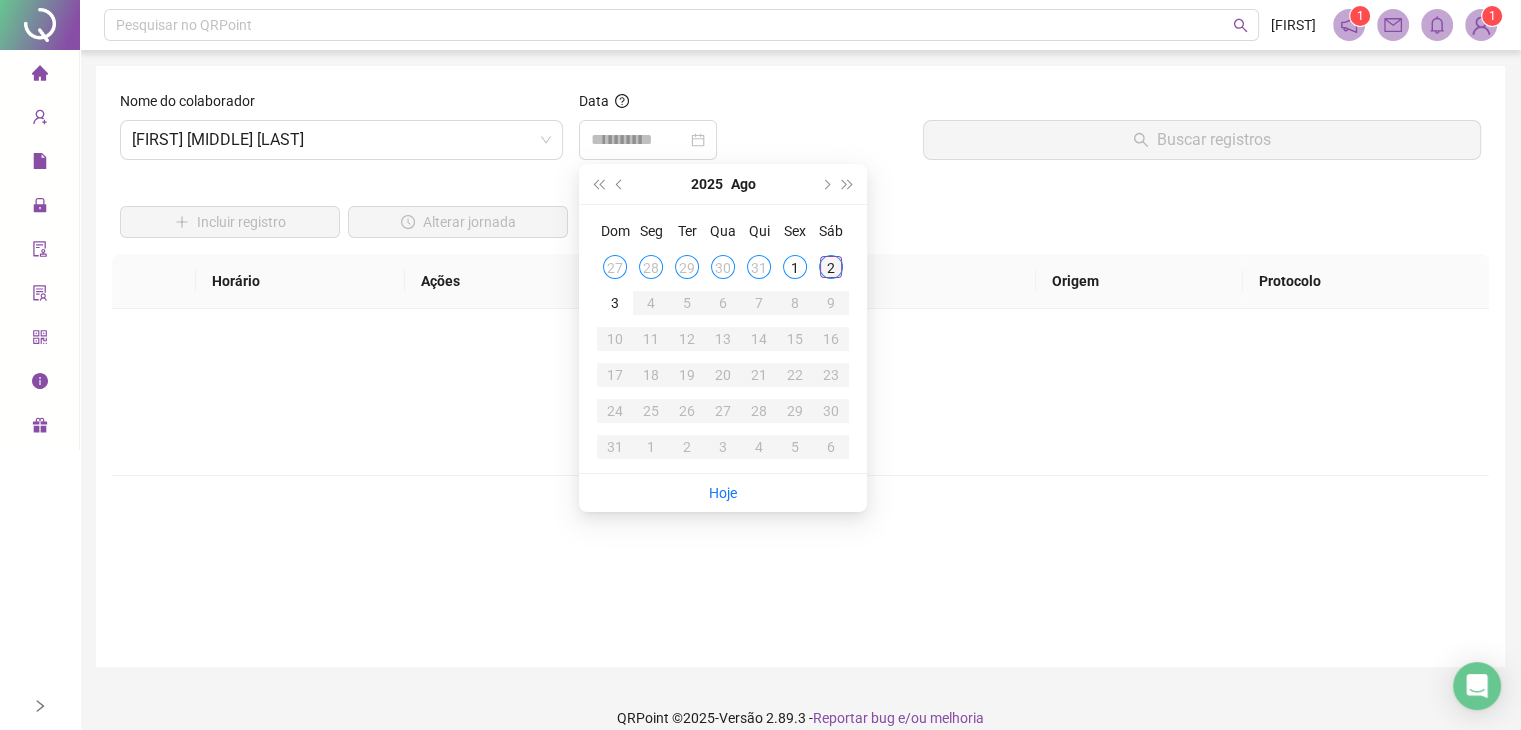 click on "2" at bounding box center [831, 267] 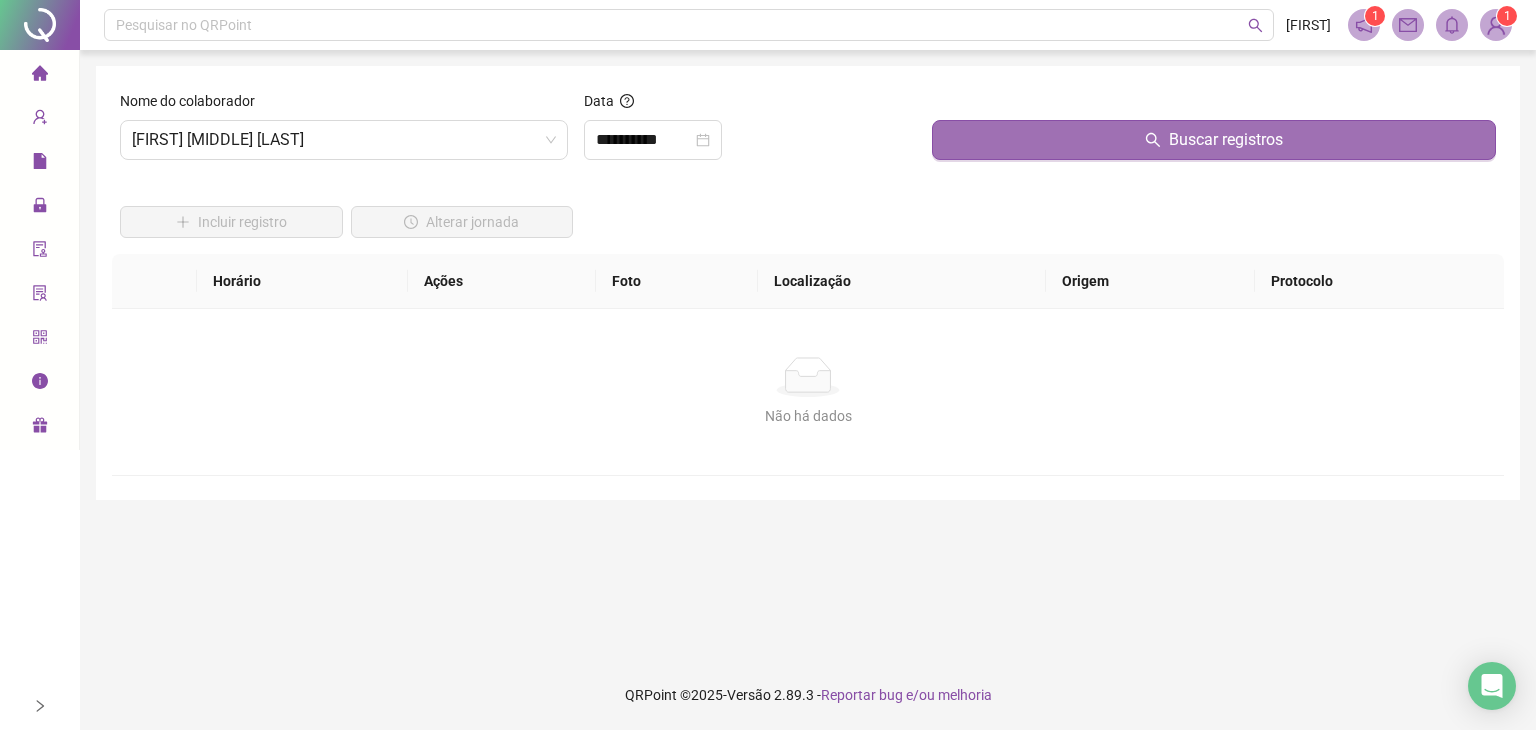 click on "Buscar registros" at bounding box center (1214, 140) 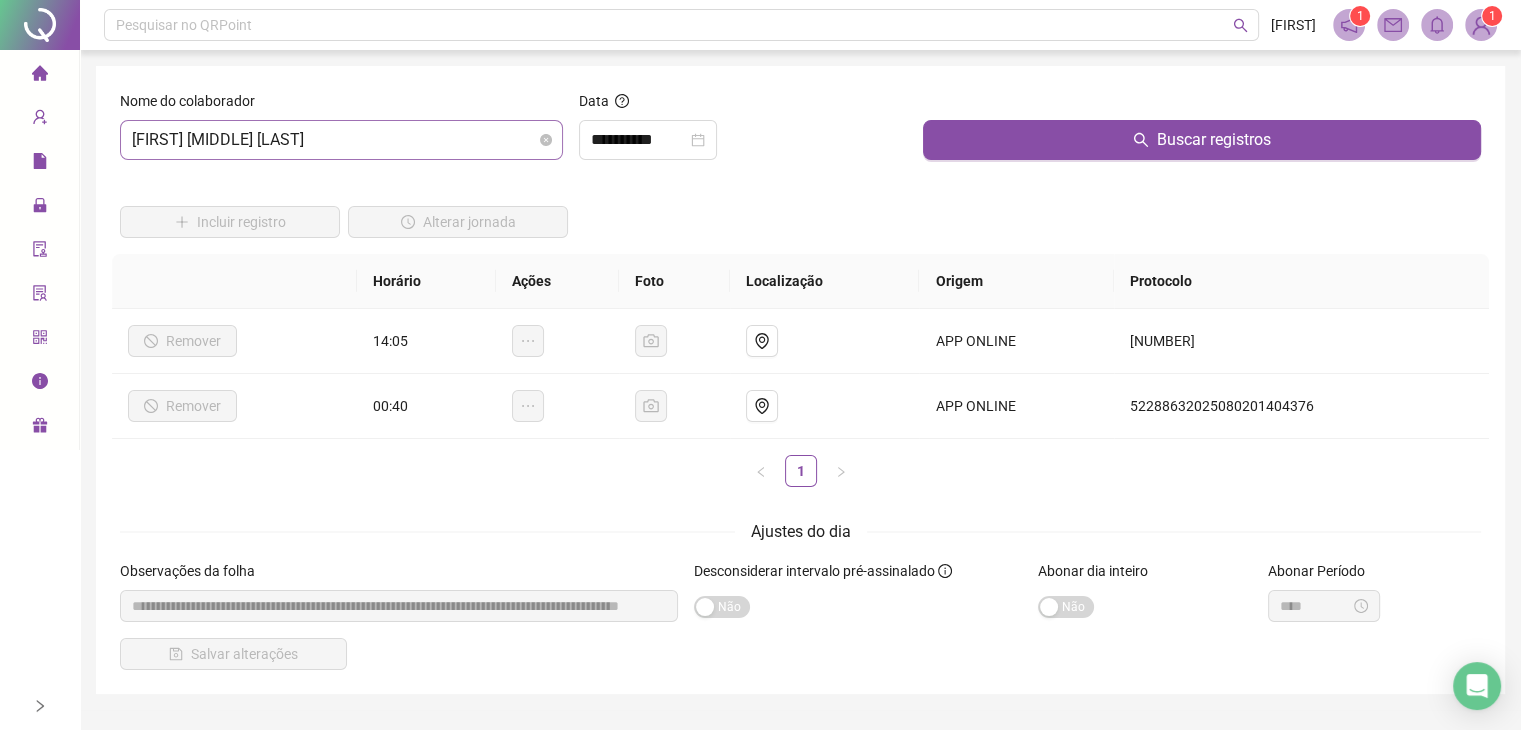 click on "[FIRST] [MIDDLE] [LAST]" at bounding box center (341, 140) 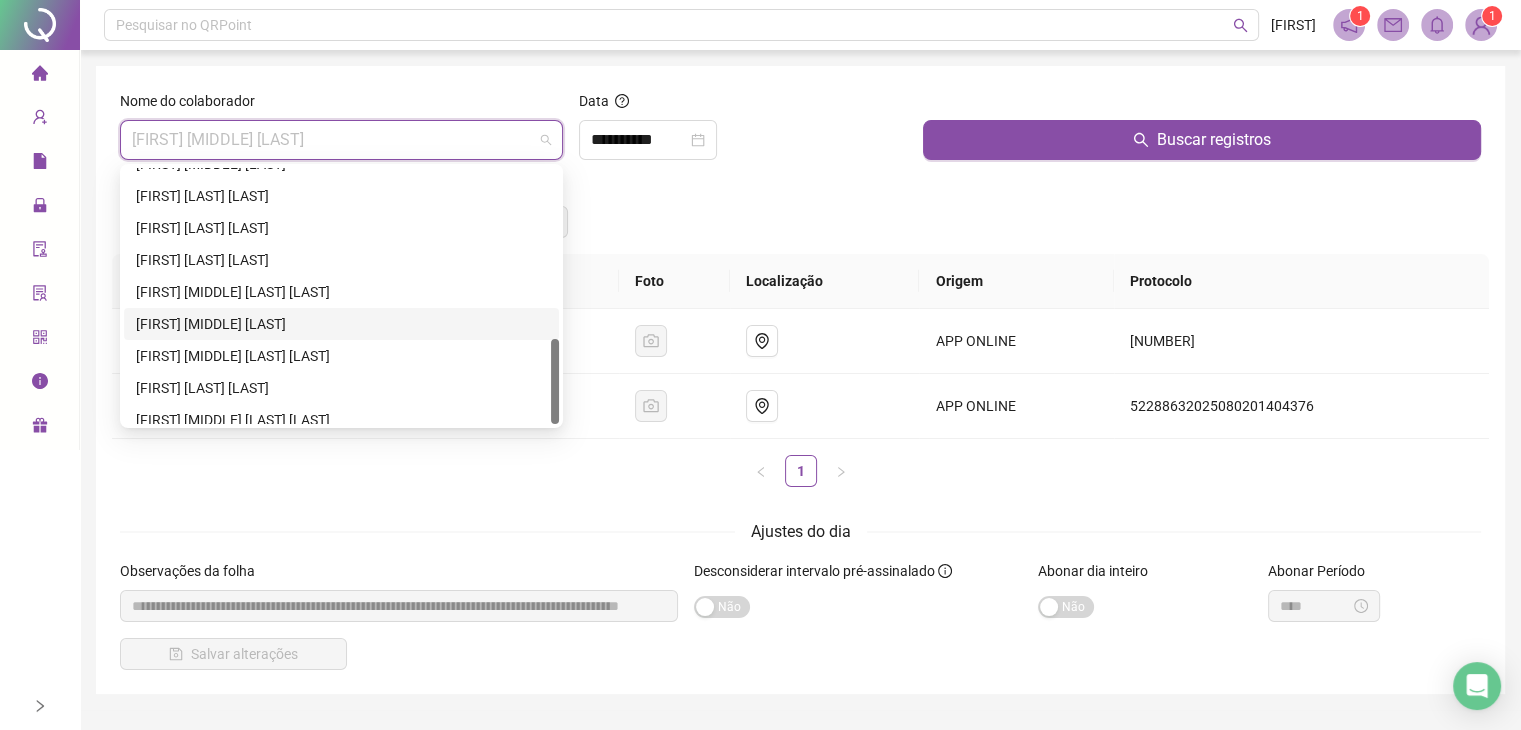 scroll, scrollTop: 512, scrollLeft: 0, axis: vertical 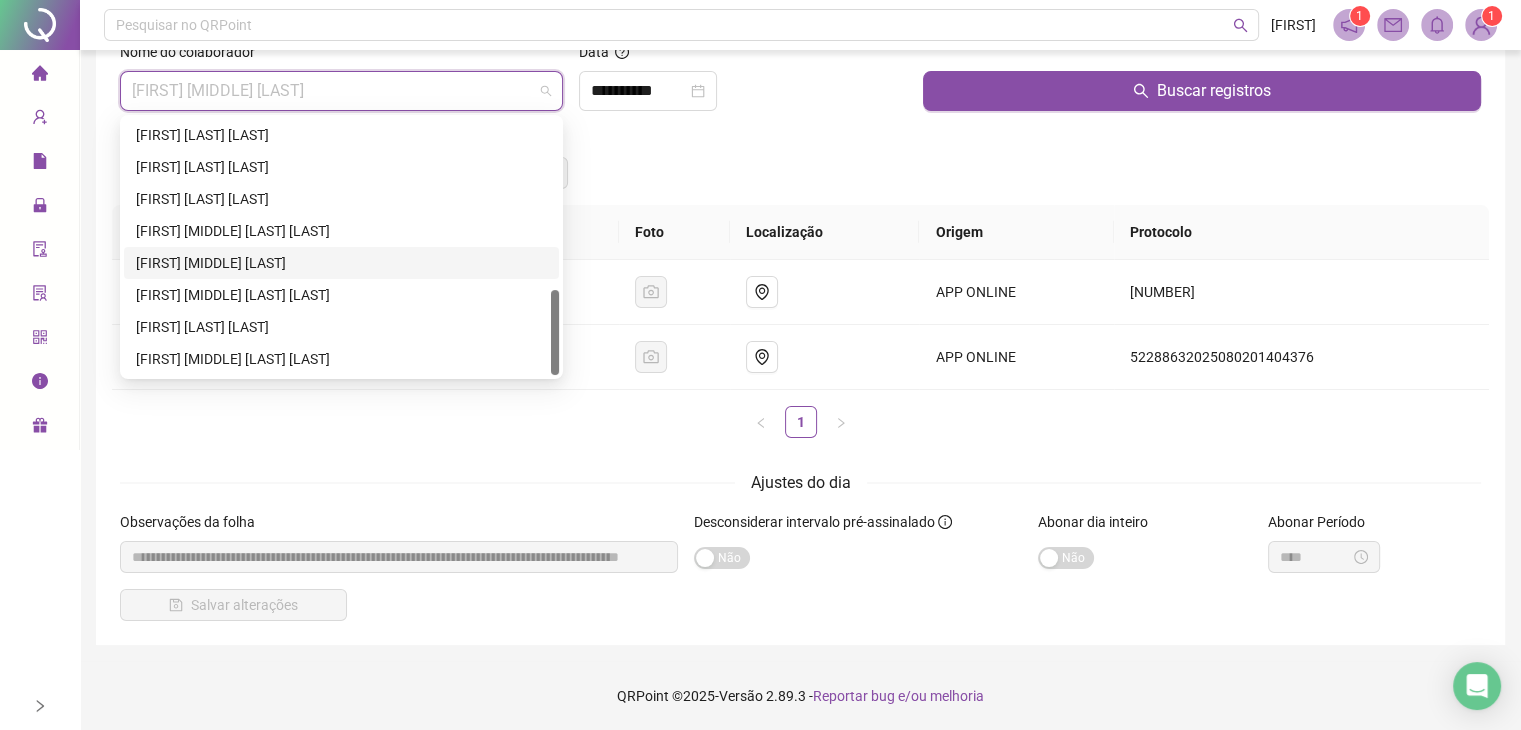 click on "[FIRST] [MIDDLE] [LAST]" at bounding box center [341, 263] 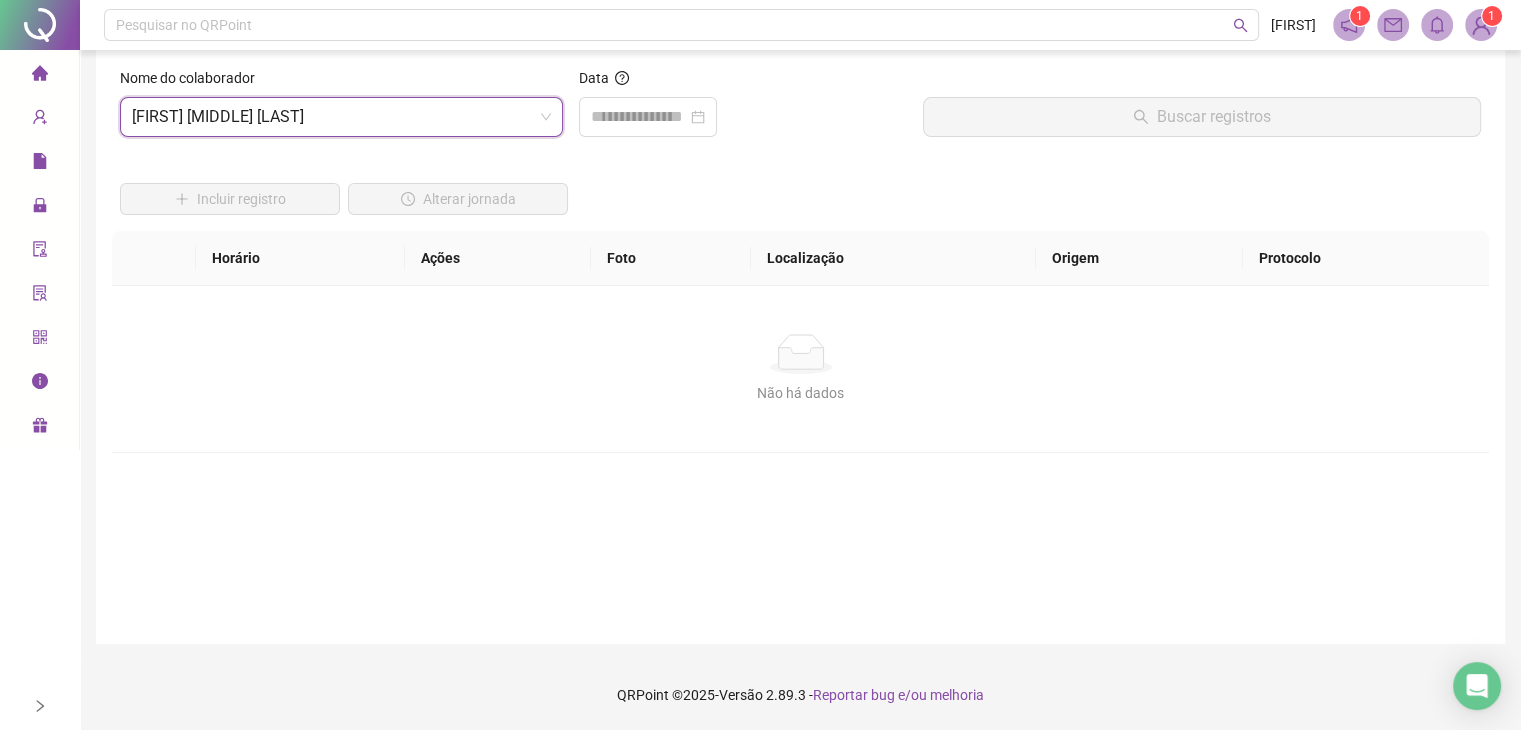 scroll, scrollTop: 23, scrollLeft: 0, axis: vertical 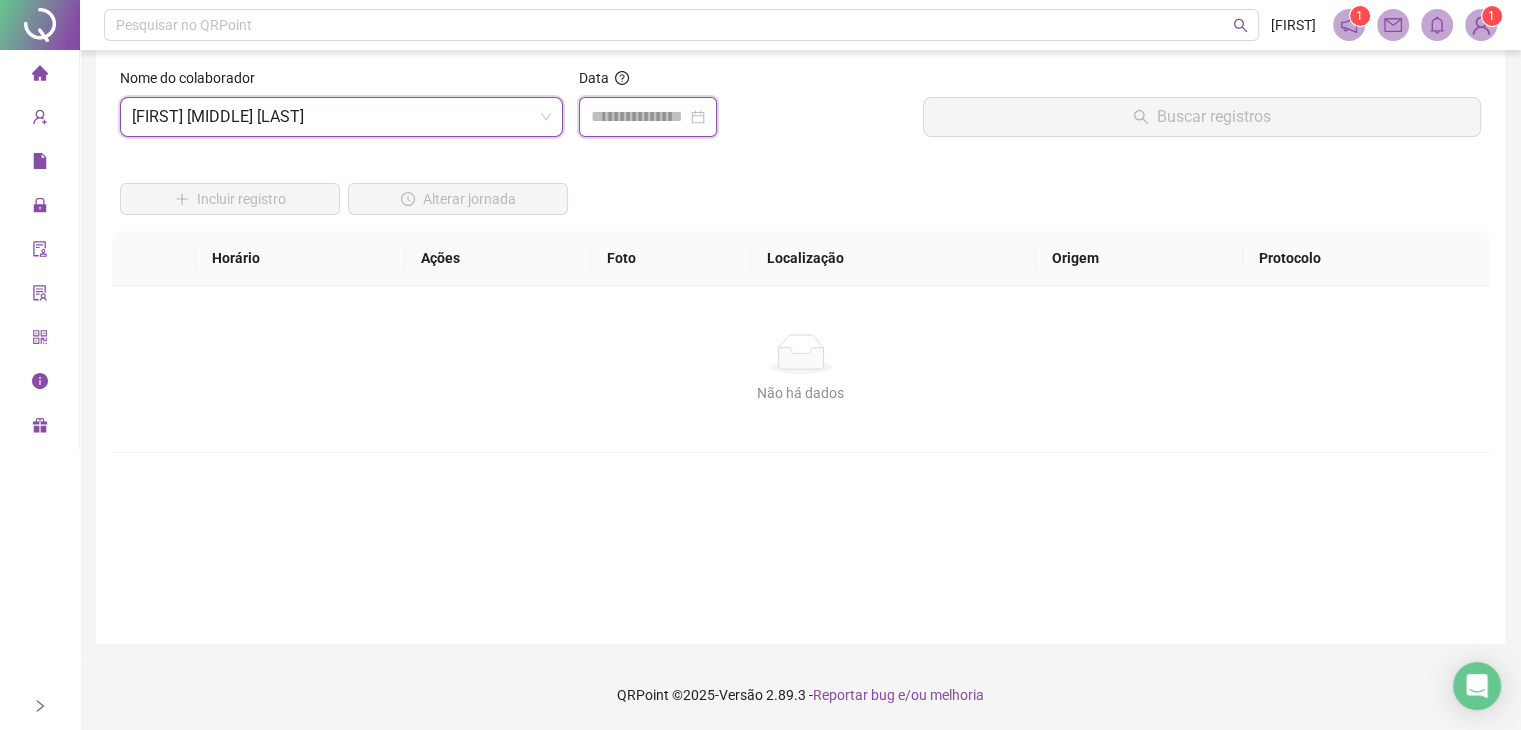 click at bounding box center [639, 117] 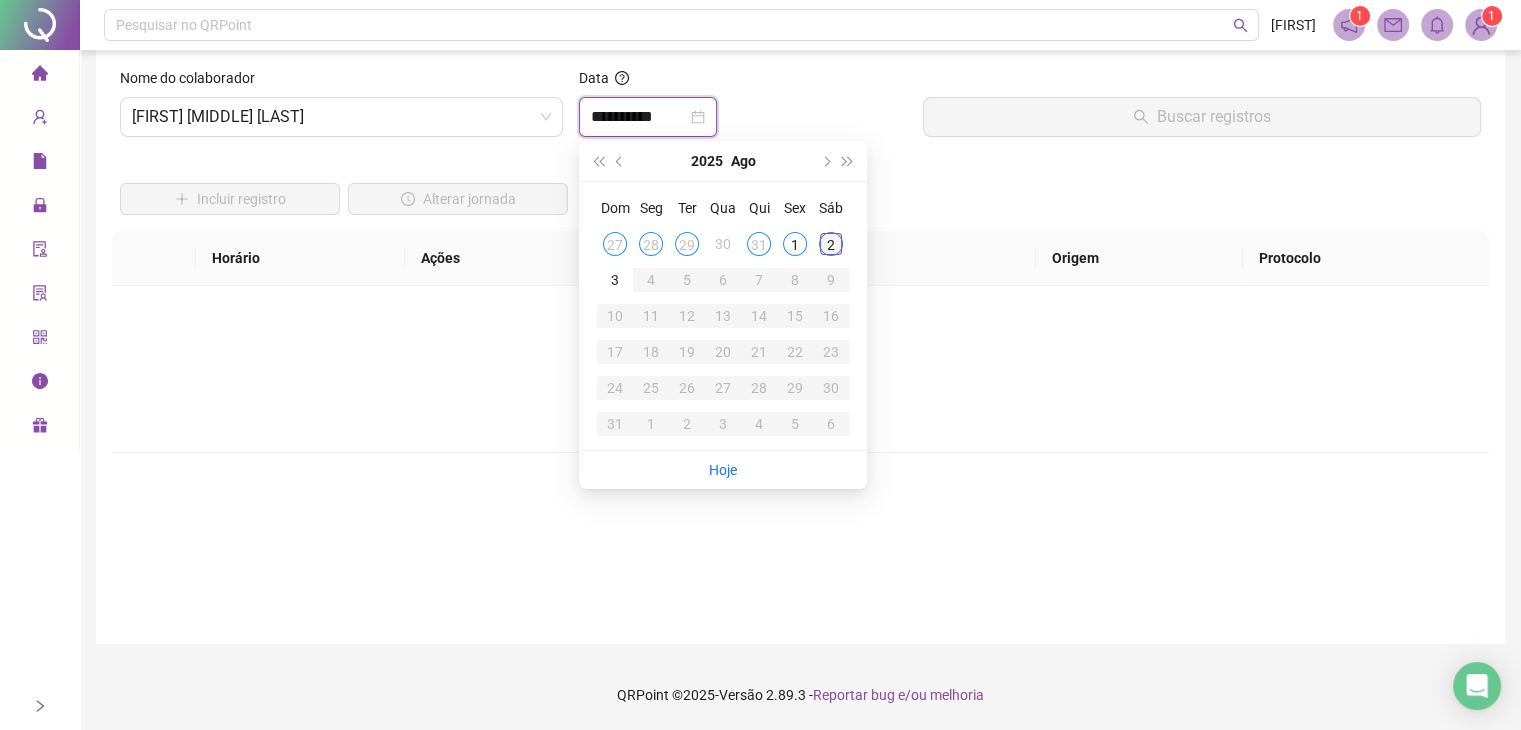 type on "**********" 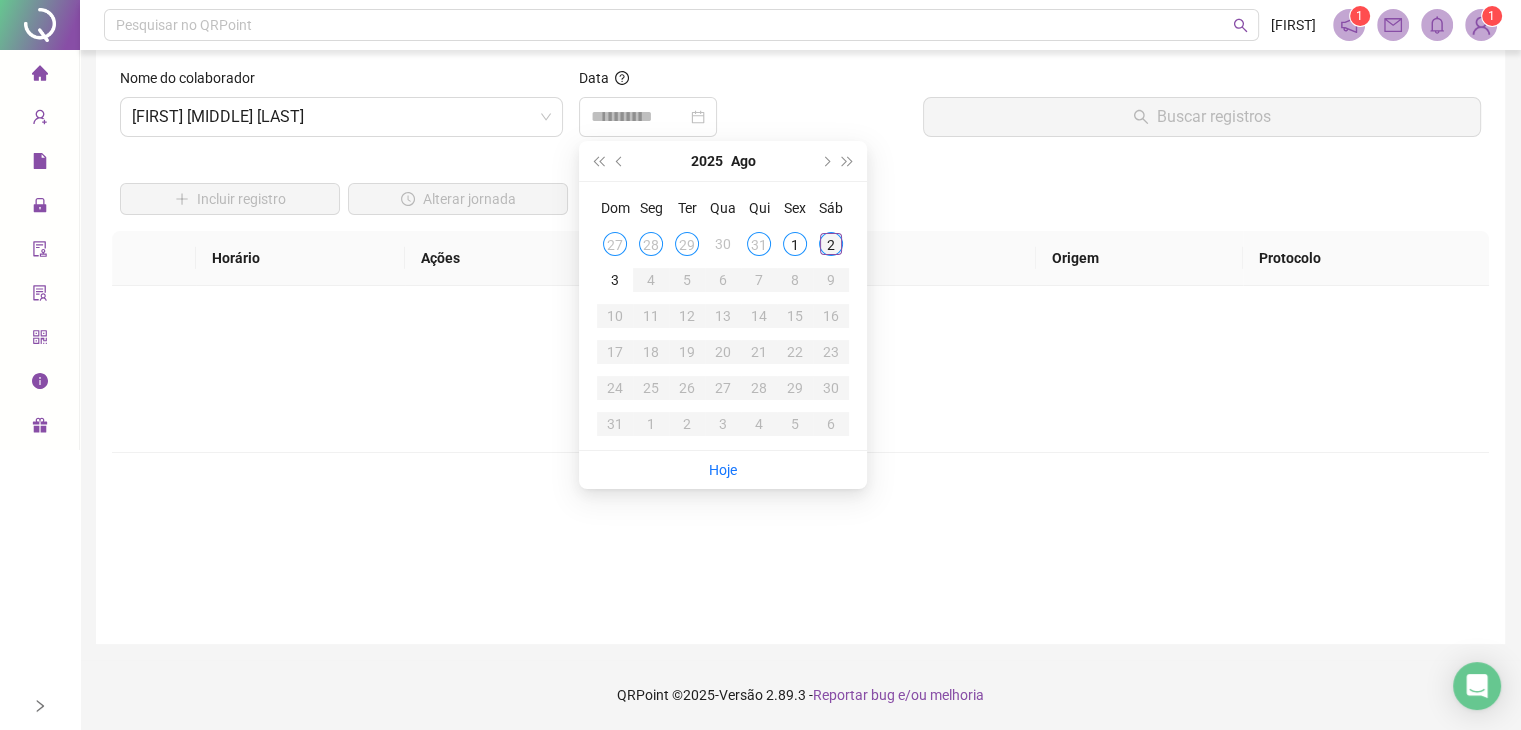 click on "2" at bounding box center (831, 244) 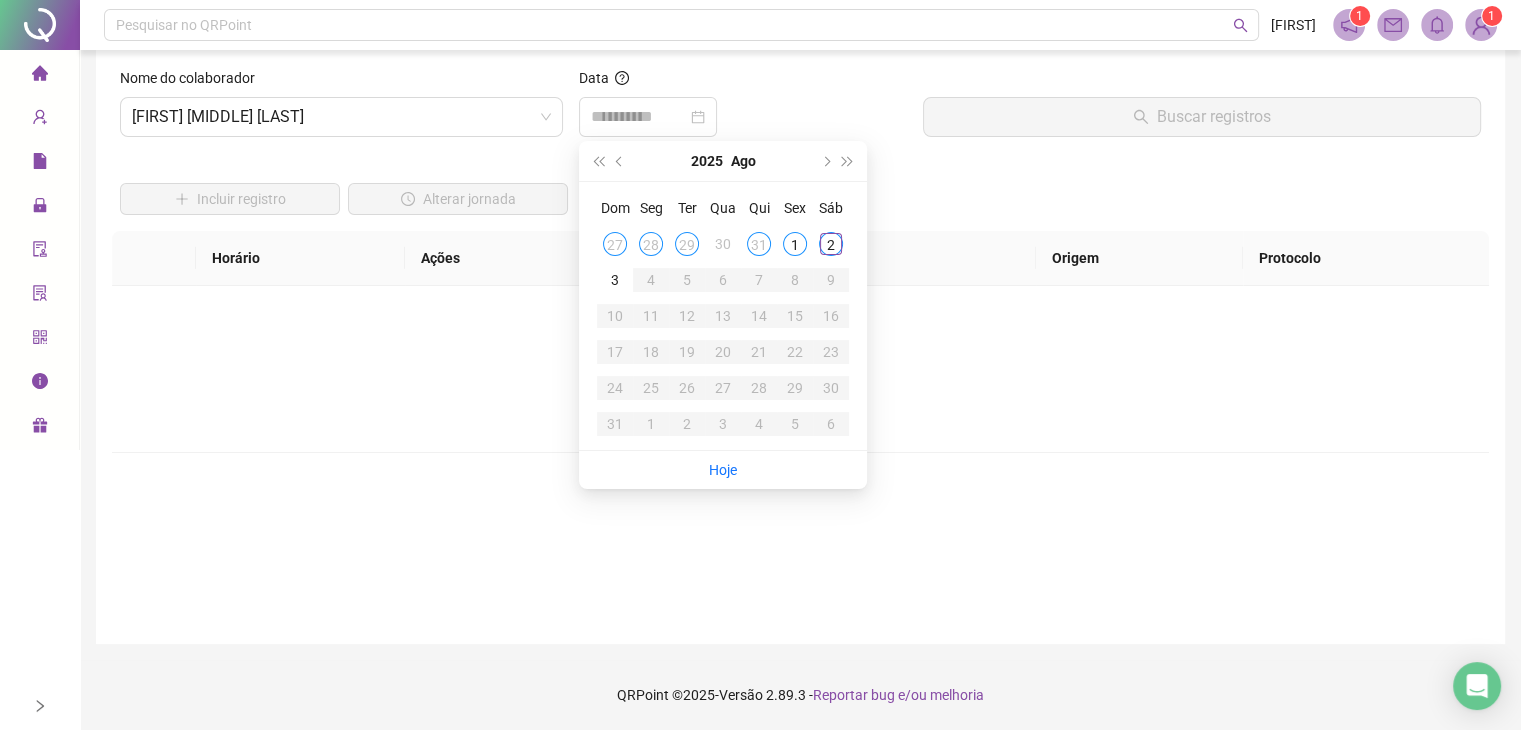 scroll, scrollTop: 0, scrollLeft: 0, axis: both 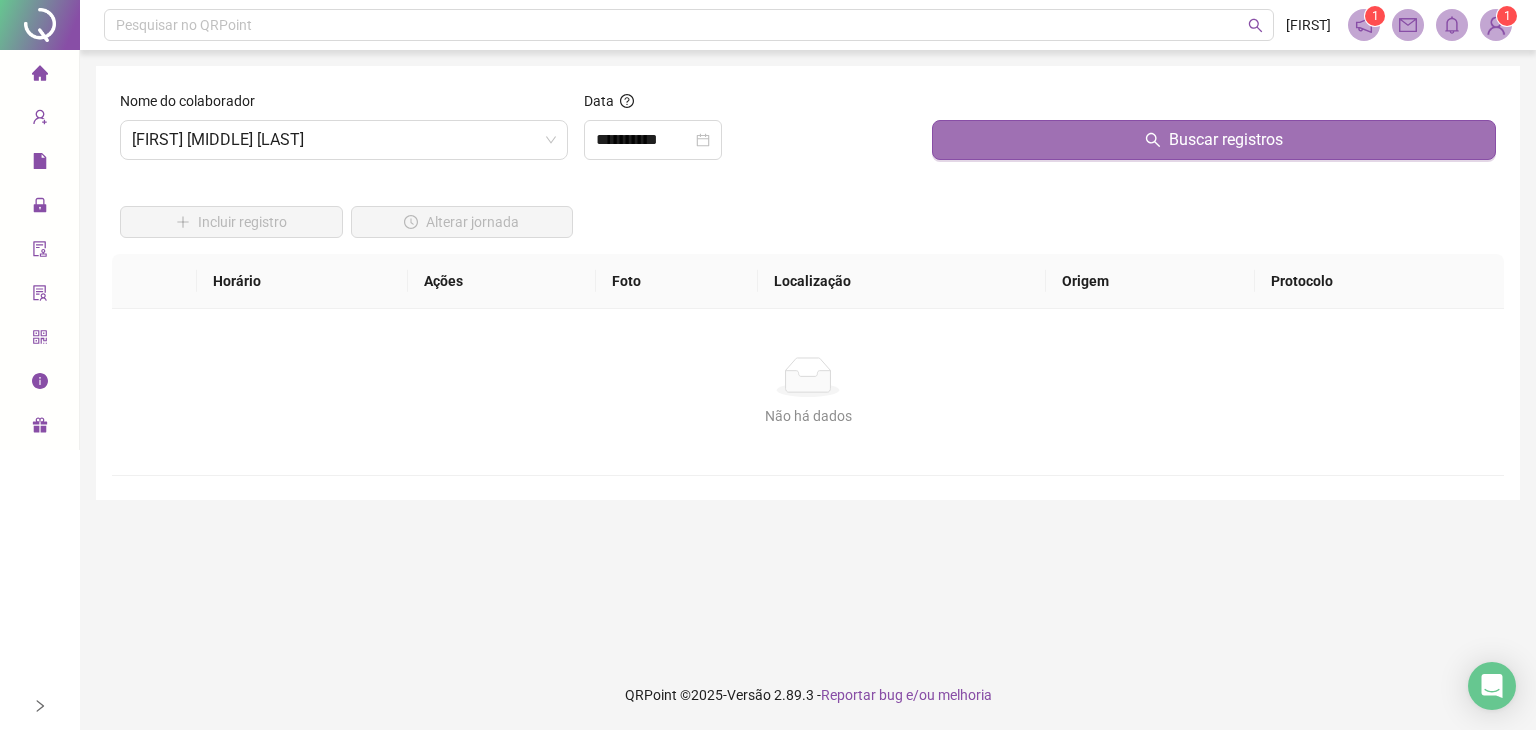 click on "Buscar registros" at bounding box center (1214, 140) 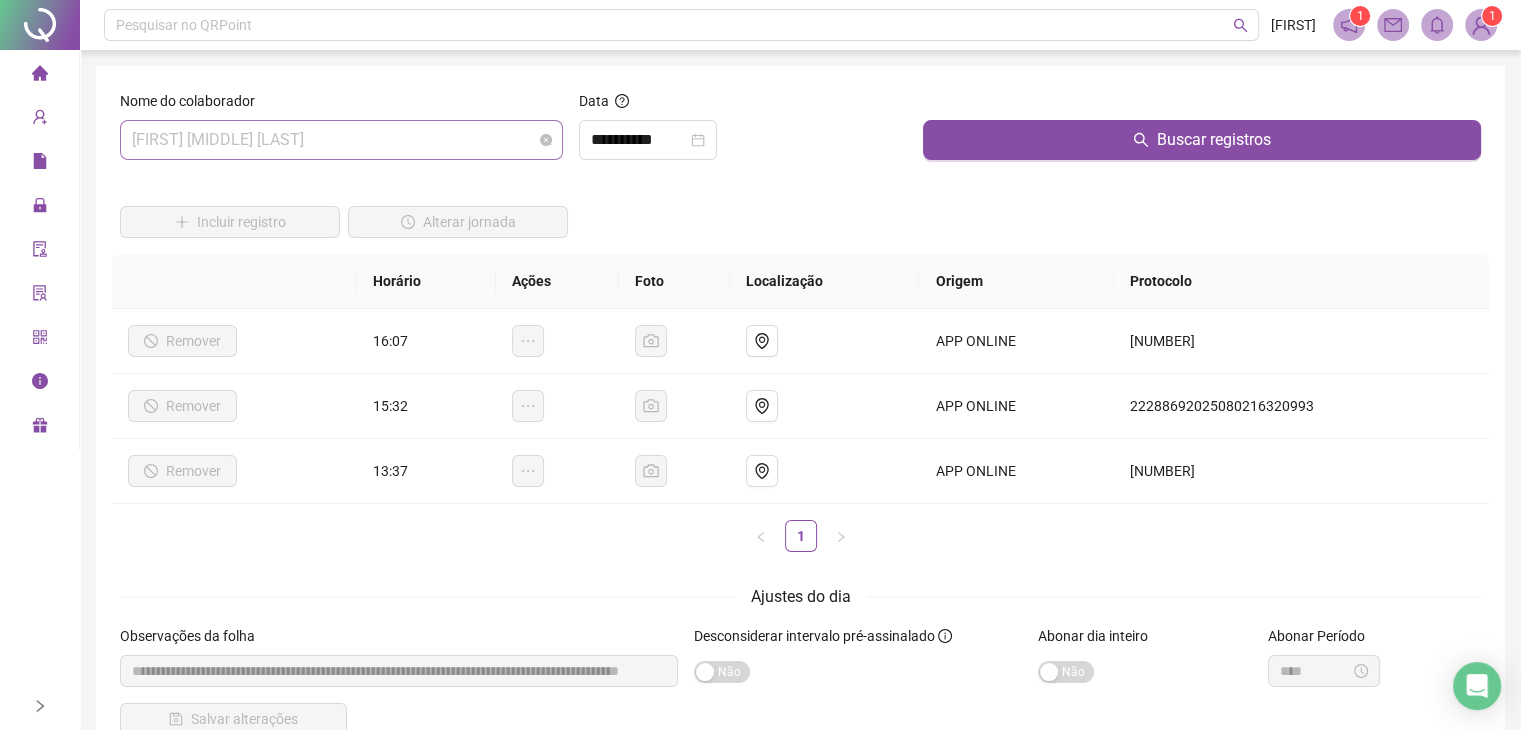 click on "[FIRST] [MIDDLE] [LAST]" at bounding box center (341, 140) 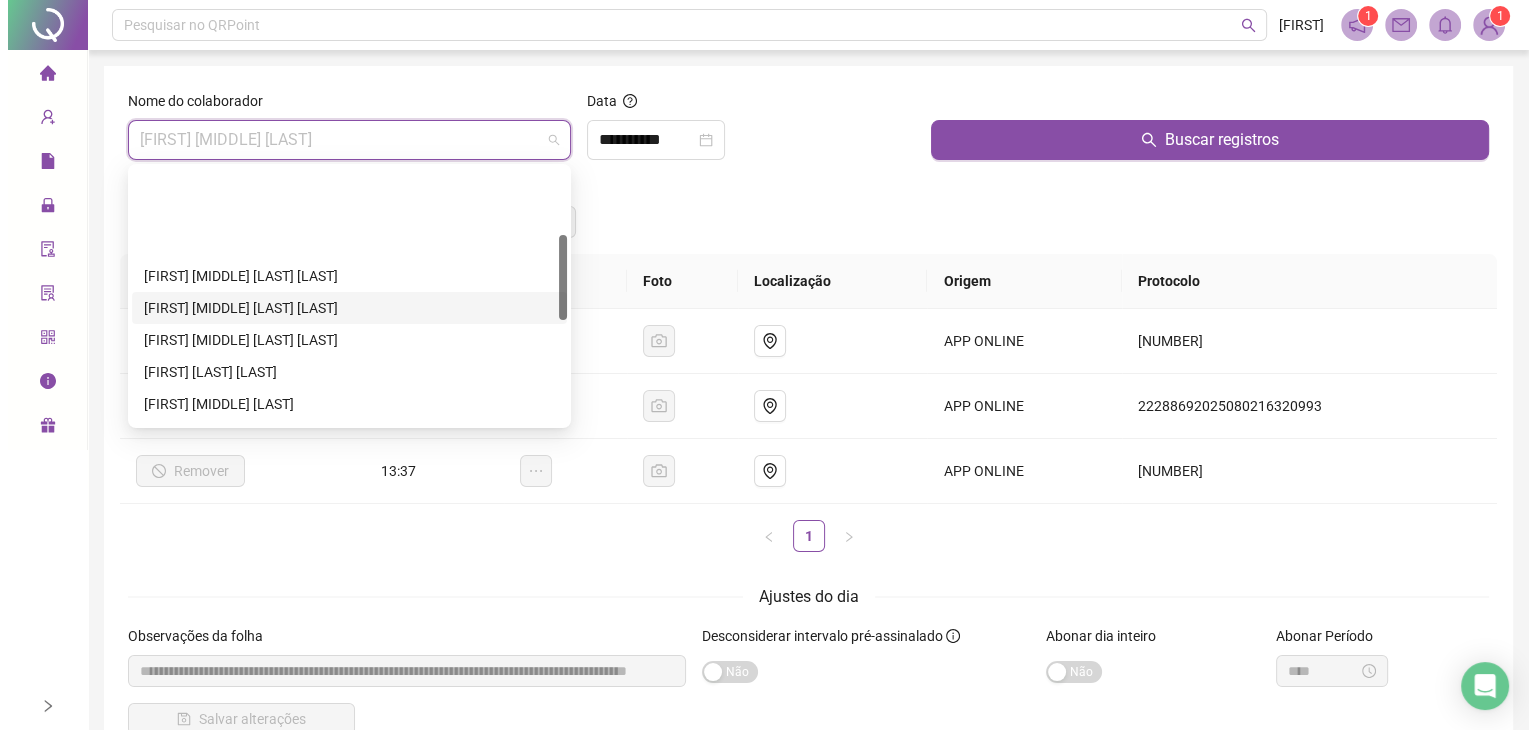 scroll, scrollTop: 200, scrollLeft: 0, axis: vertical 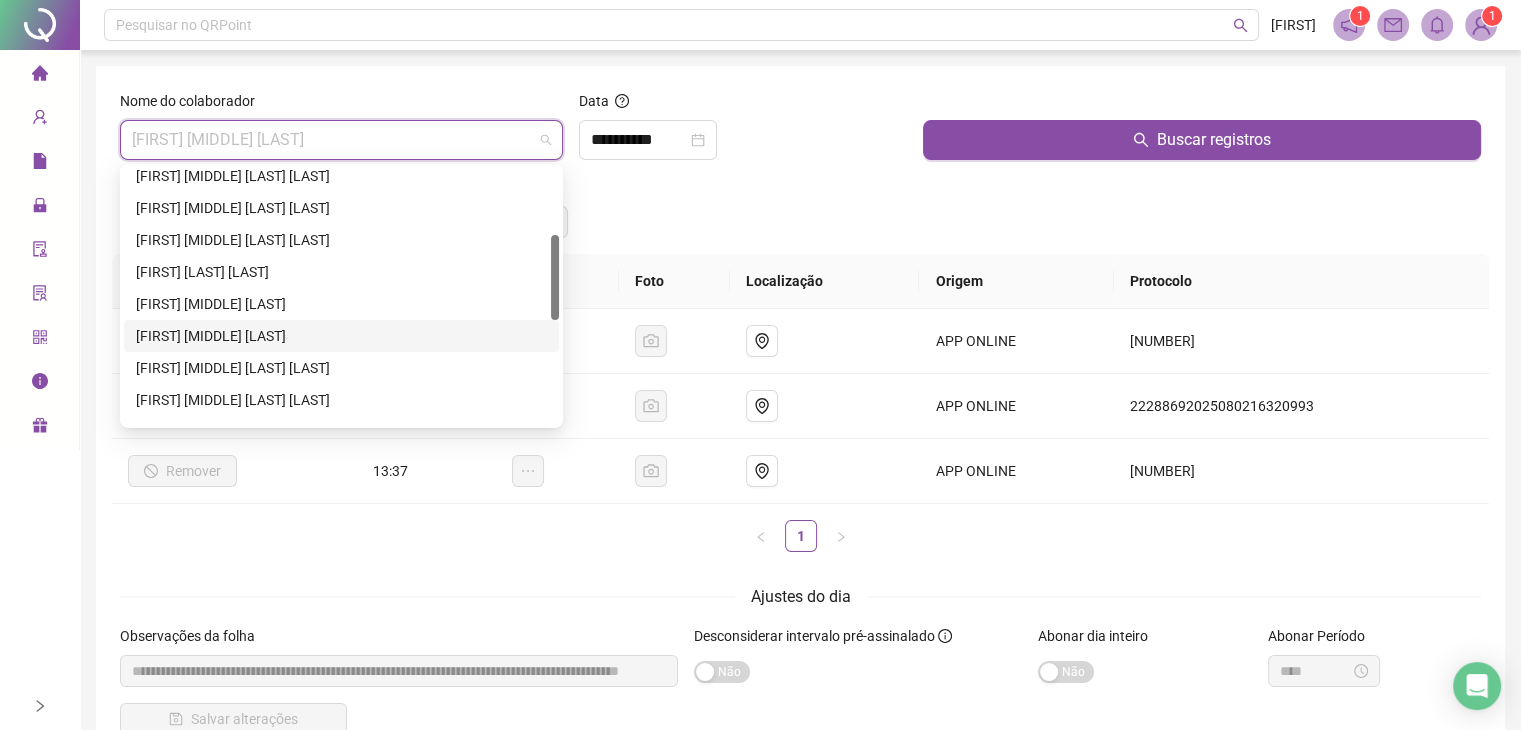 click on "[FIRST] [MIDDLE] [LAST]" at bounding box center (341, 336) 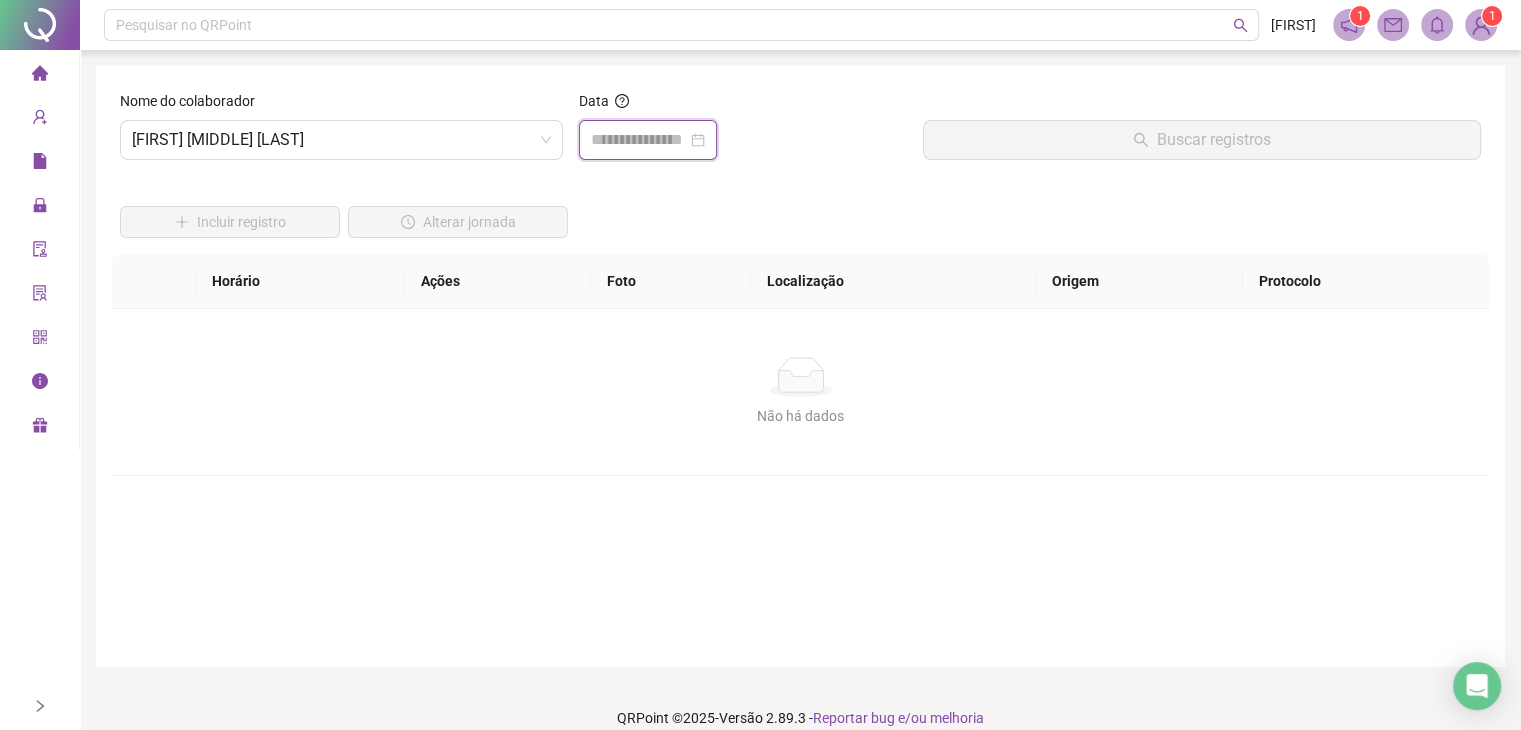 click at bounding box center (639, 140) 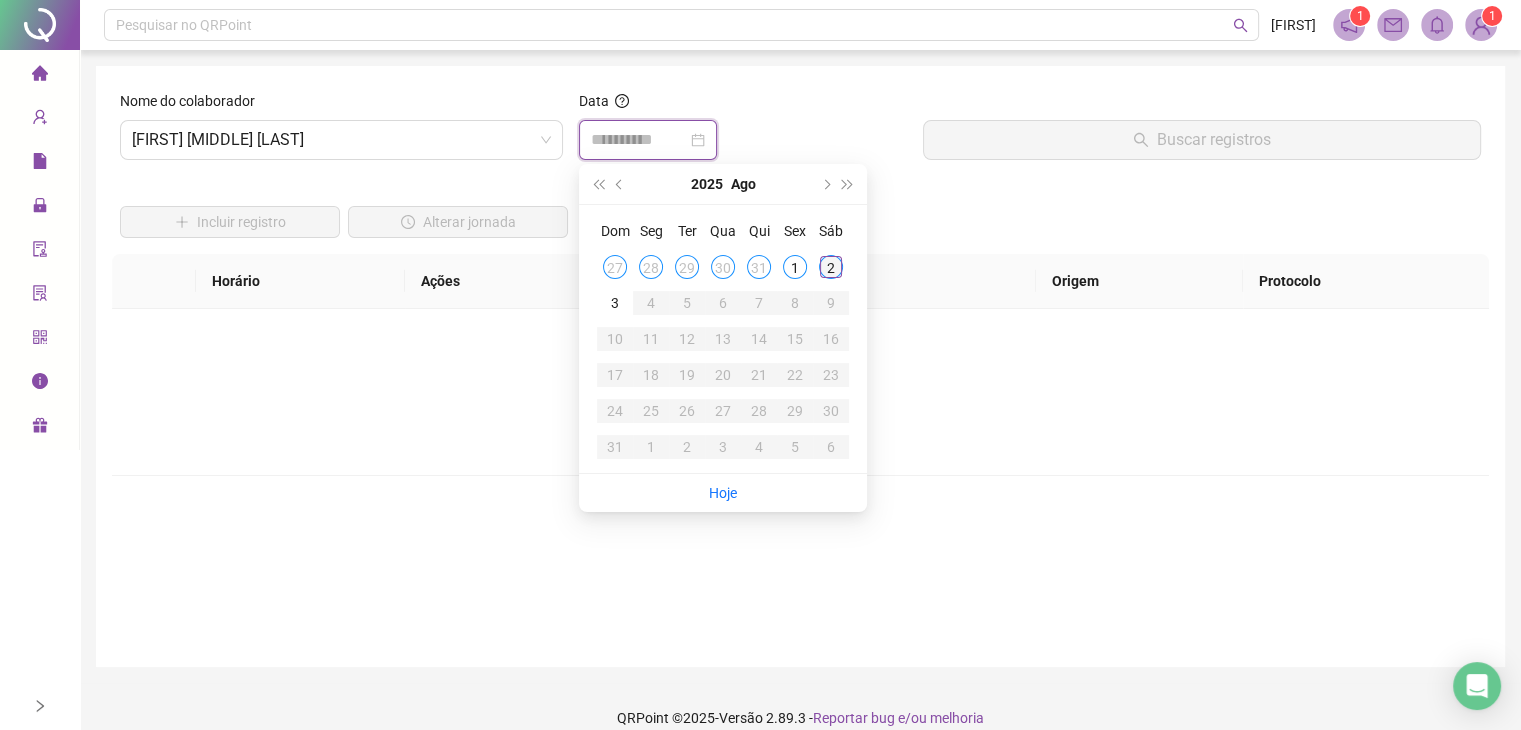 type on "**********" 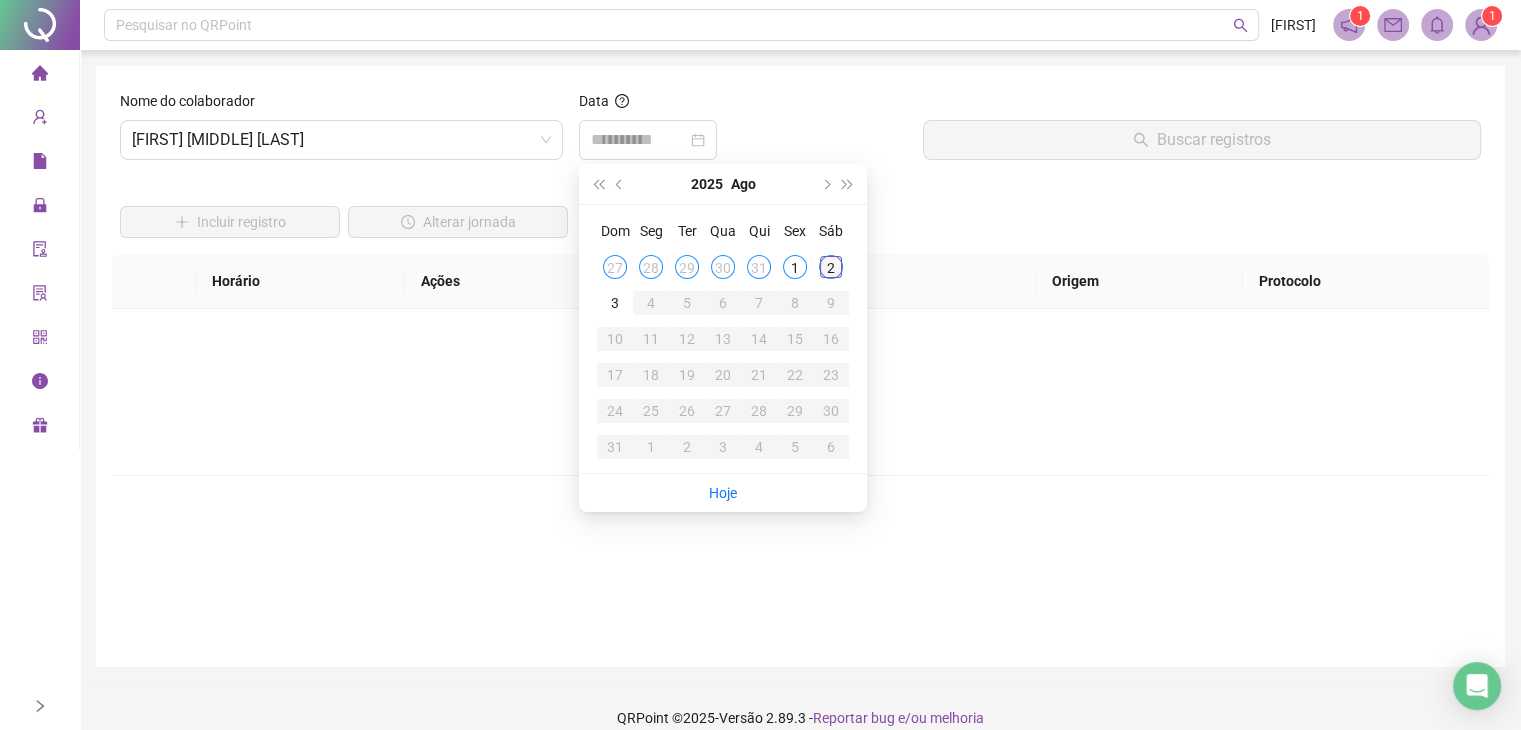 click on "2" at bounding box center (831, 267) 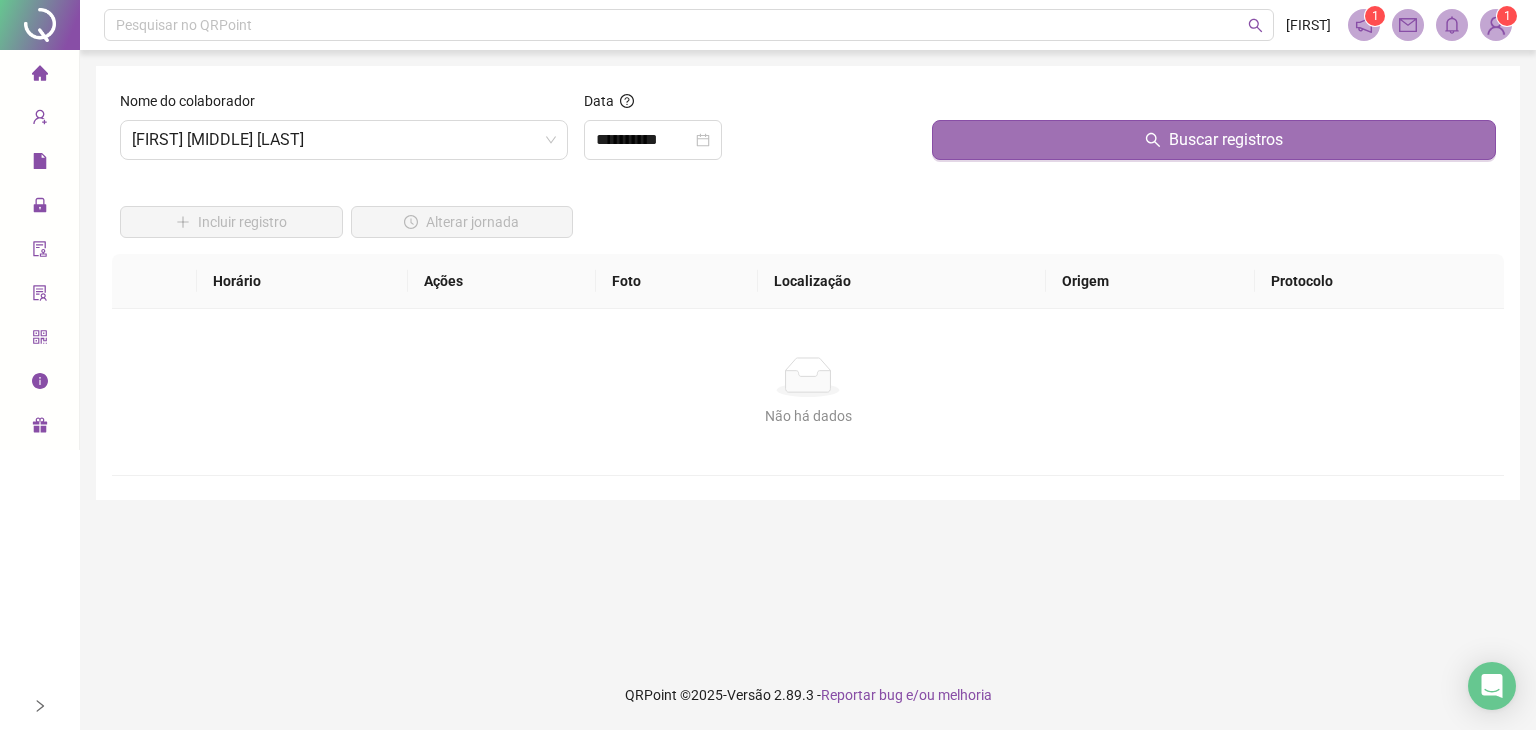 click on "Buscar registros" at bounding box center [1214, 140] 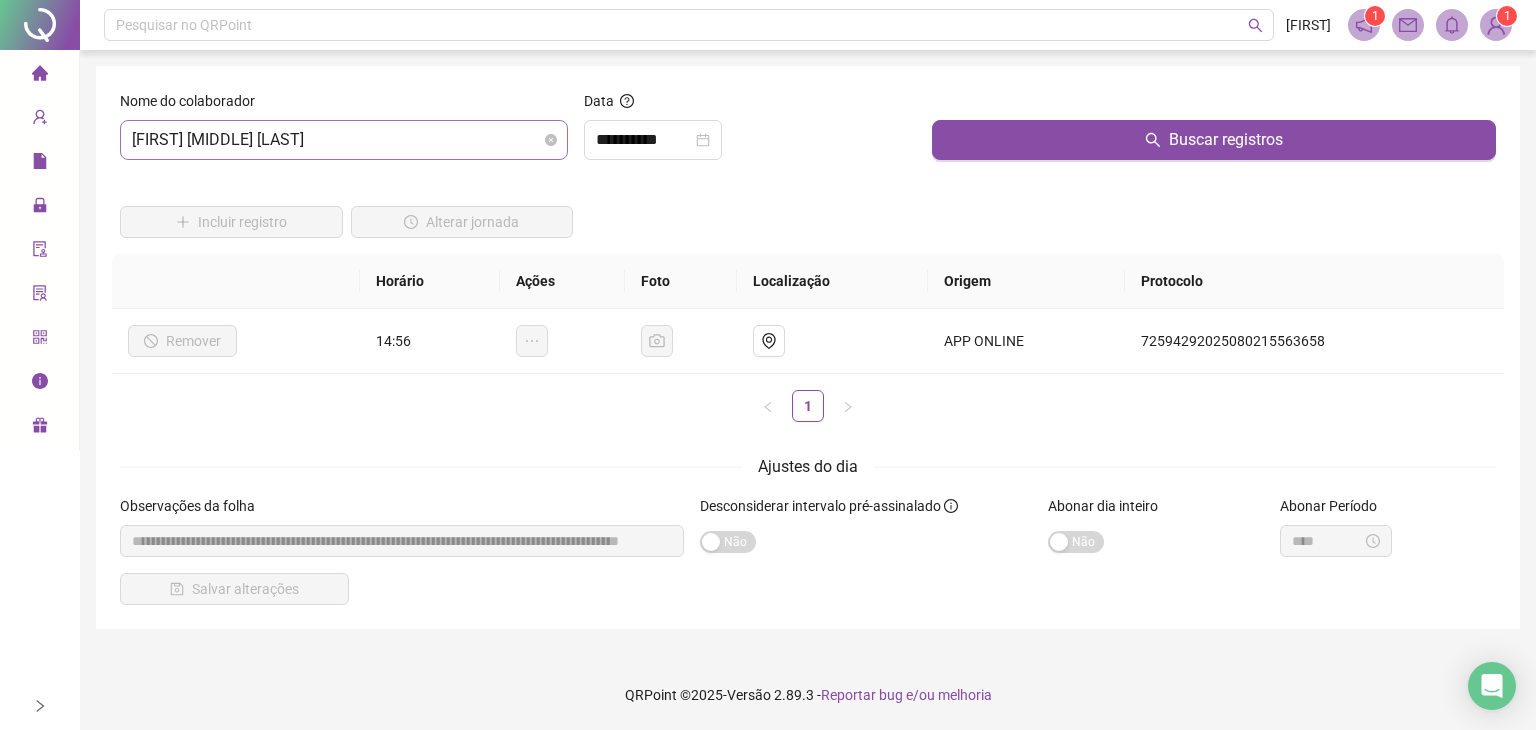 click on "[FIRST] [MIDDLE] [LAST]" at bounding box center (344, 140) 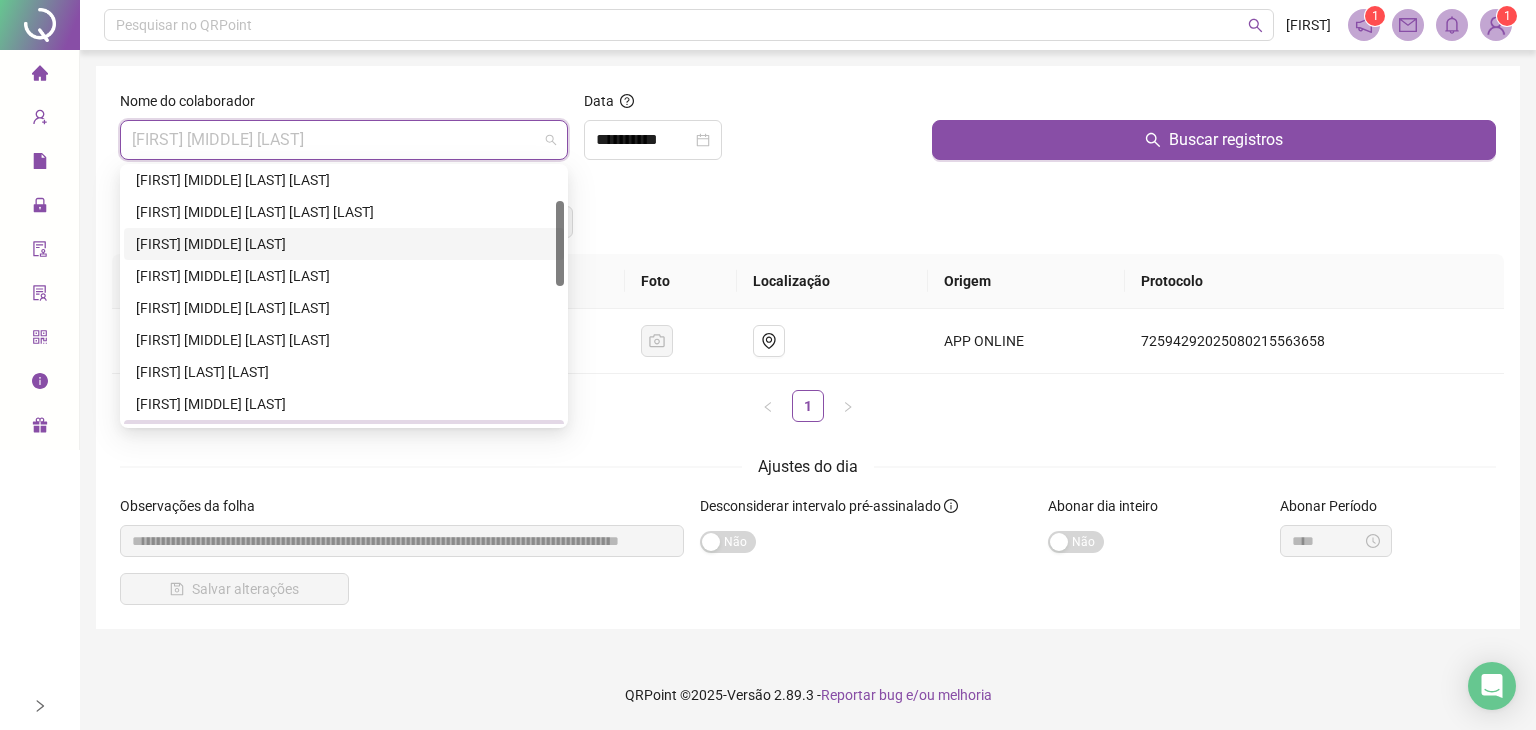 scroll, scrollTop: 0, scrollLeft: 0, axis: both 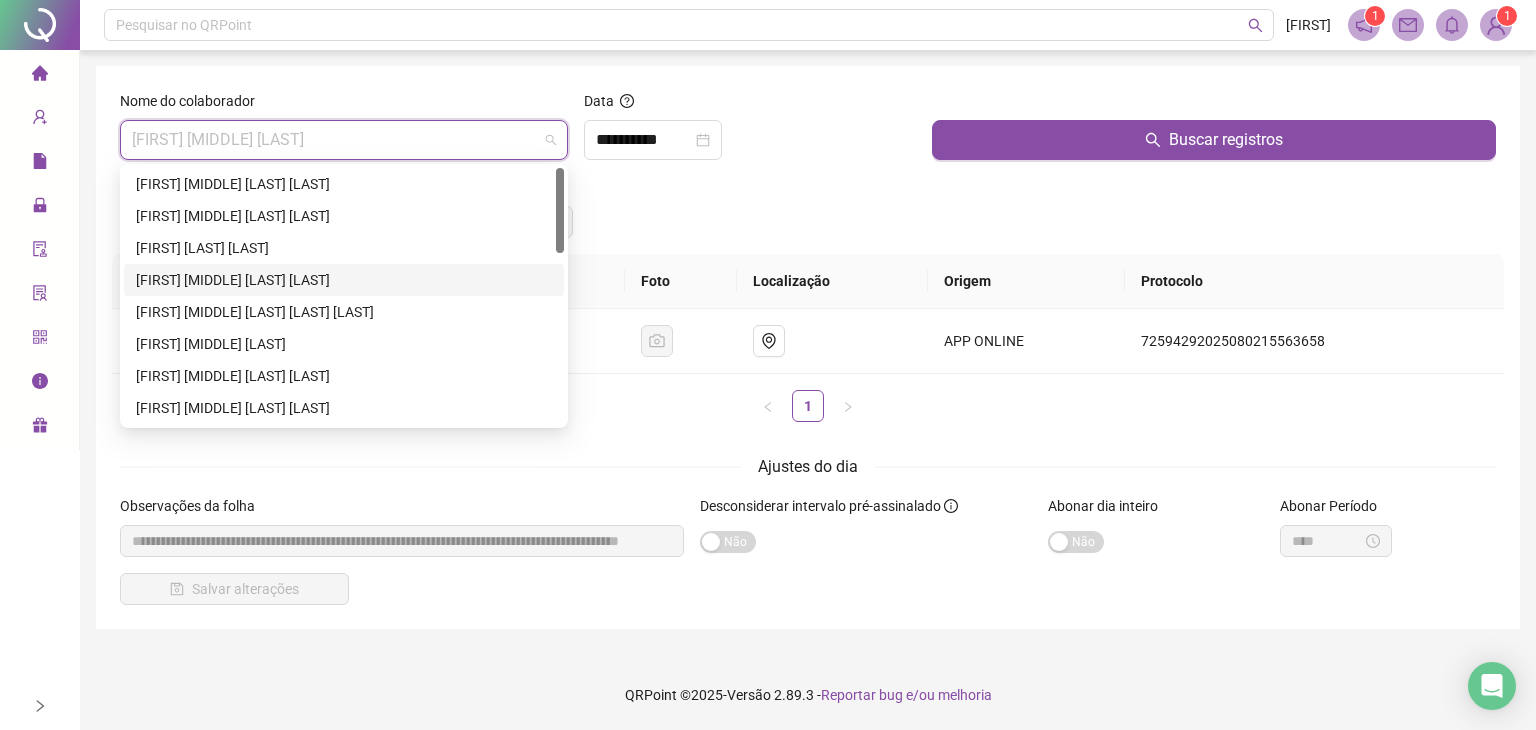 click on "[FIRST] [MIDDLE] [LAST] [LAST]" at bounding box center [344, 280] 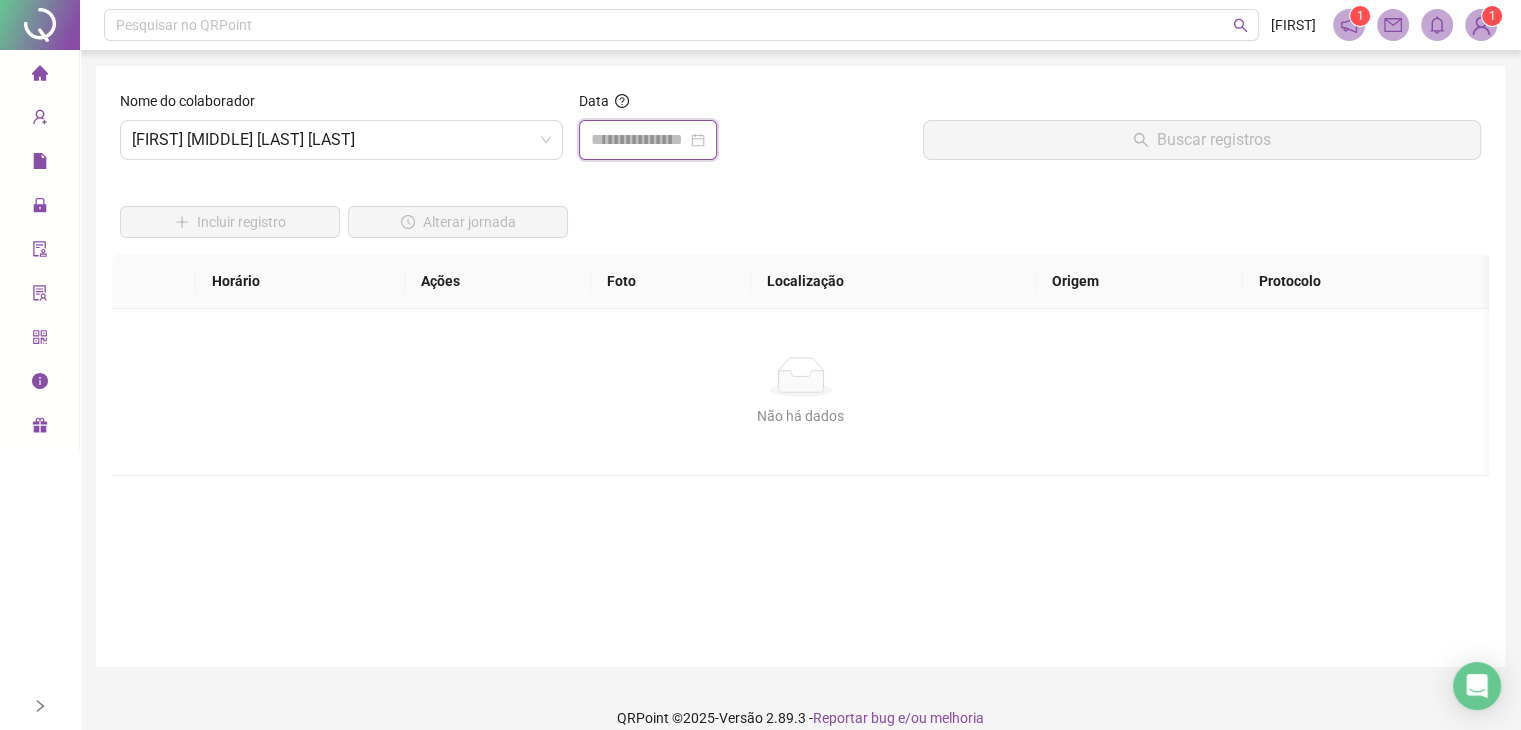 click at bounding box center [639, 140] 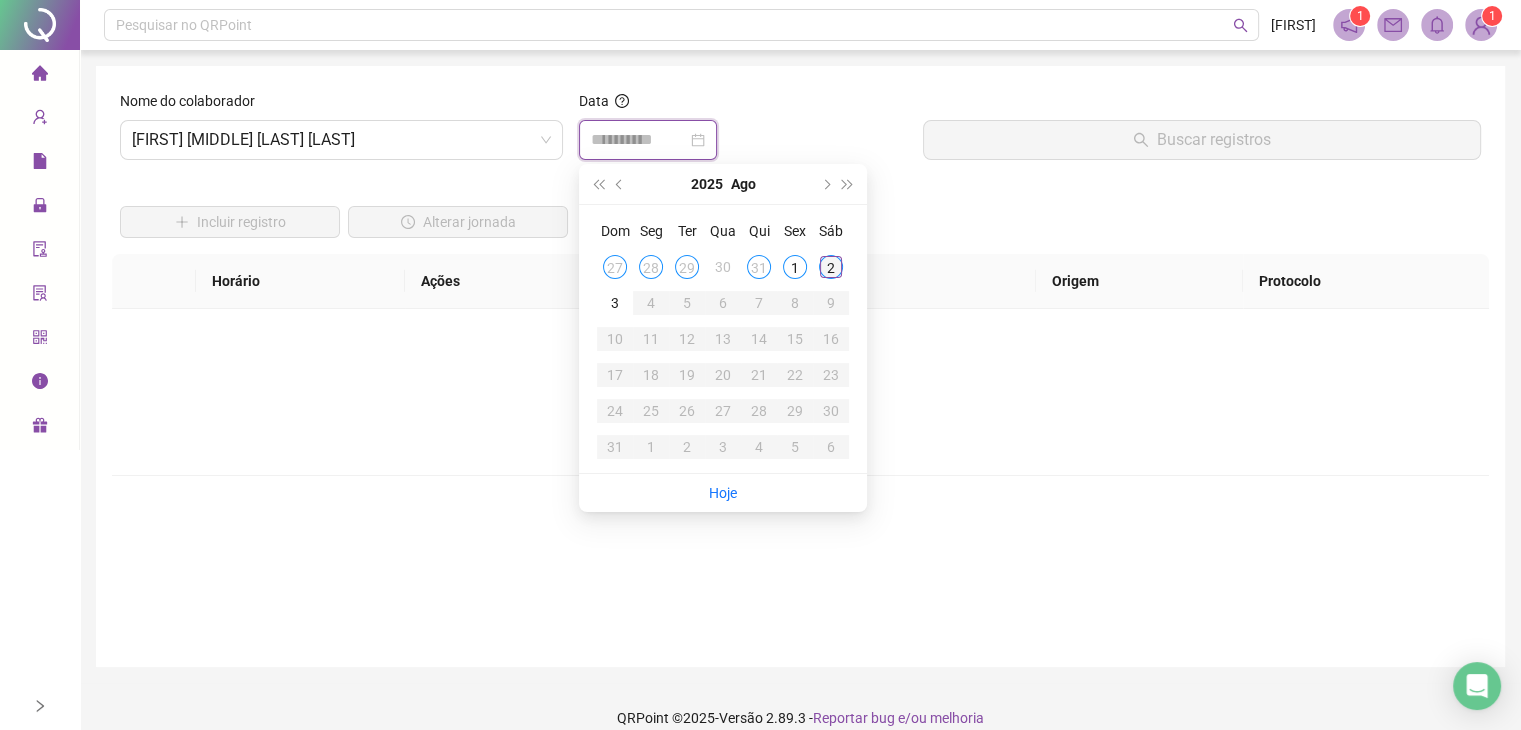 type on "**********" 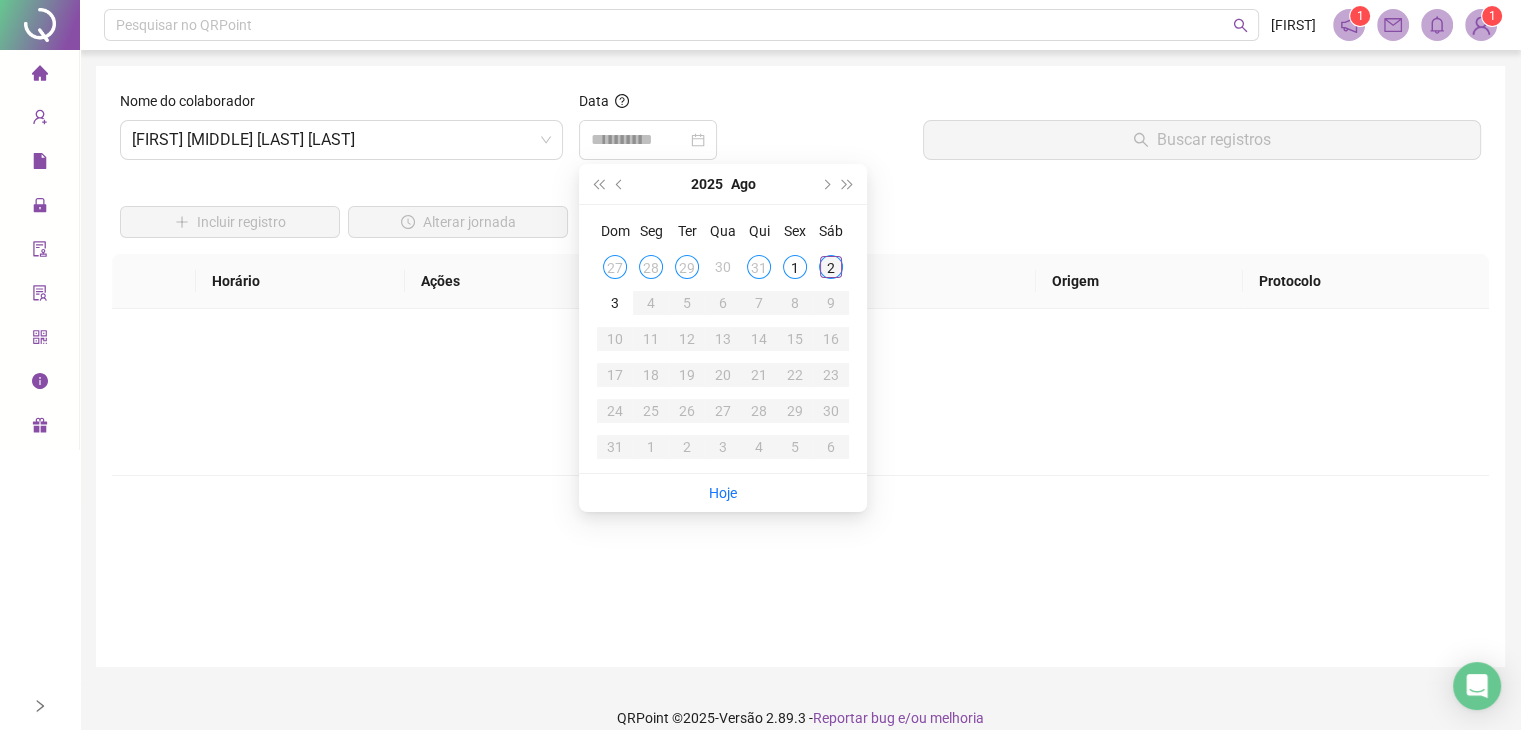 click on "2" at bounding box center (831, 267) 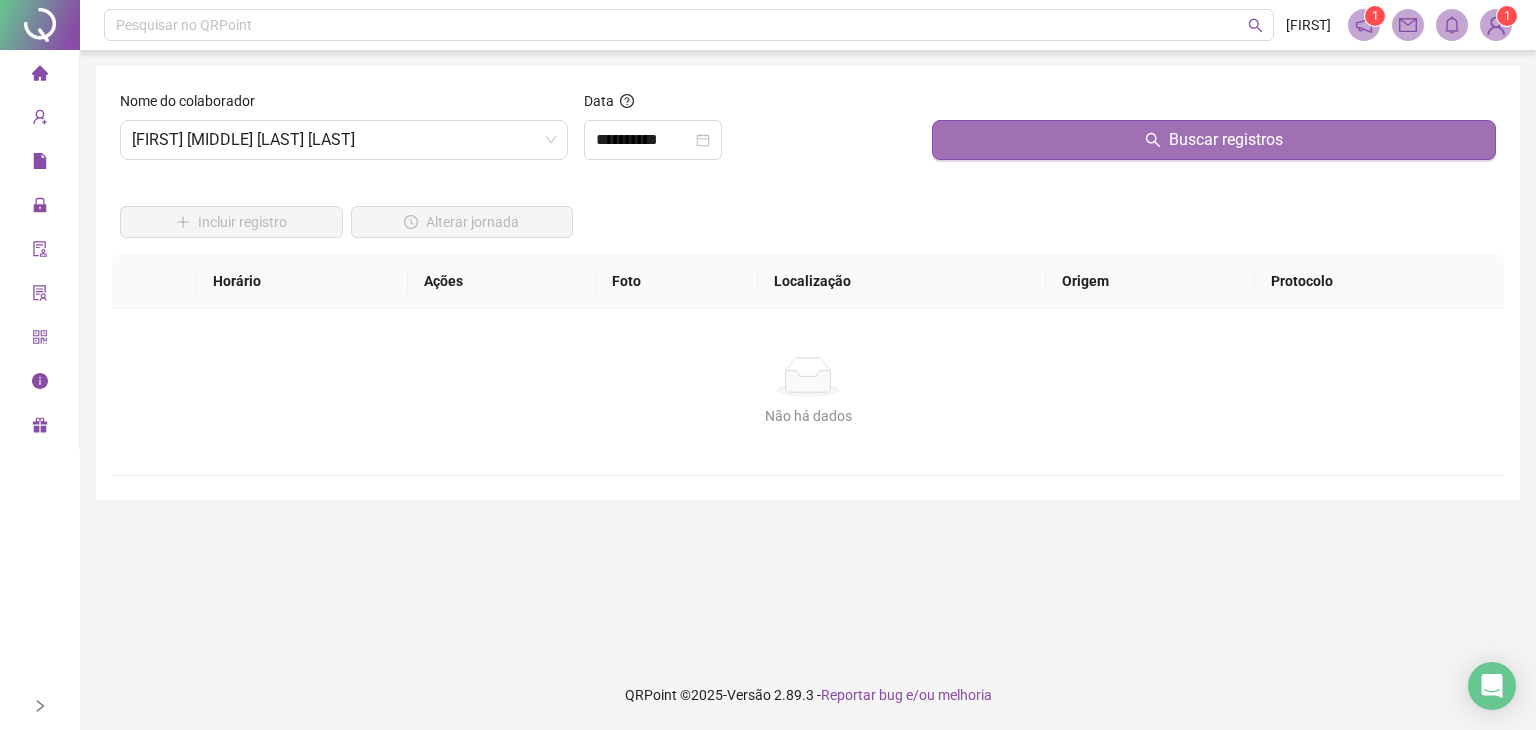 click on "Buscar registros" at bounding box center [1214, 140] 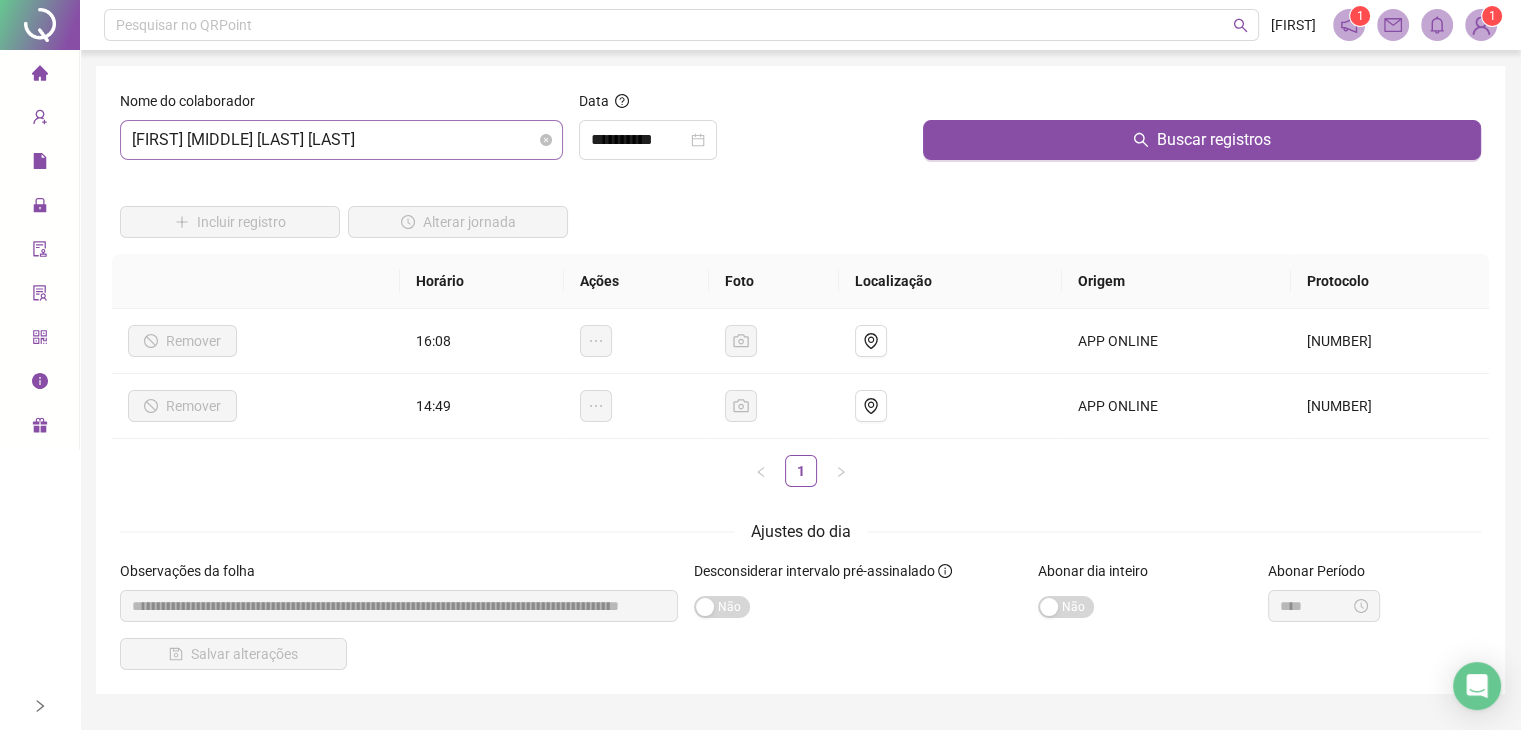 click on "[FIRST] [MIDDLE] [LAST] [LAST]" at bounding box center (341, 140) 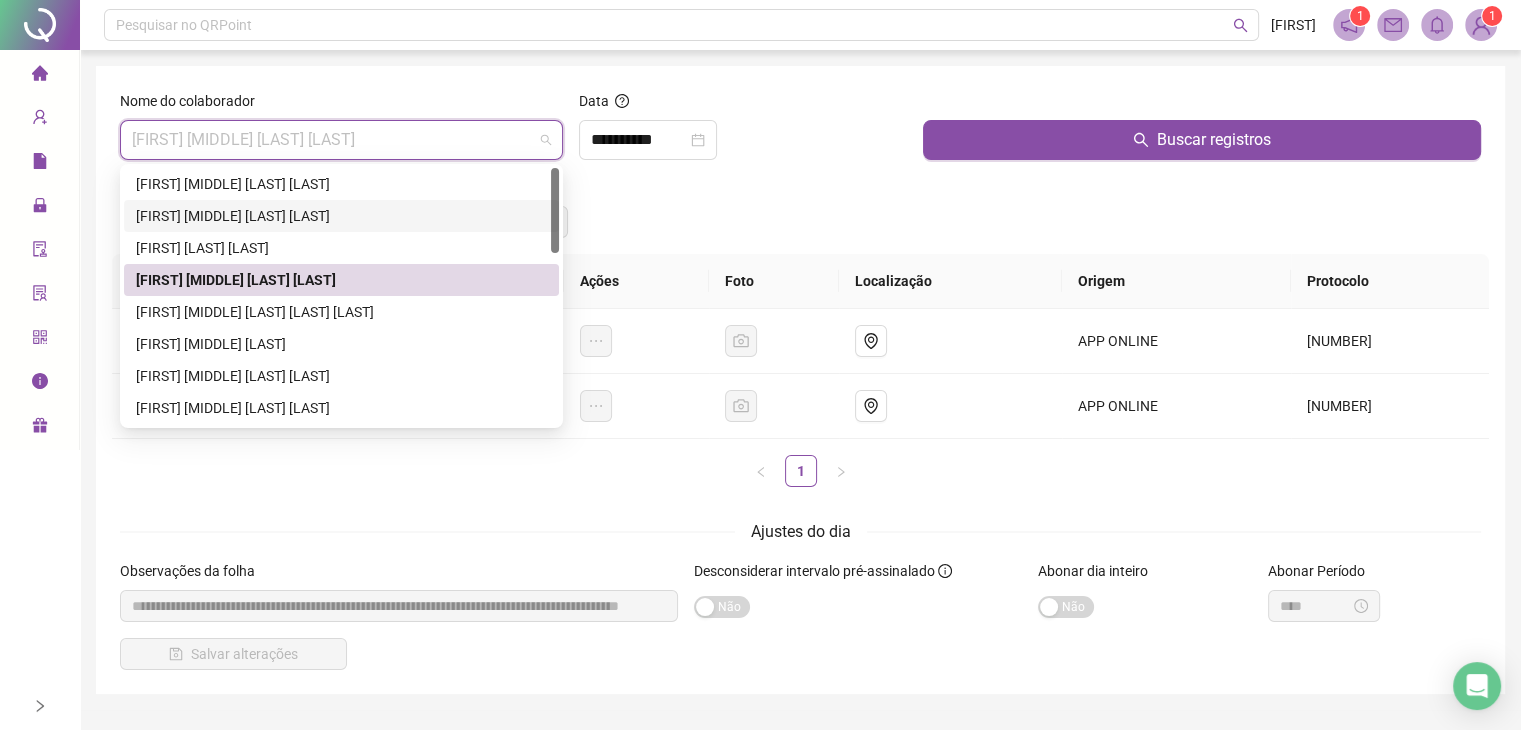 click on "[FIRST] [MIDDLE] [LAST] [LAST]" at bounding box center [341, 216] 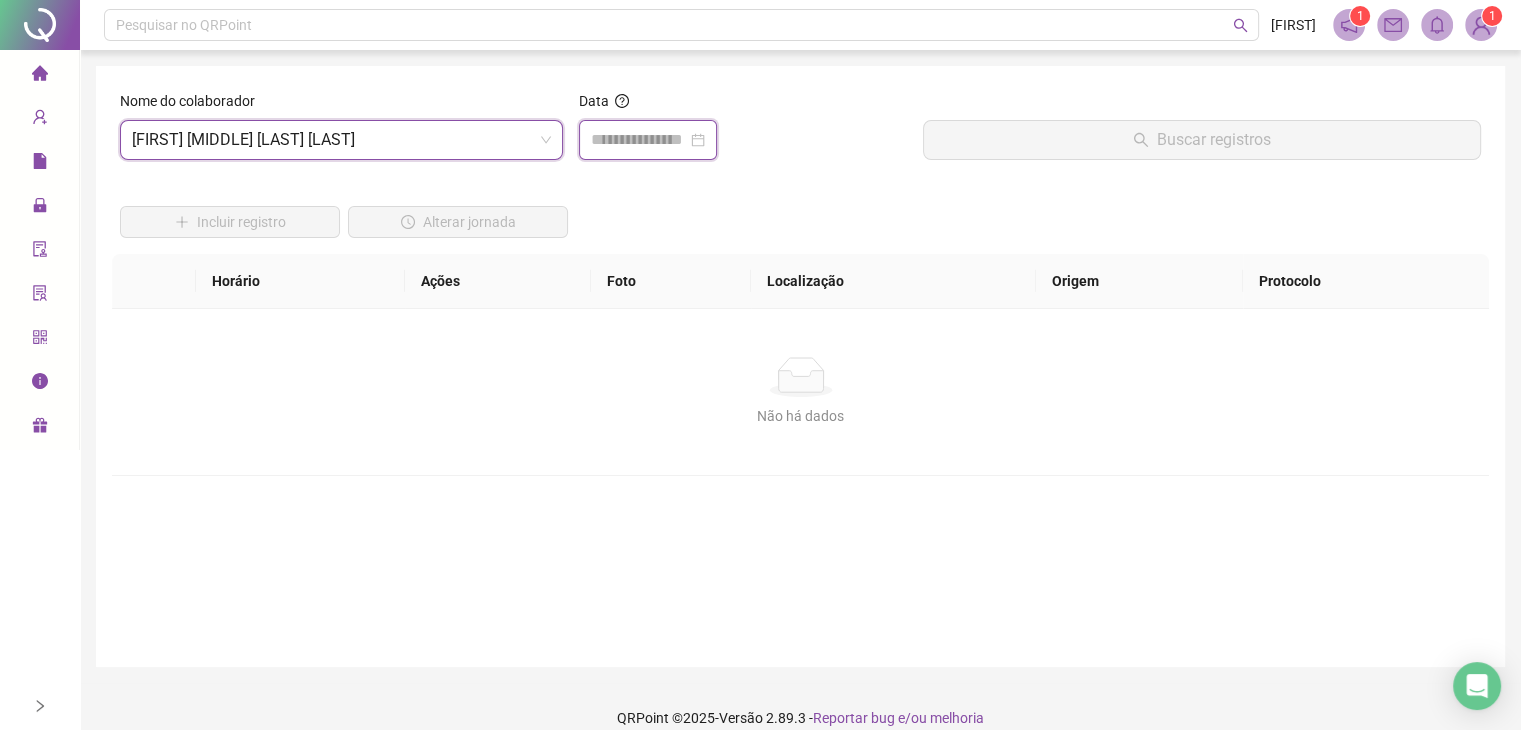 click at bounding box center [639, 140] 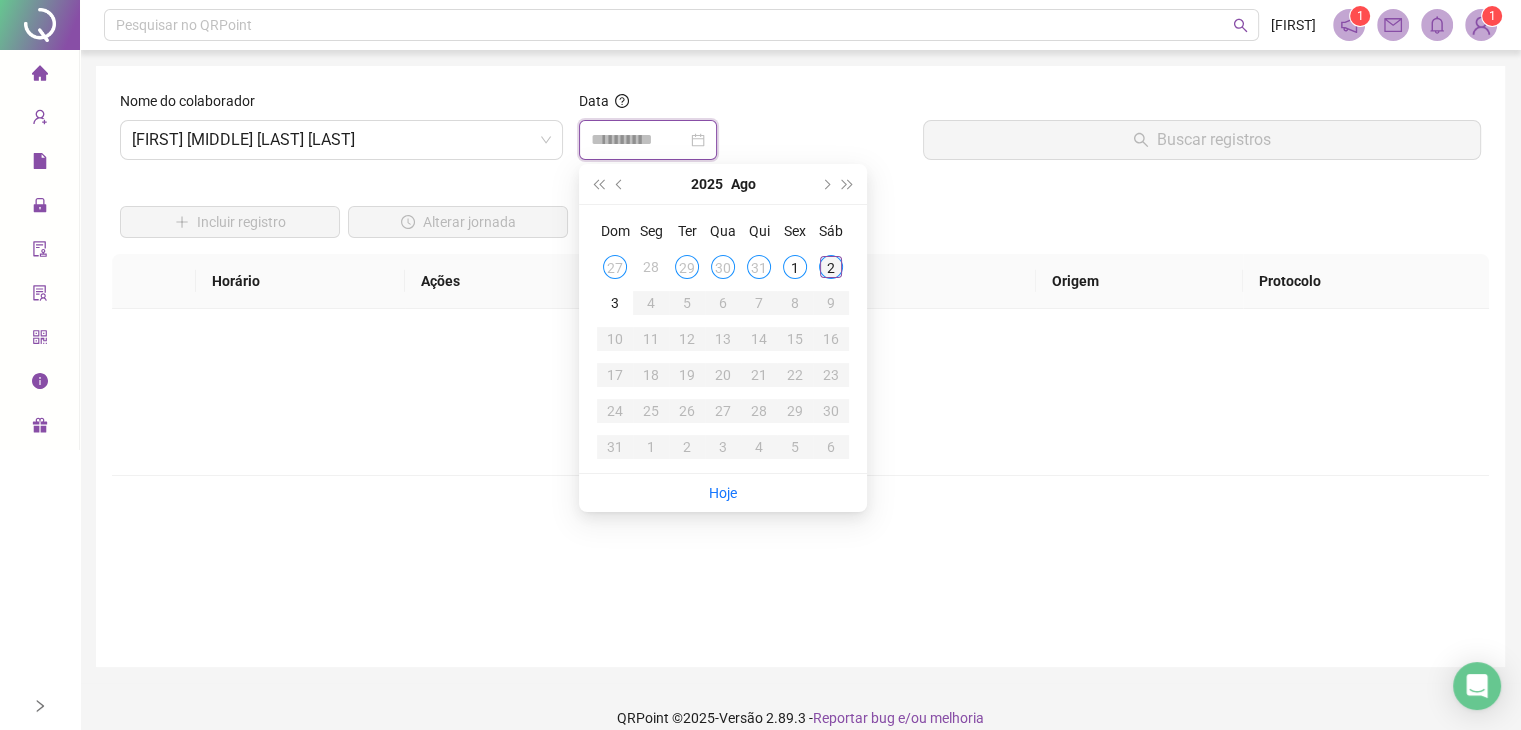 type on "**********" 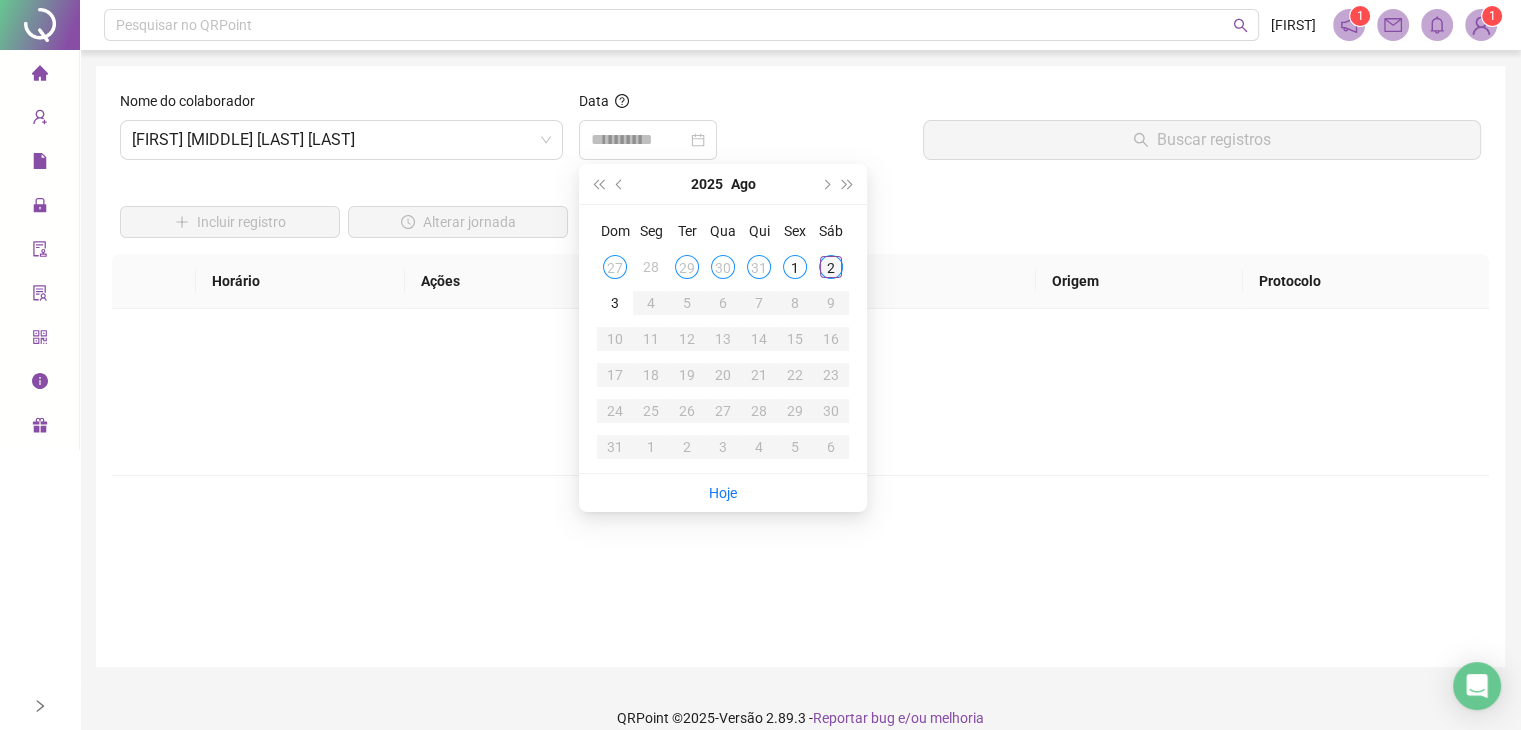 click on "2" at bounding box center [831, 267] 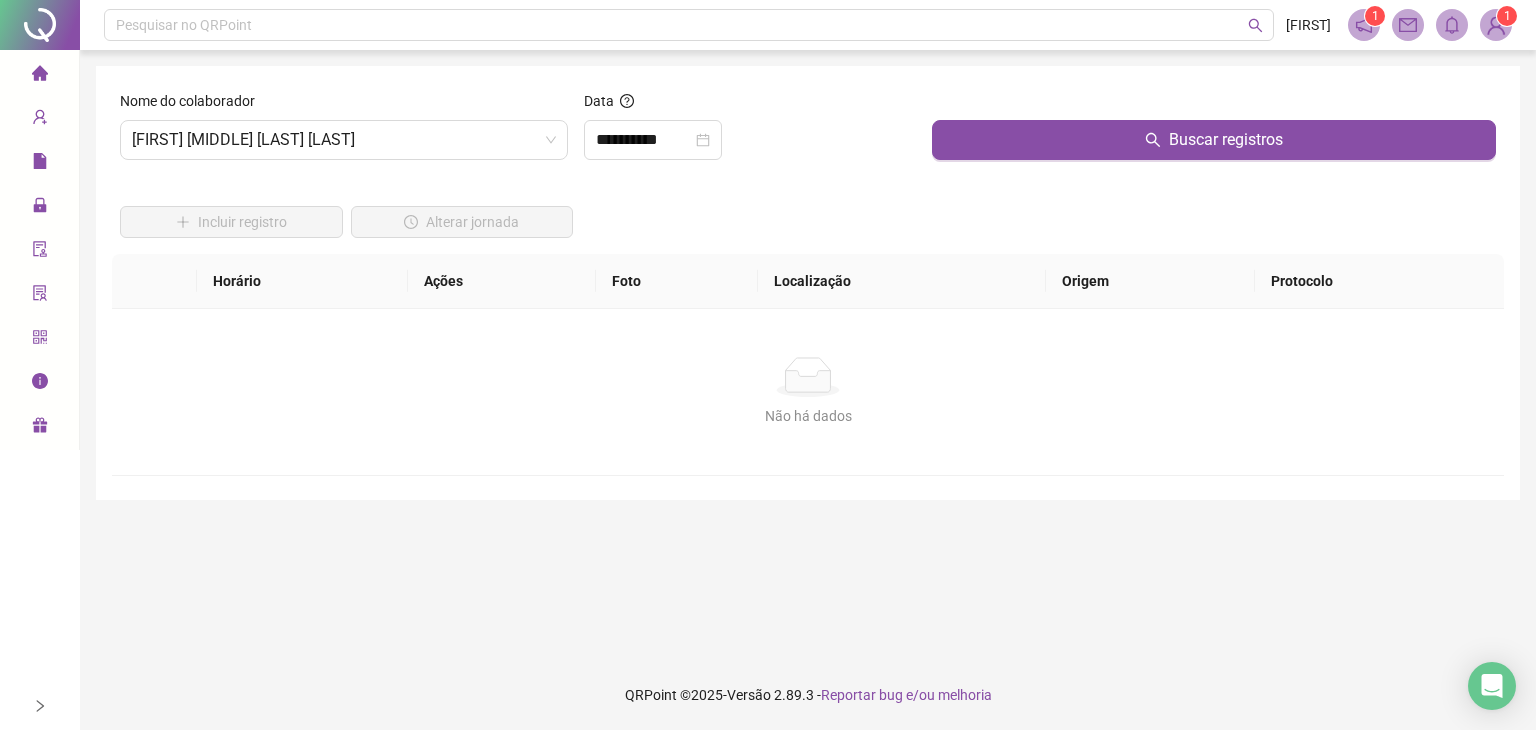 click on "Buscar registros" at bounding box center (1214, 133) 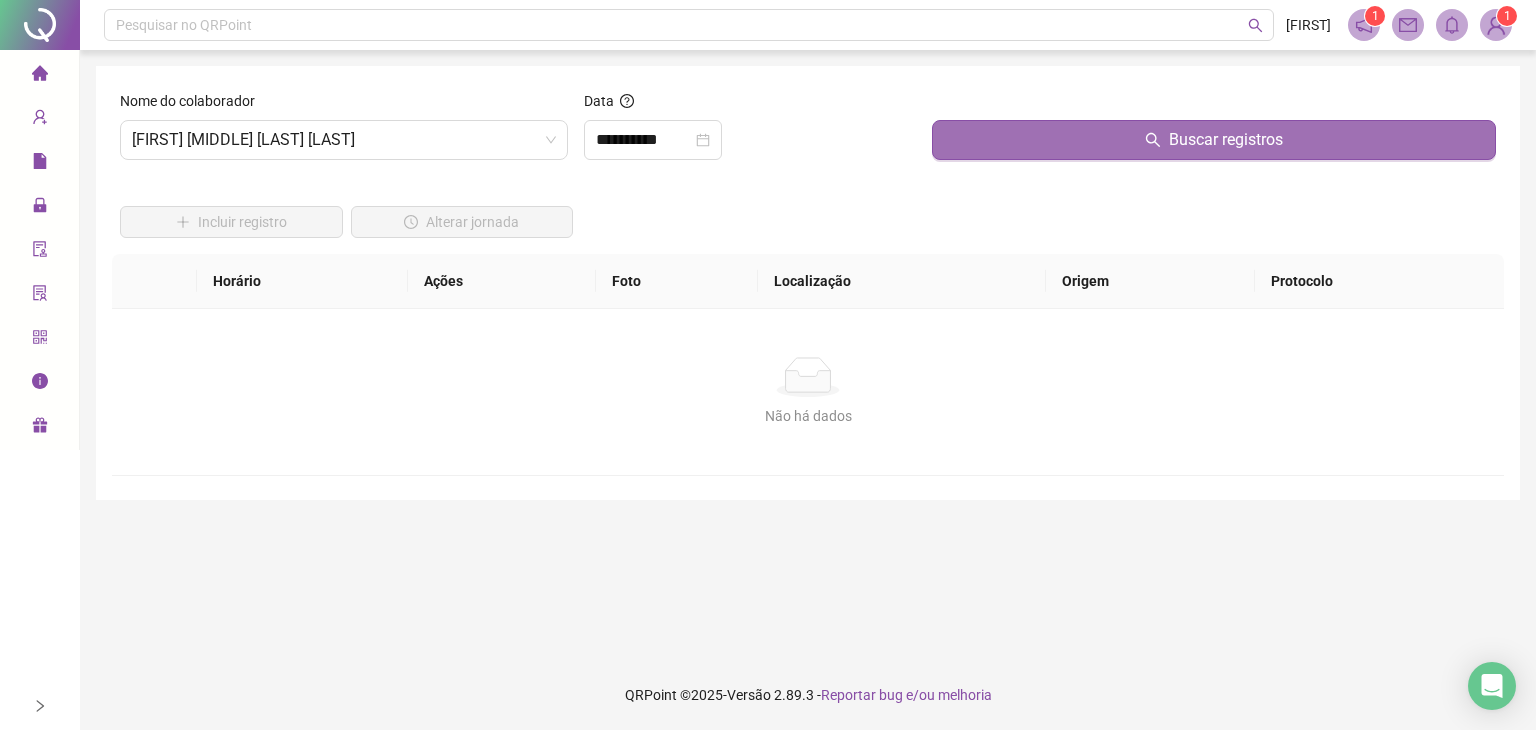 click on "Buscar registros" at bounding box center (1214, 140) 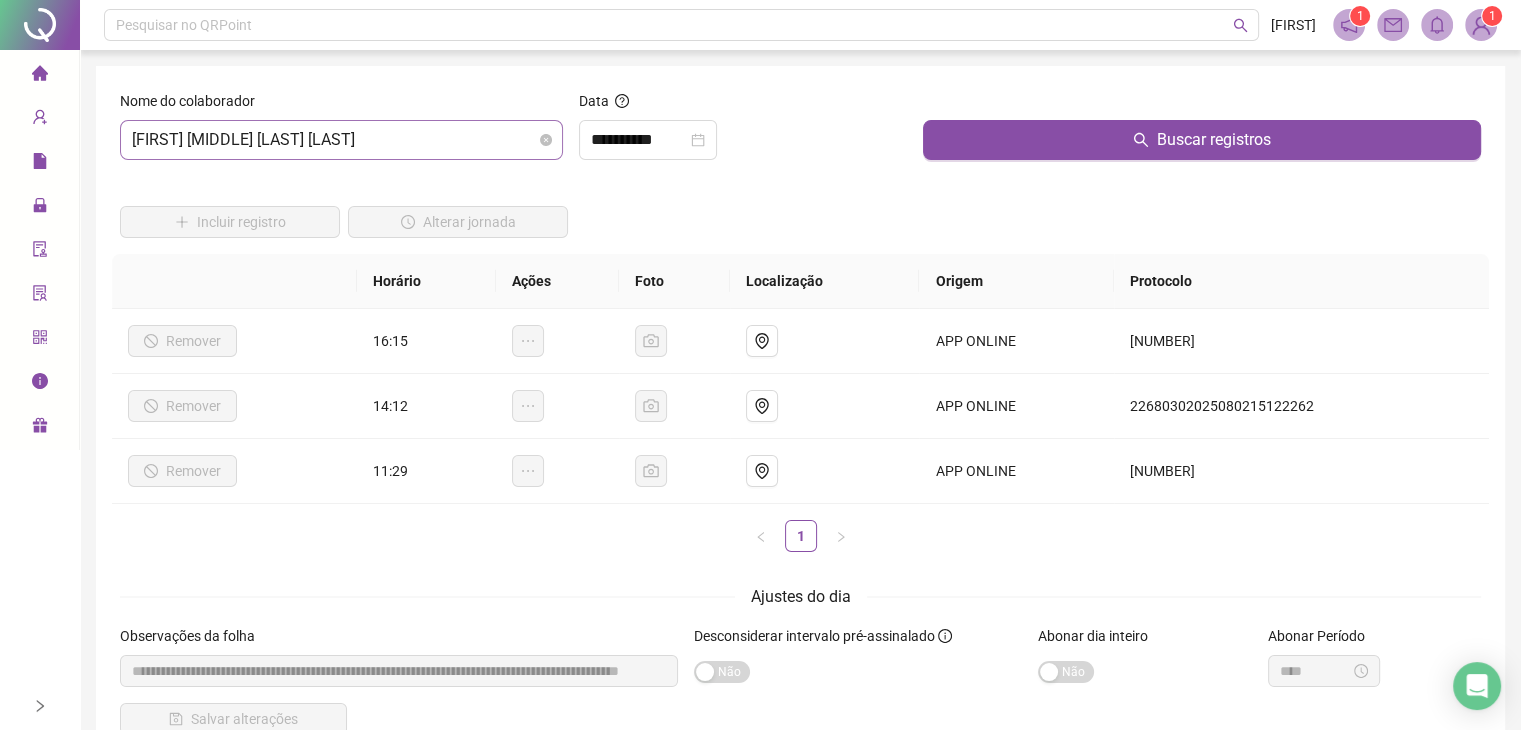 click on "[FIRST] [MIDDLE] [LAST] [LAST]" at bounding box center [341, 140] 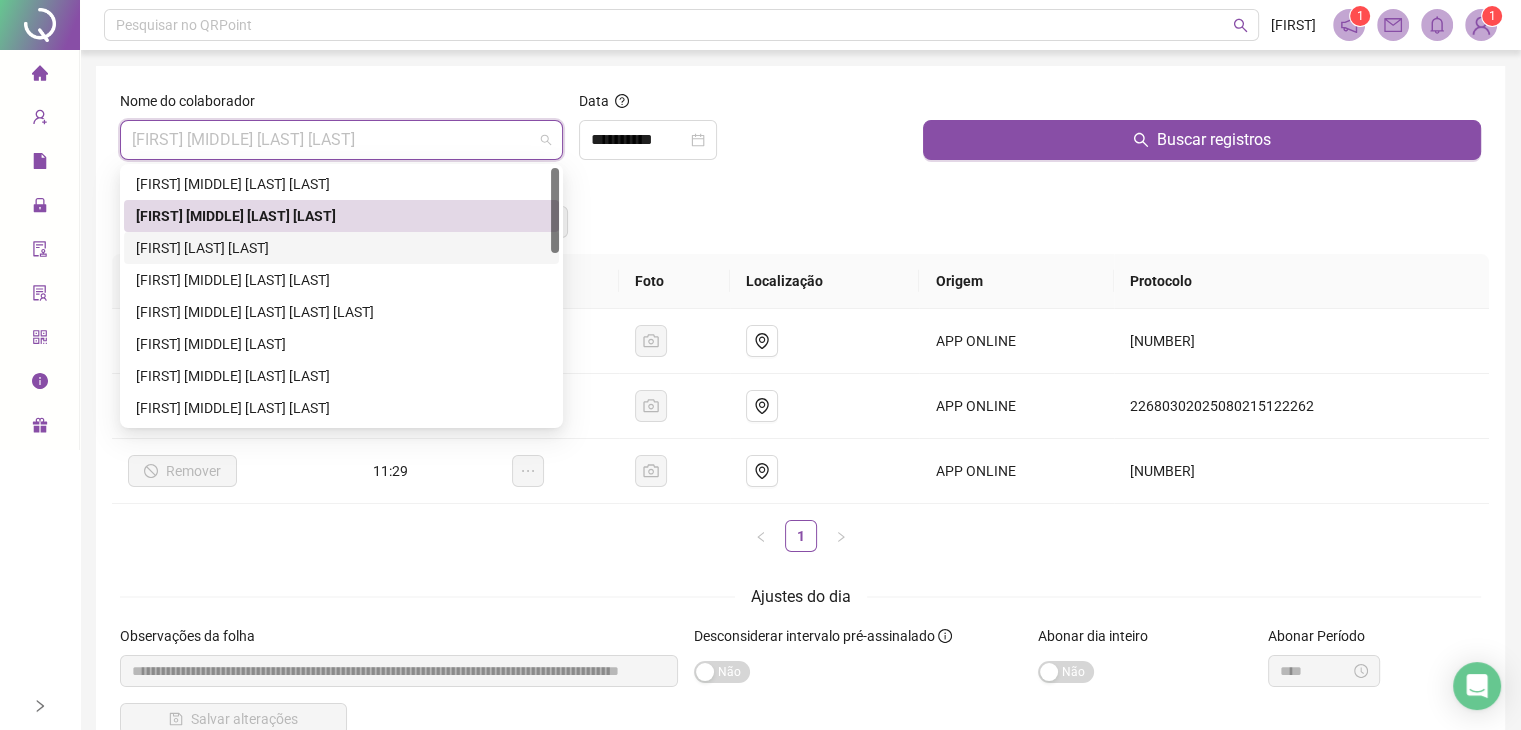click on "[FIRST] [LAST] [LAST]" at bounding box center (341, 248) 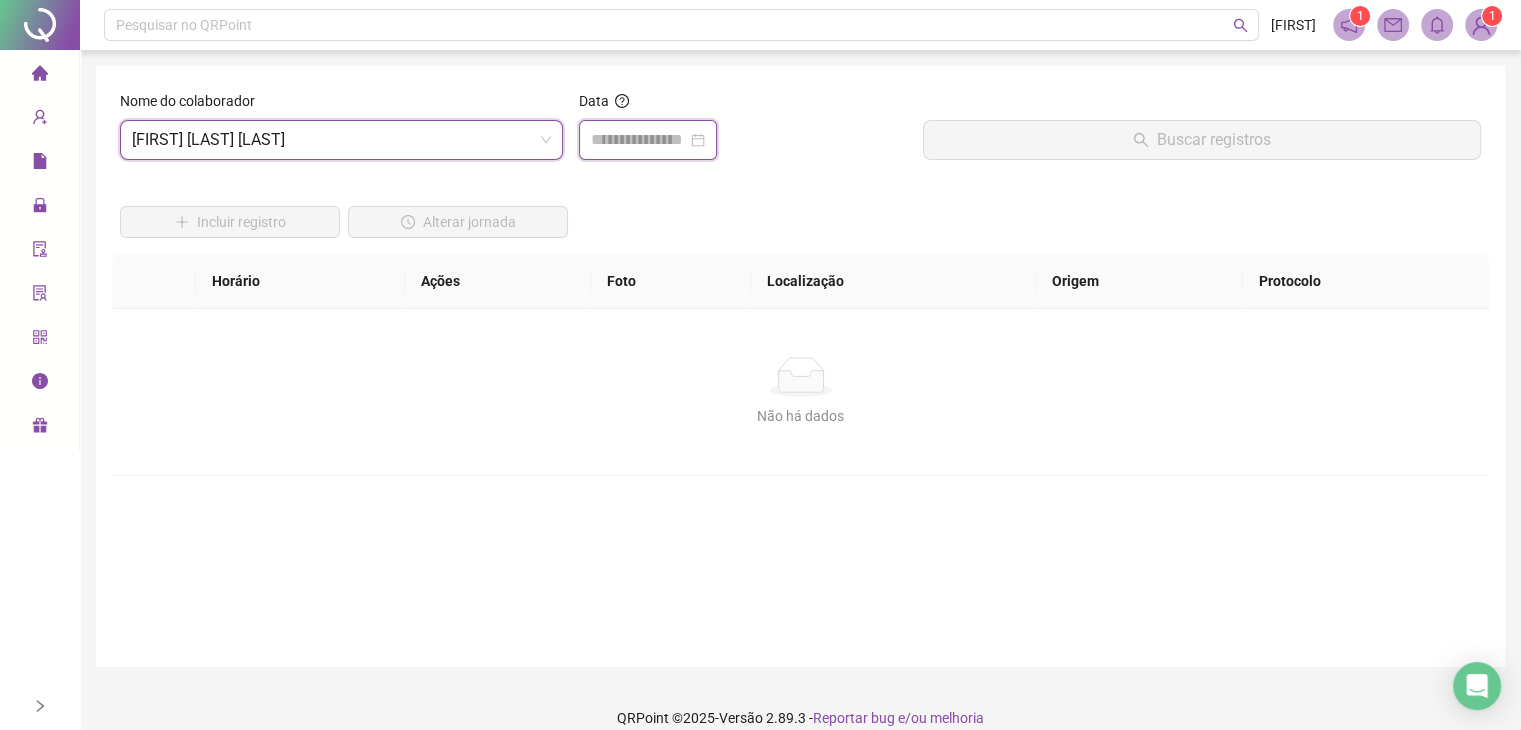 click at bounding box center (639, 140) 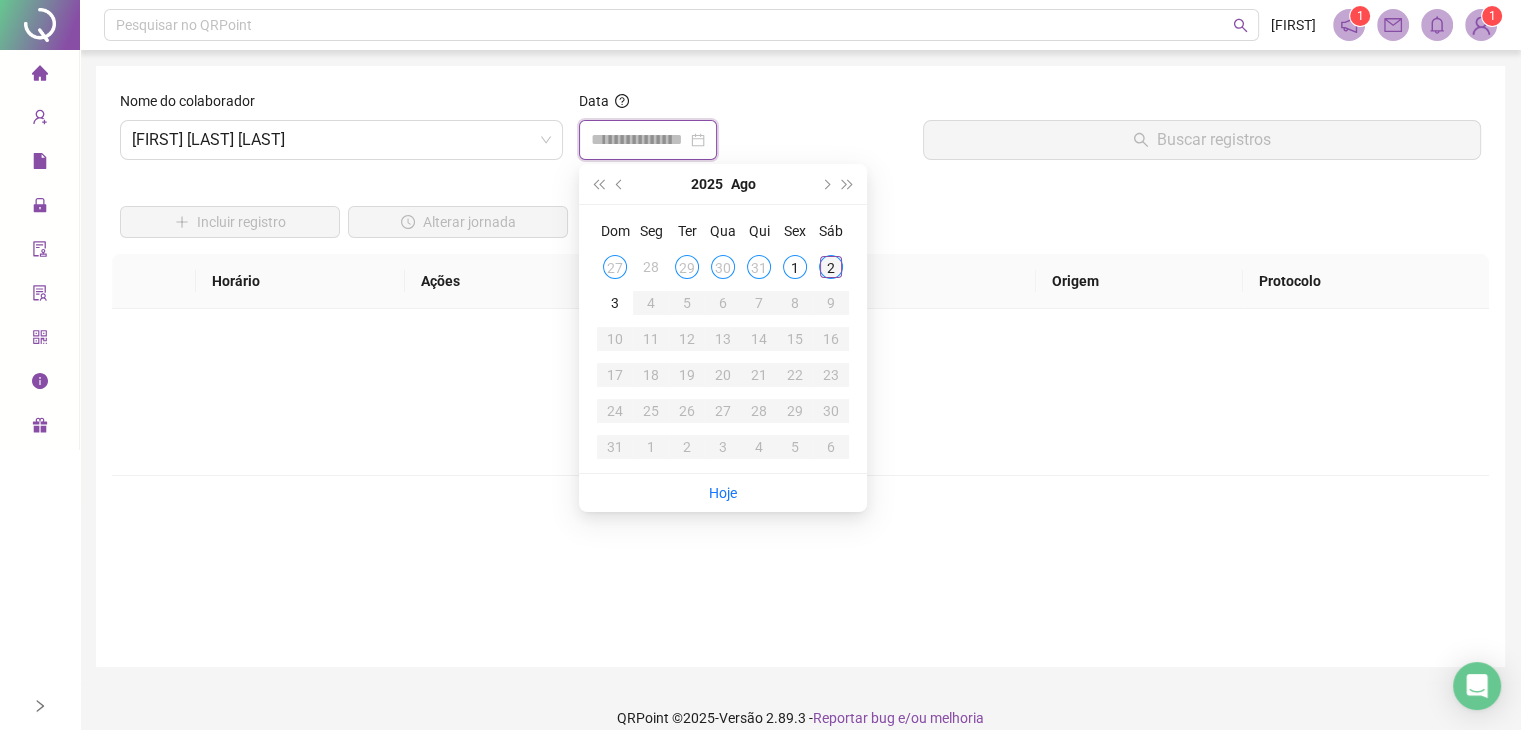 type on "**********" 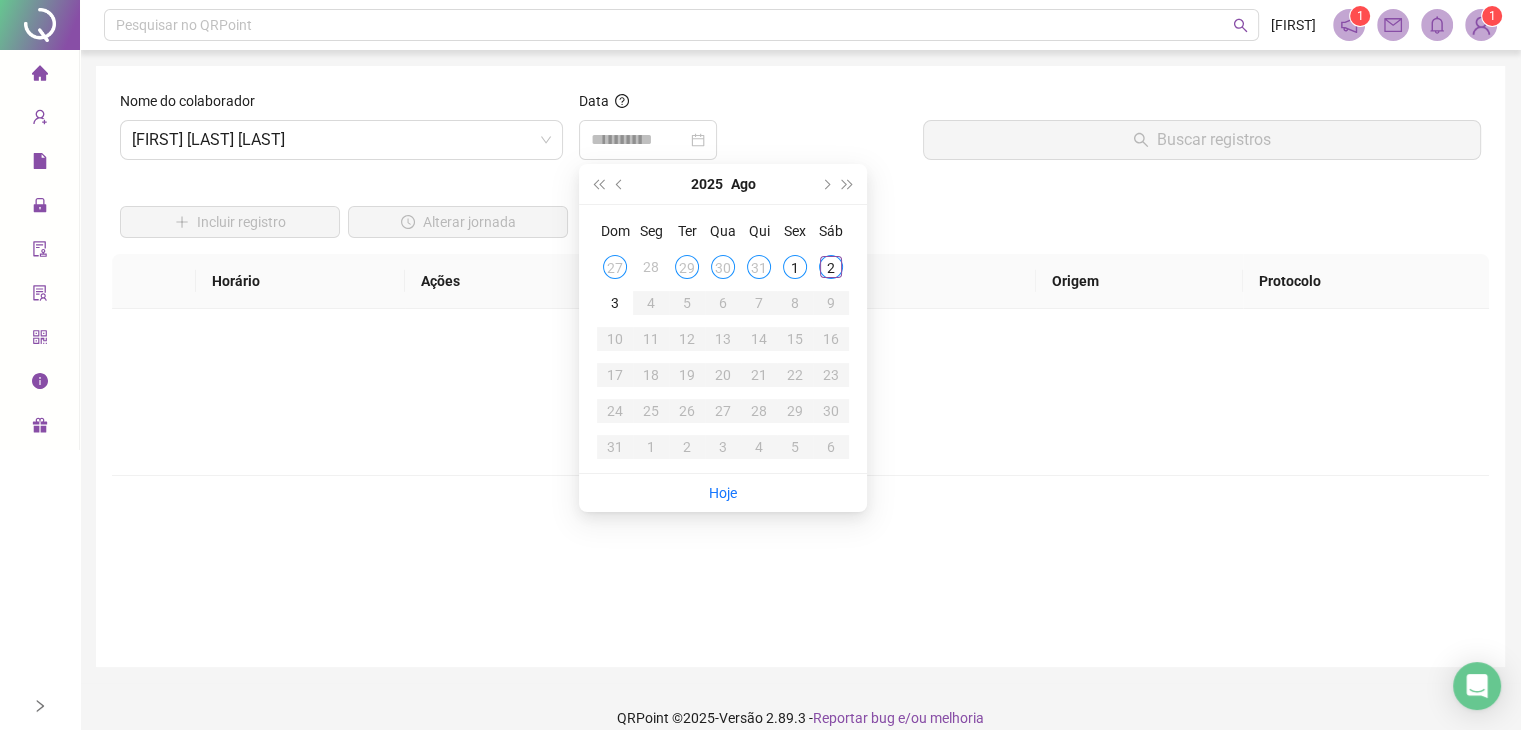 click on "2" at bounding box center (831, 267) 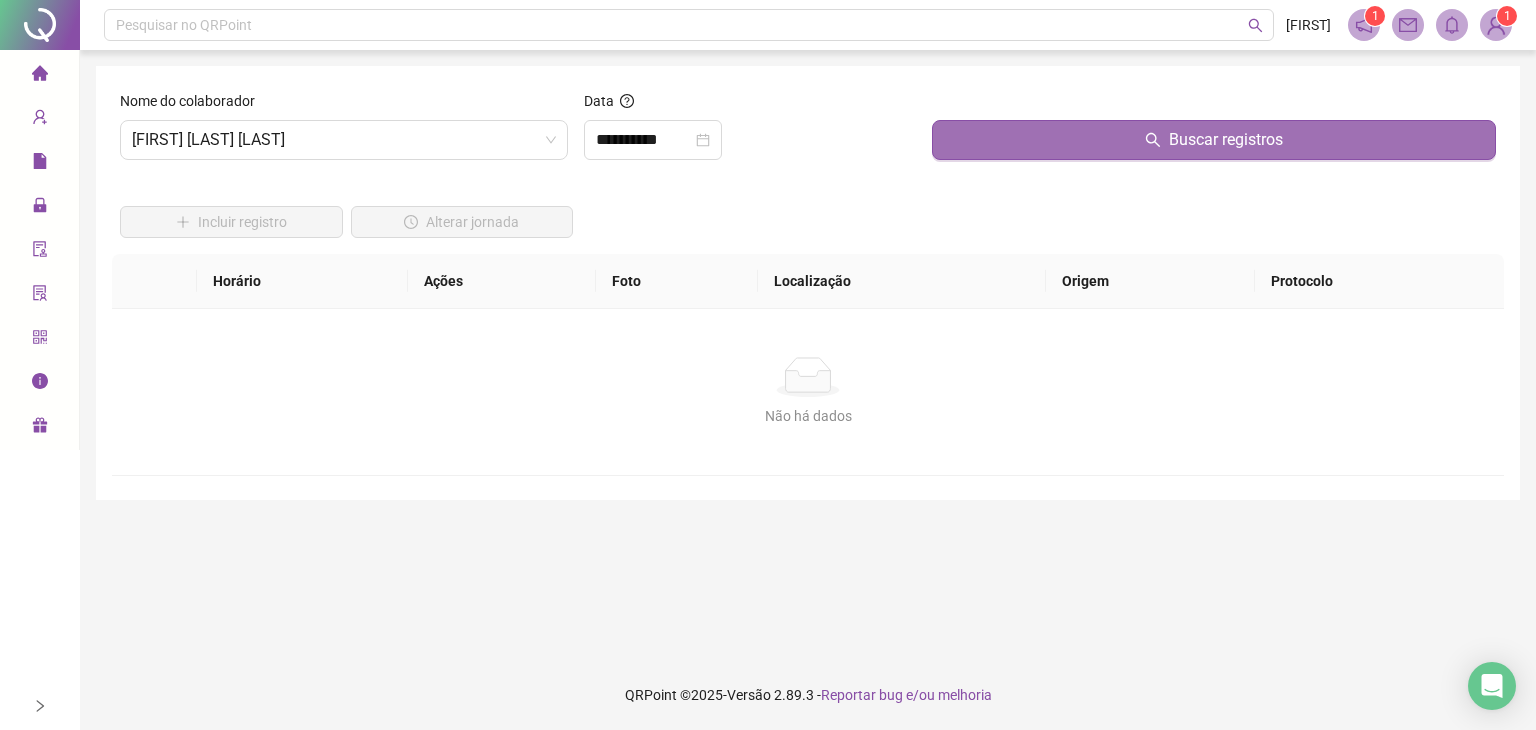 click on "Buscar registros" at bounding box center (1214, 140) 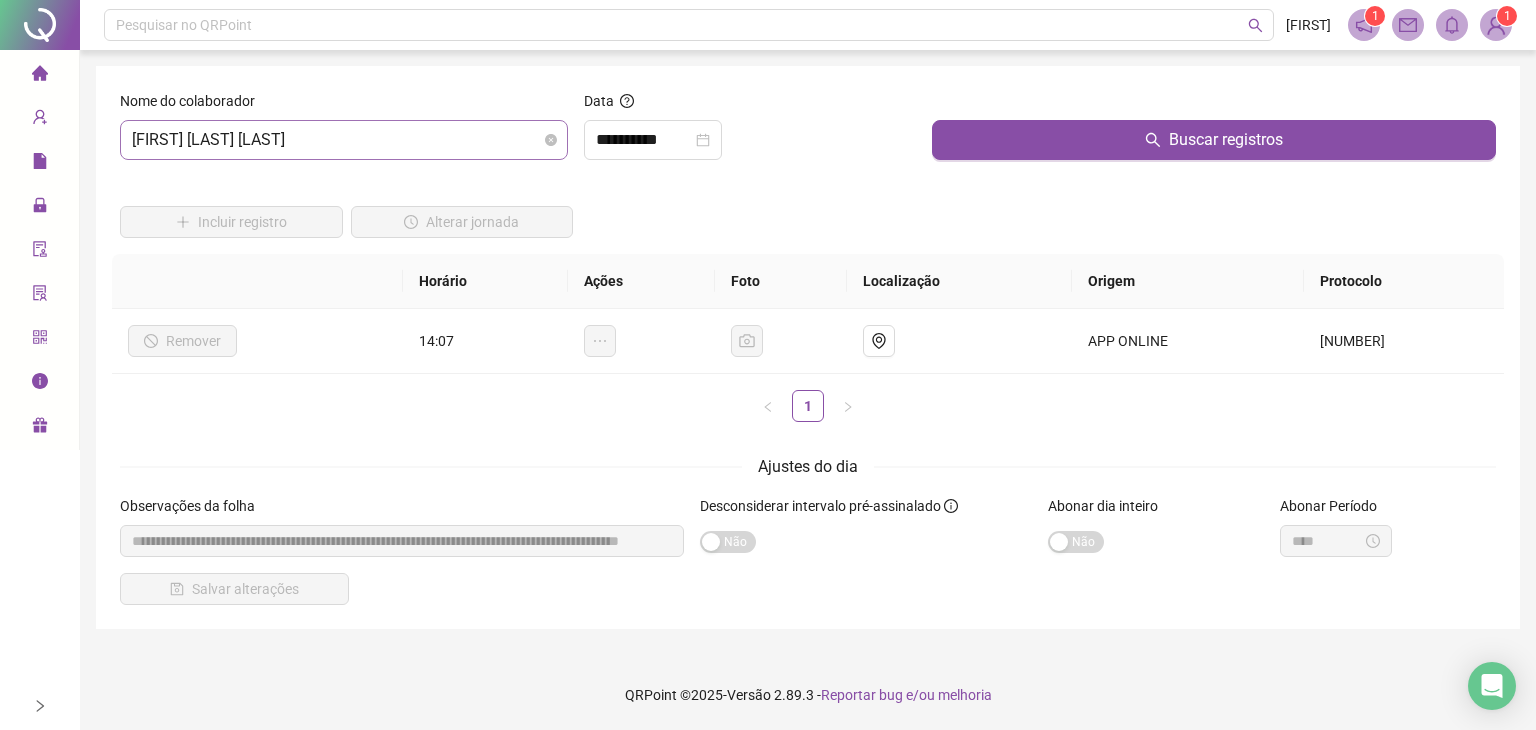 click on "[FIRST] [LAST] [LAST]" at bounding box center [344, 140] 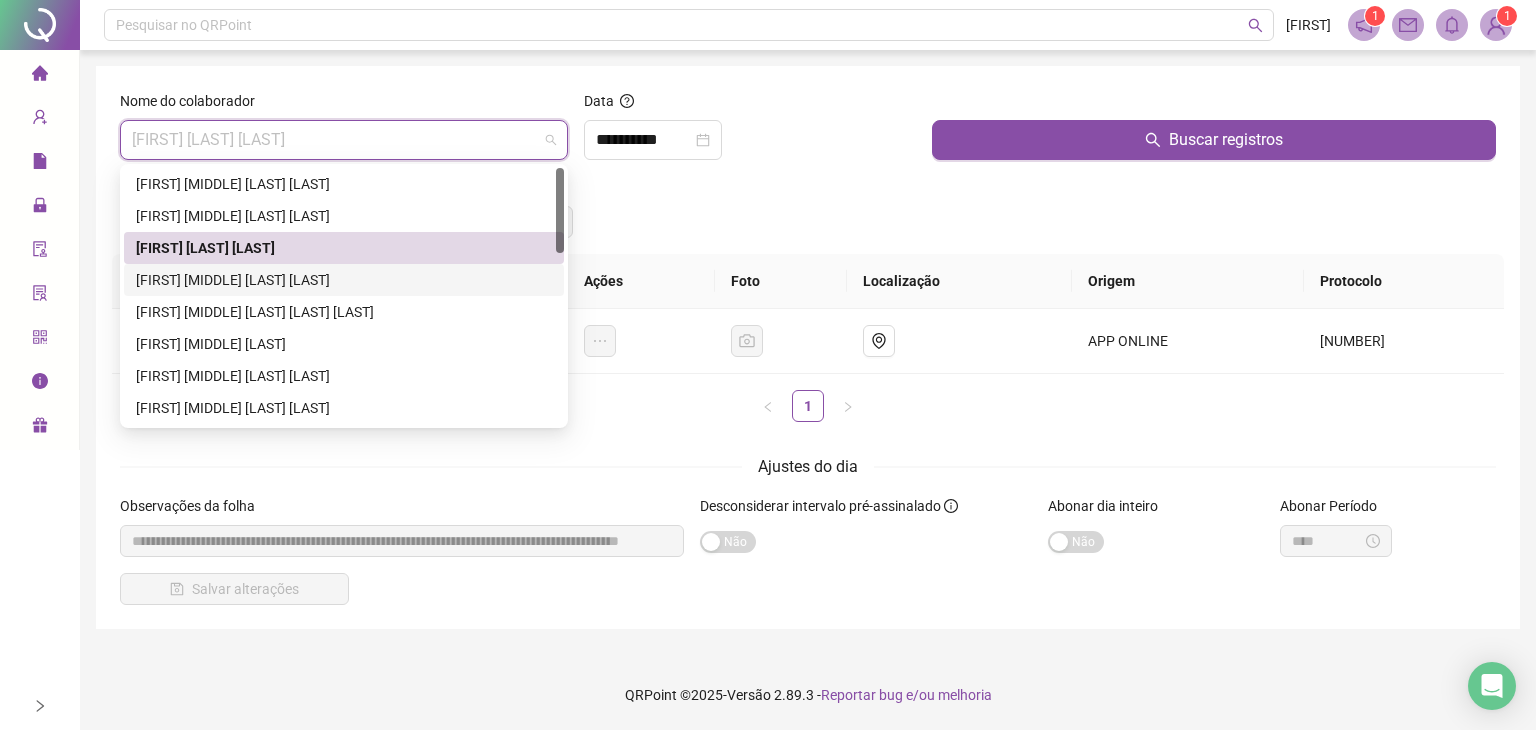 click on "[FIRST] [MIDDLE] [LAST] [LAST]" at bounding box center [344, 280] 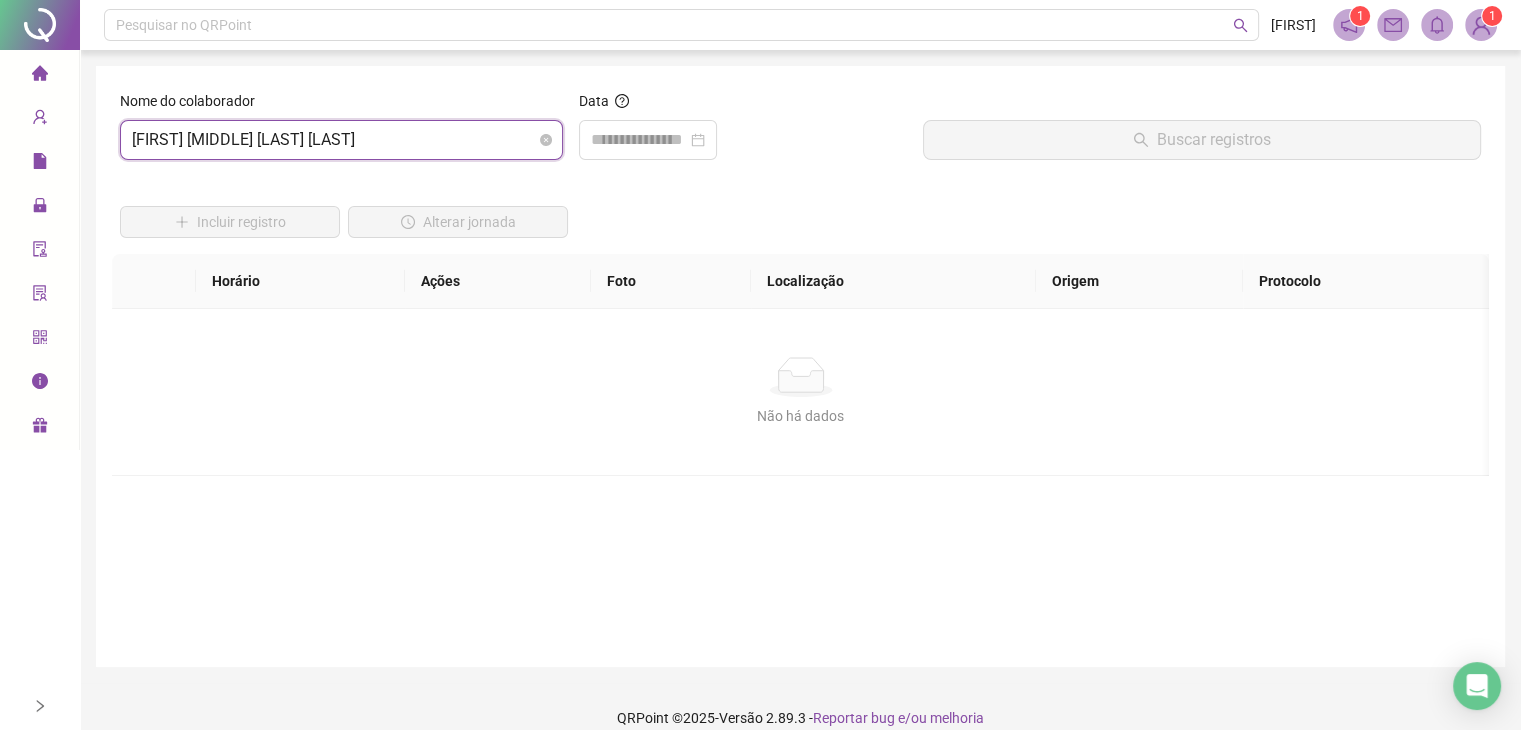 click on "[FIRST] [MIDDLE] [LAST] [LAST]" at bounding box center [341, 140] 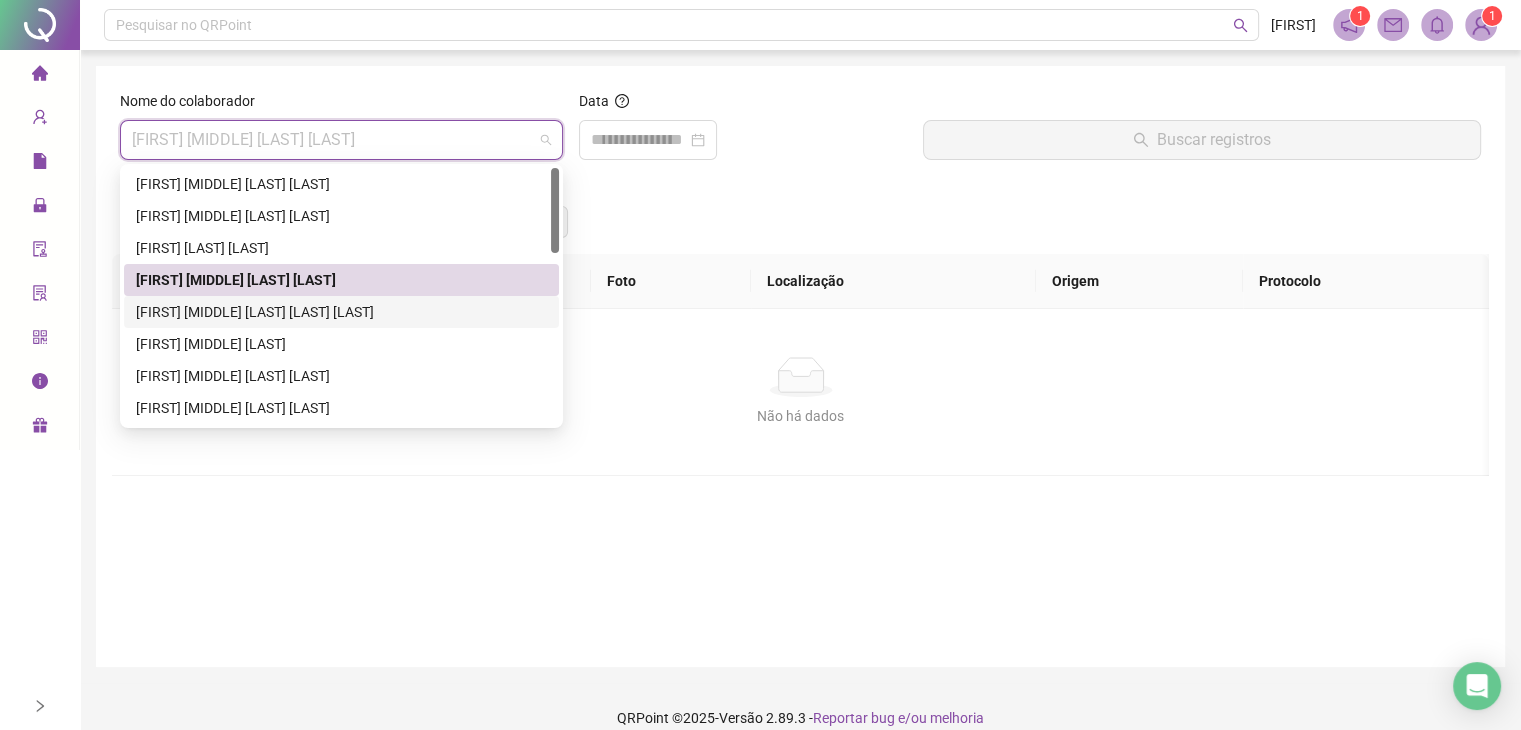 click on "[FIRST] [MIDDLE] [LAST] [LAST] [LAST]" at bounding box center [341, 312] 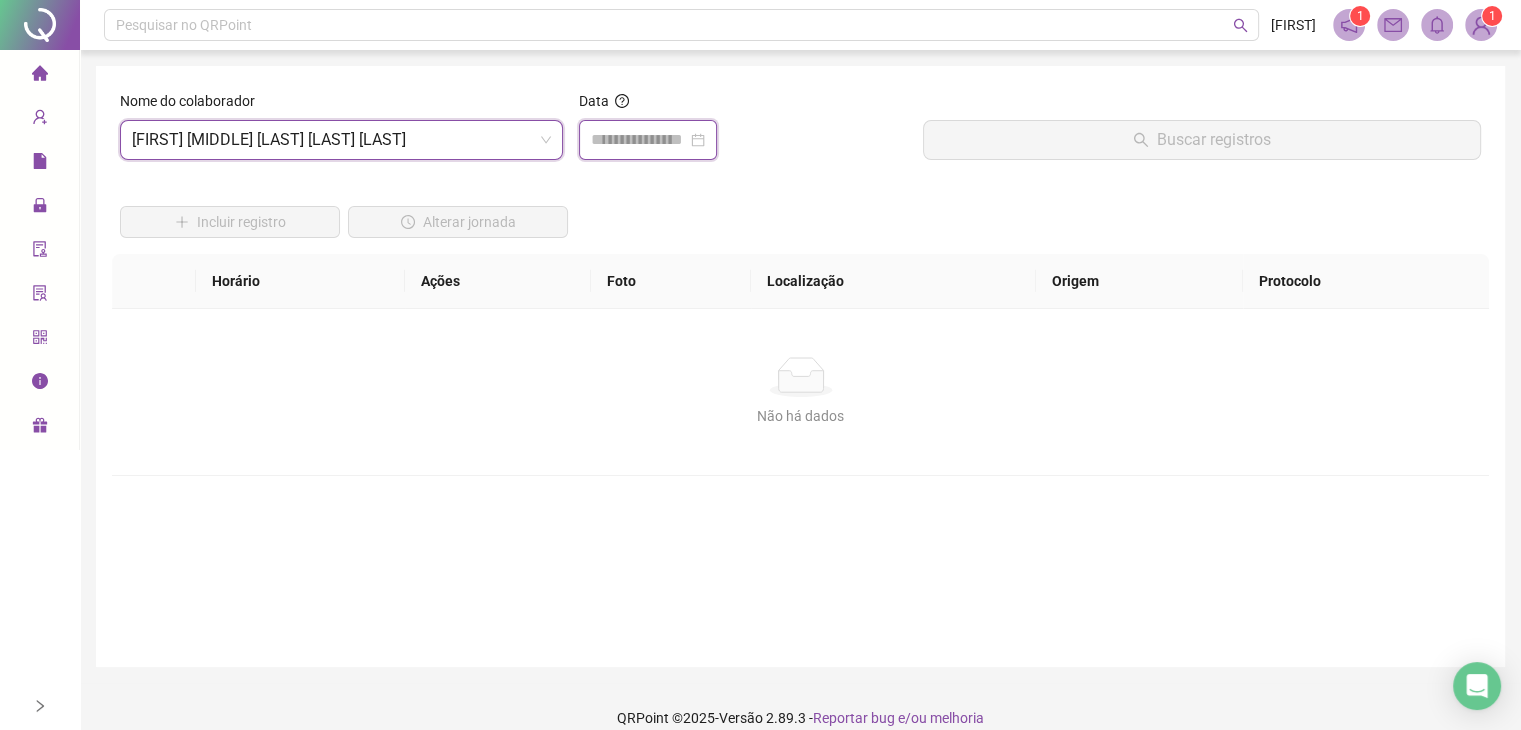click at bounding box center (639, 140) 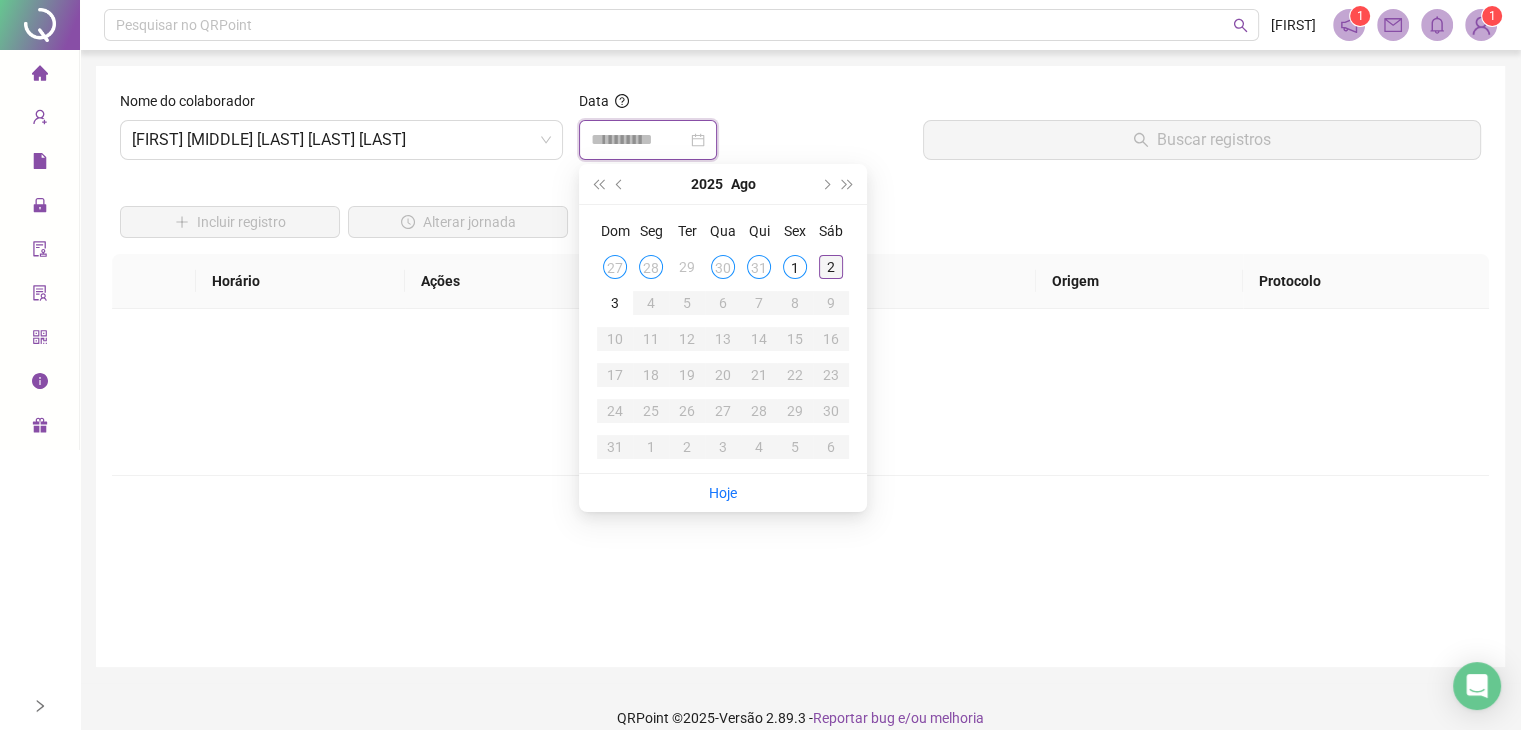 type on "**********" 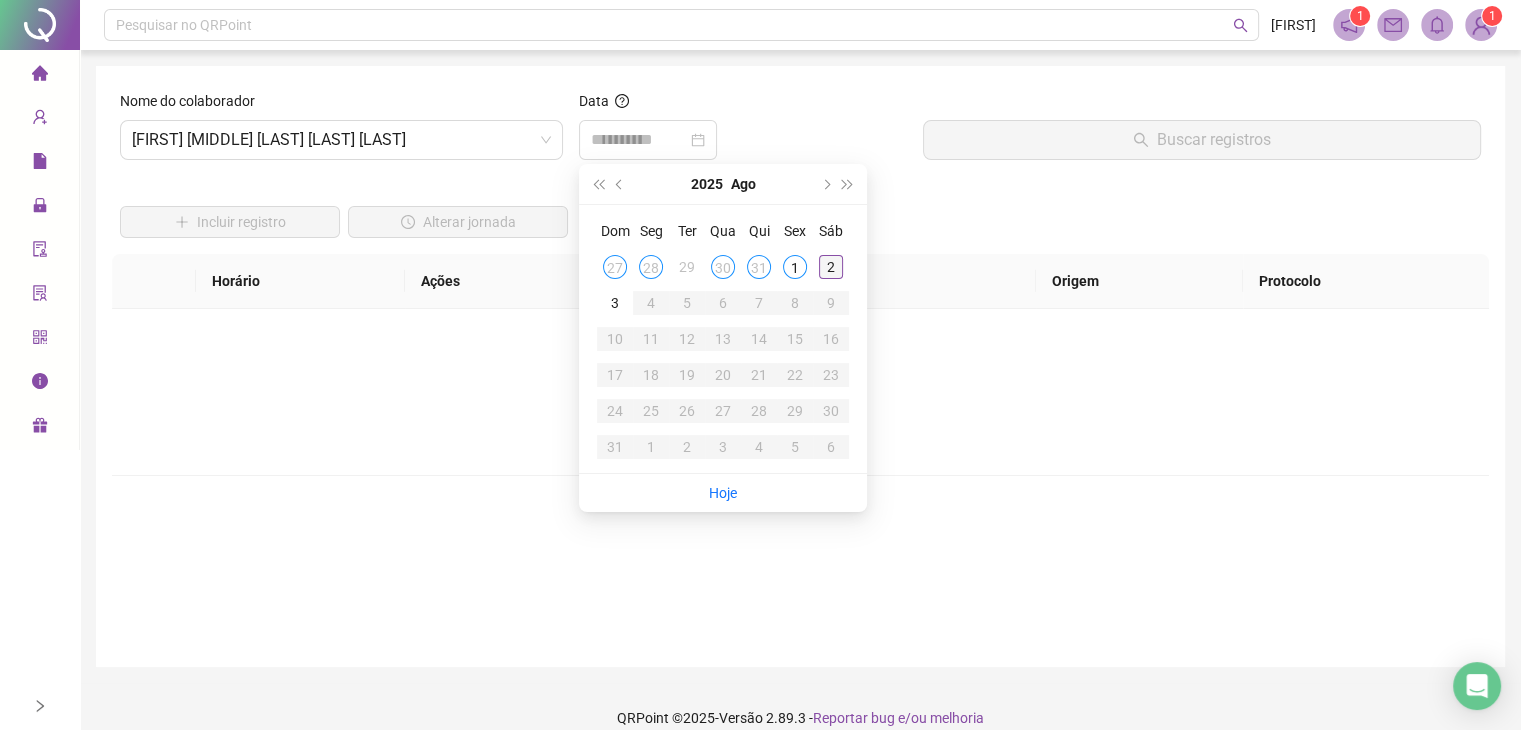 click on "2" at bounding box center (831, 267) 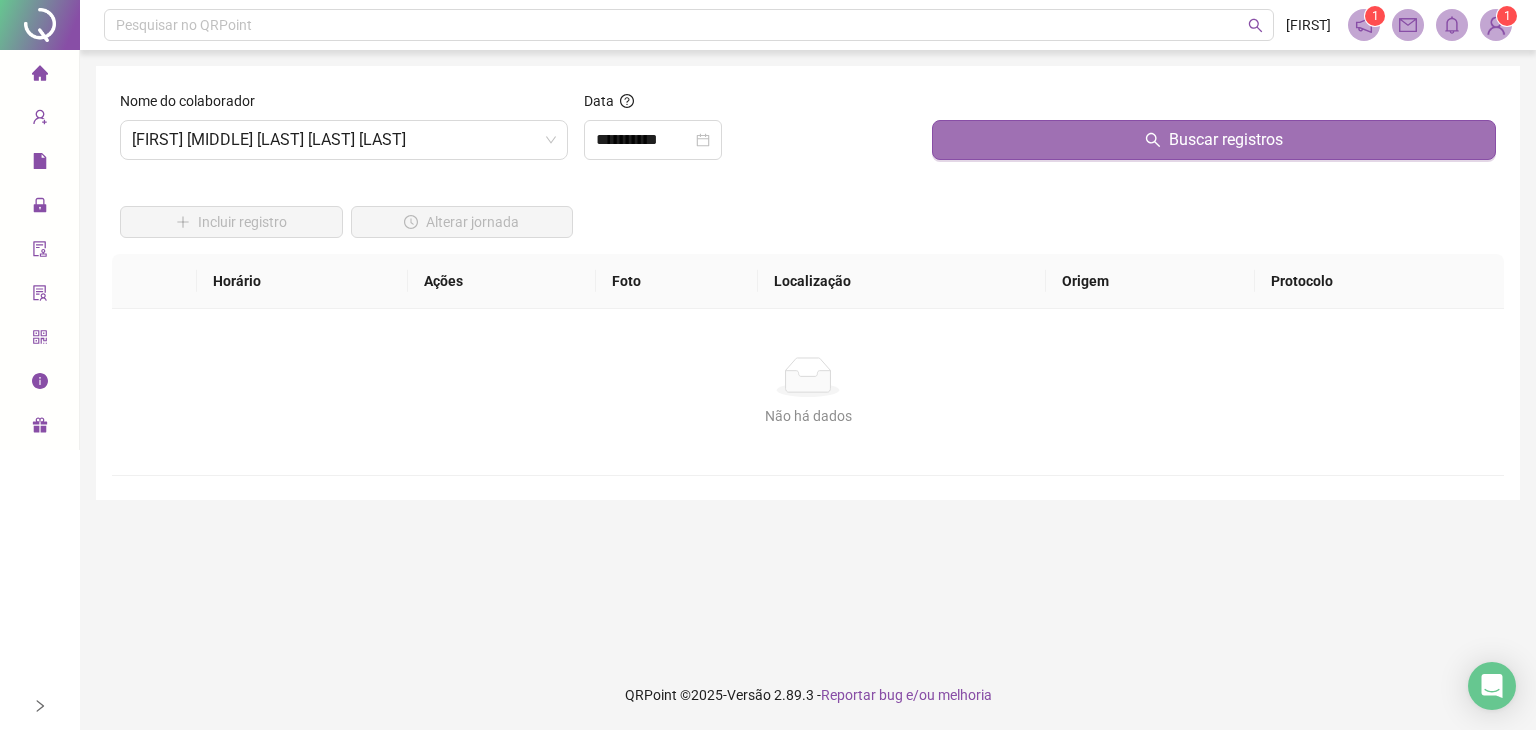 click on "Buscar registros" at bounding box center [1214, 140] 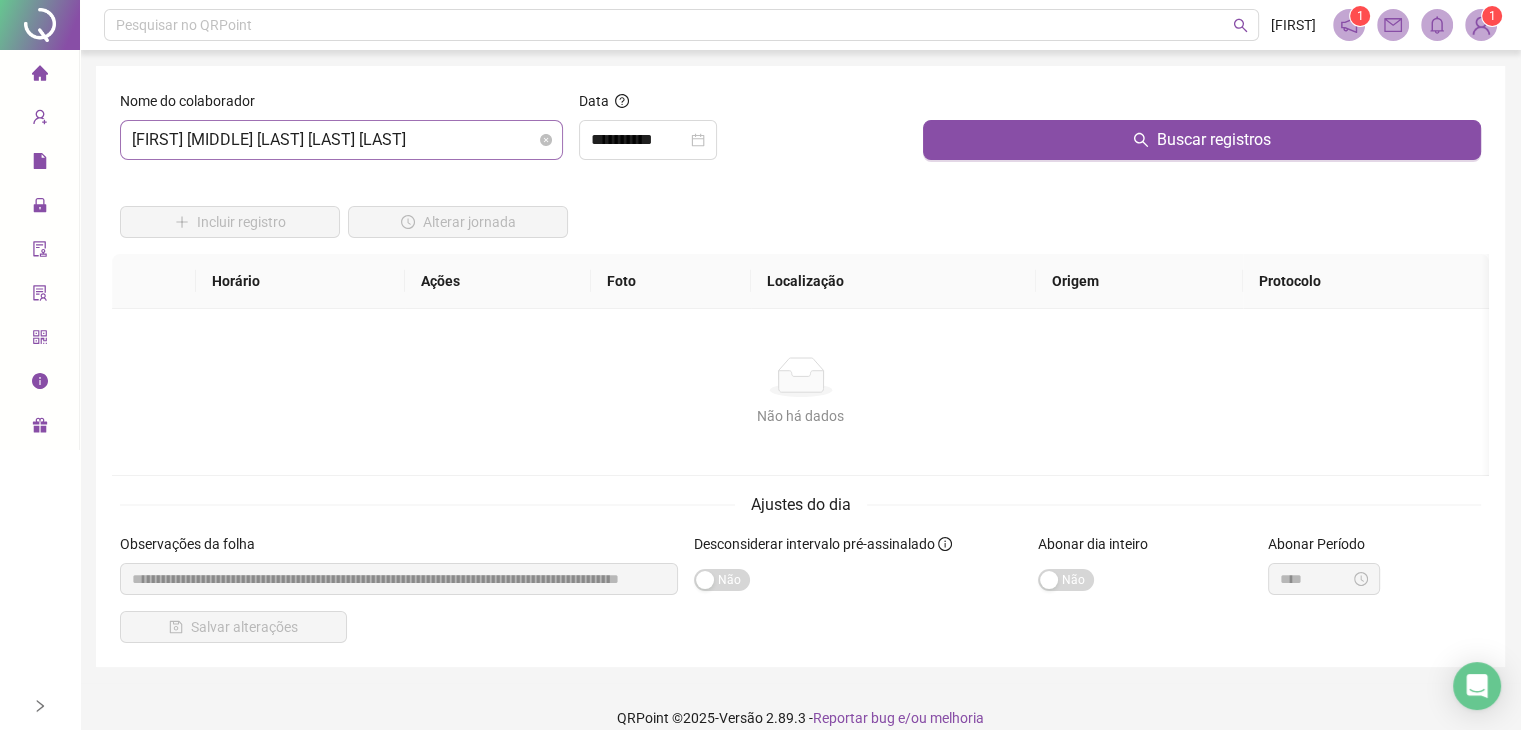 click on "[FIRST] [MIDDLE] [LAST] [LAST] [LAST]" at bounding box center [341, 140] 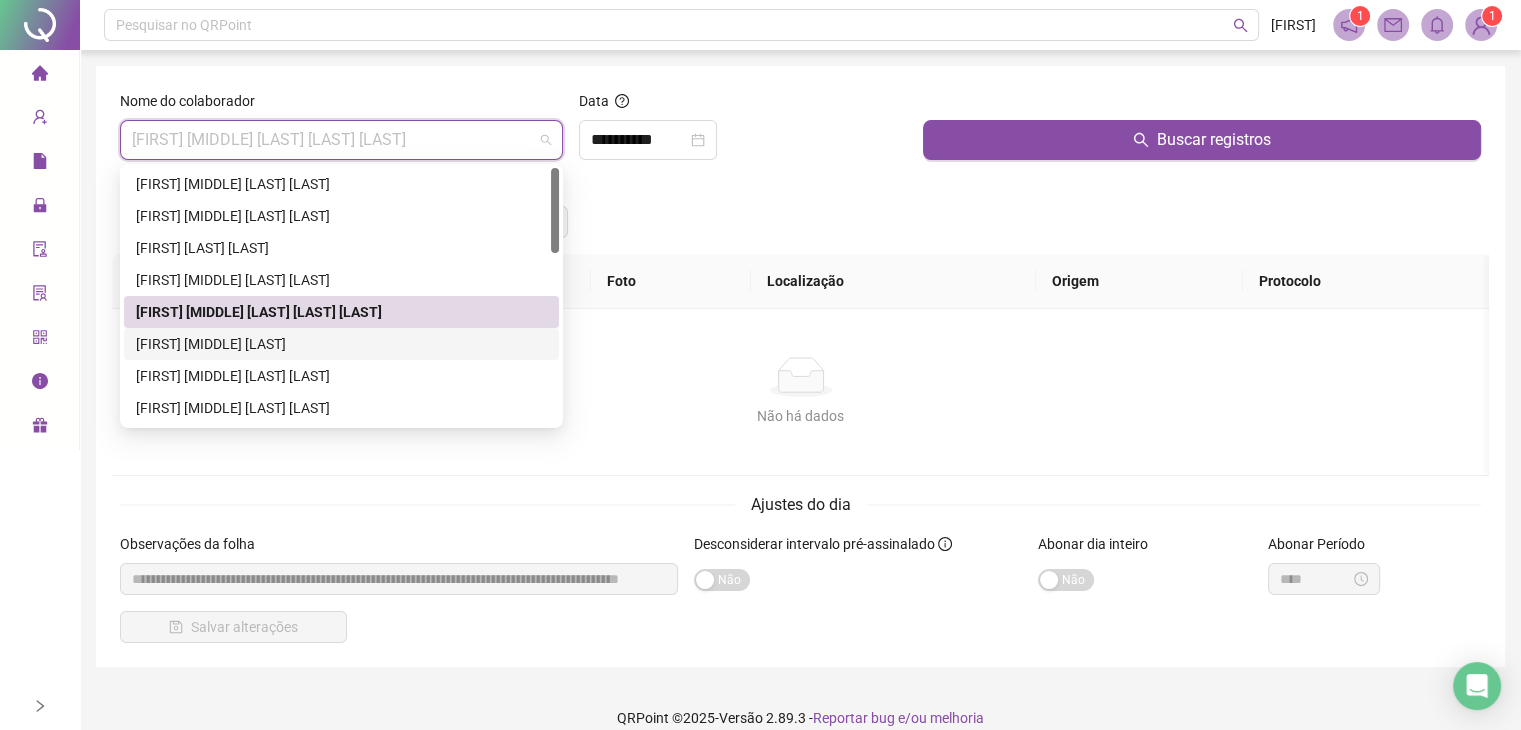 click on "[FIRST] [MIDDLE] [LAST]" at bounding box center (341, 344) 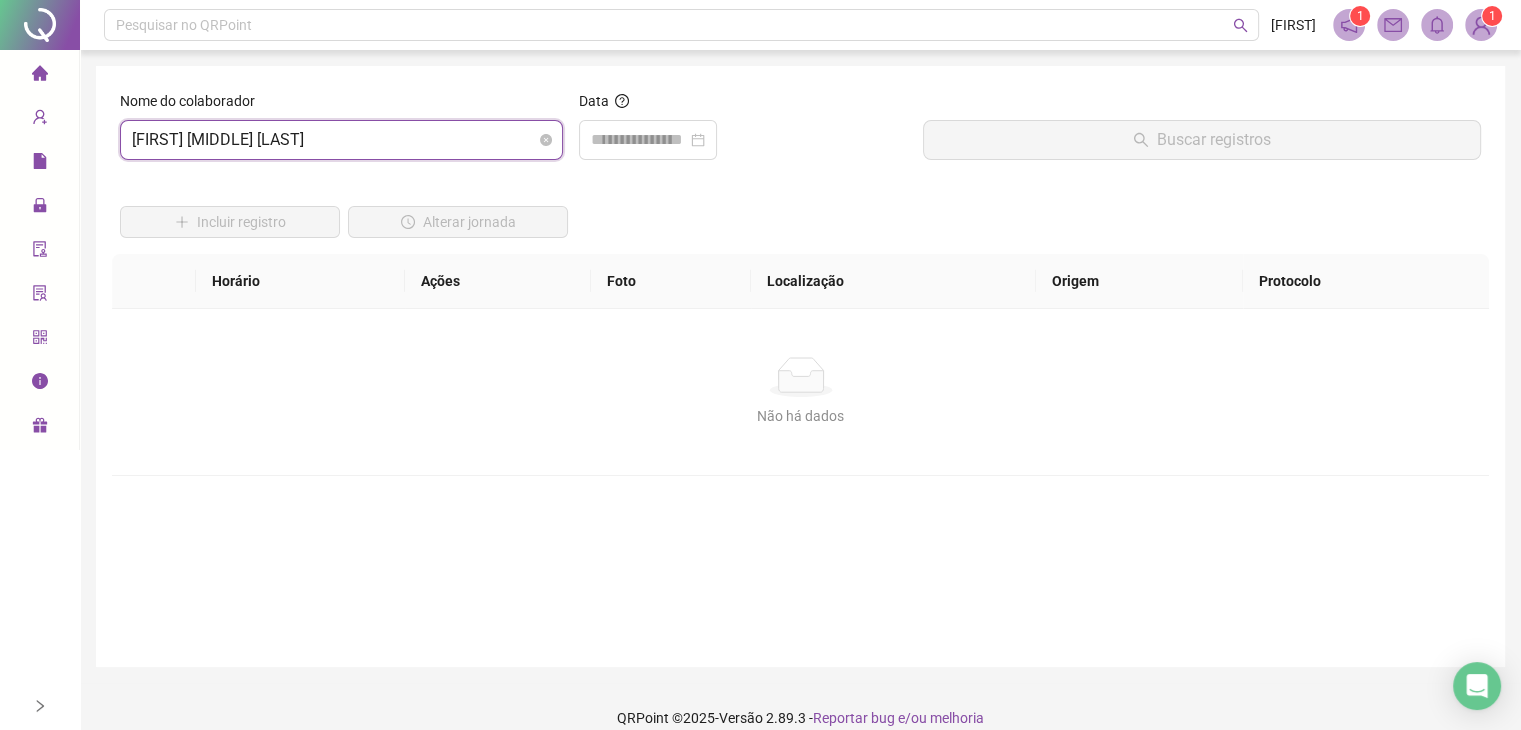 click on "[FIRST] [MIDDLE] [LAST]" at bounding box center (341, 140) 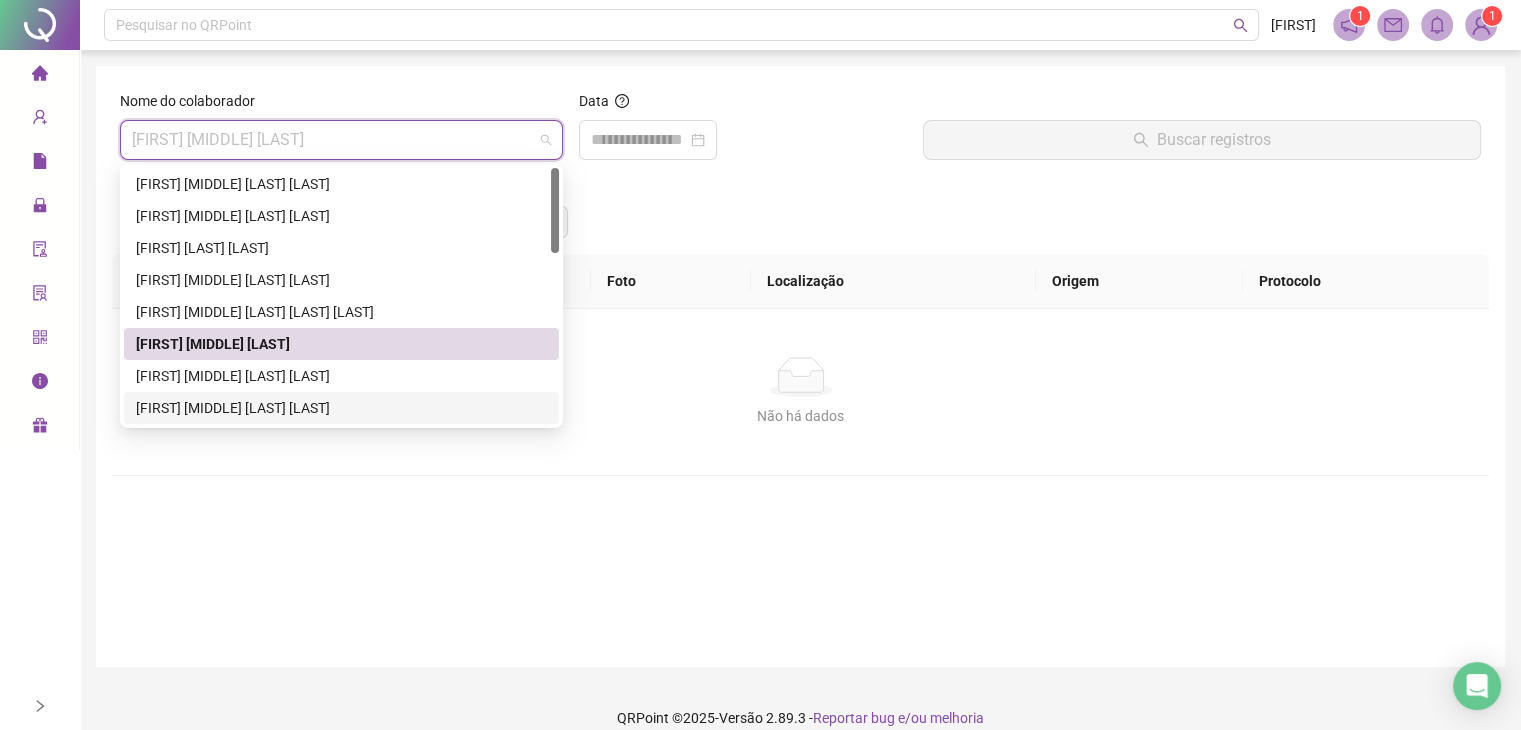 click on "[FIRST] [MIDDLE] [LAST] [LAST]" at bounding box center (341, 408) 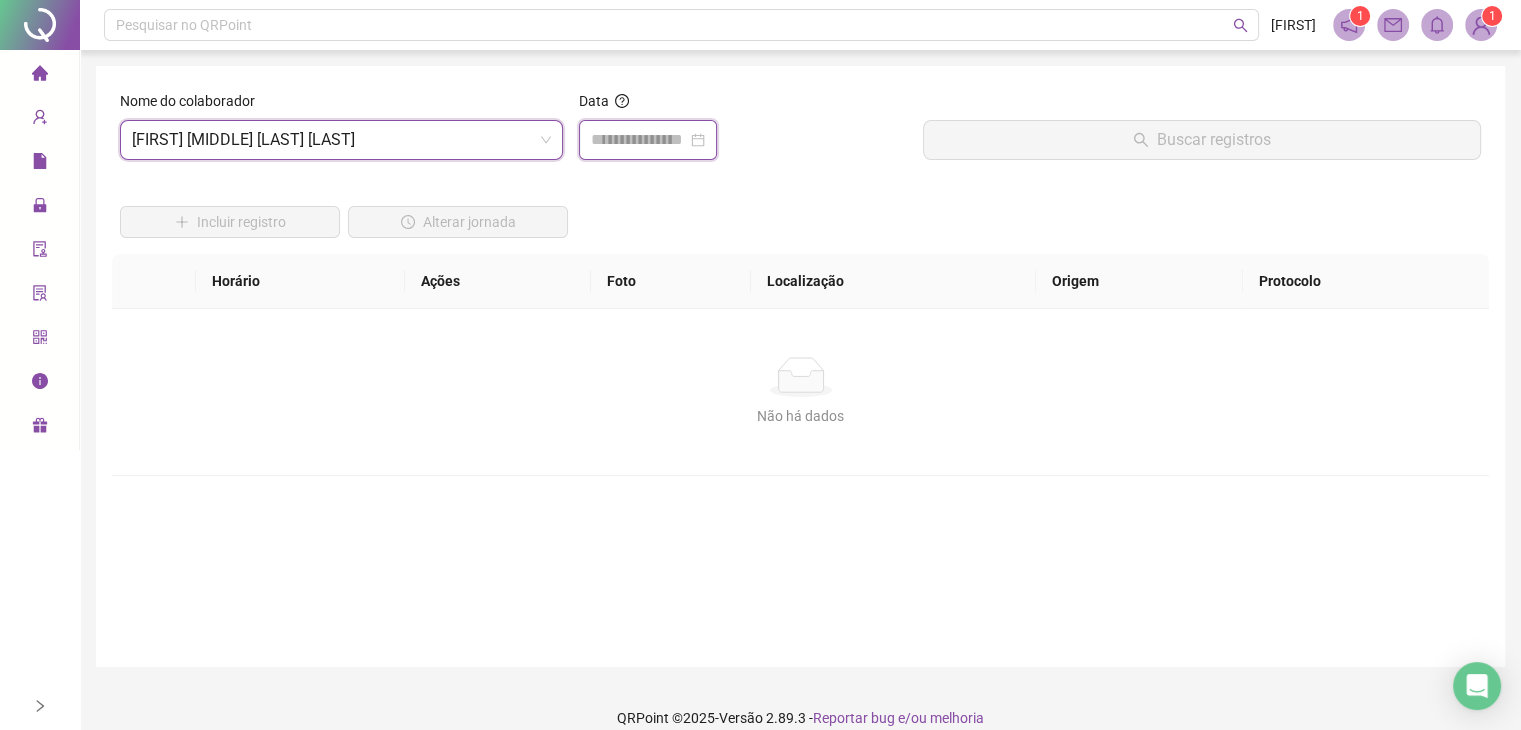 click at bounding box center (639, 140) 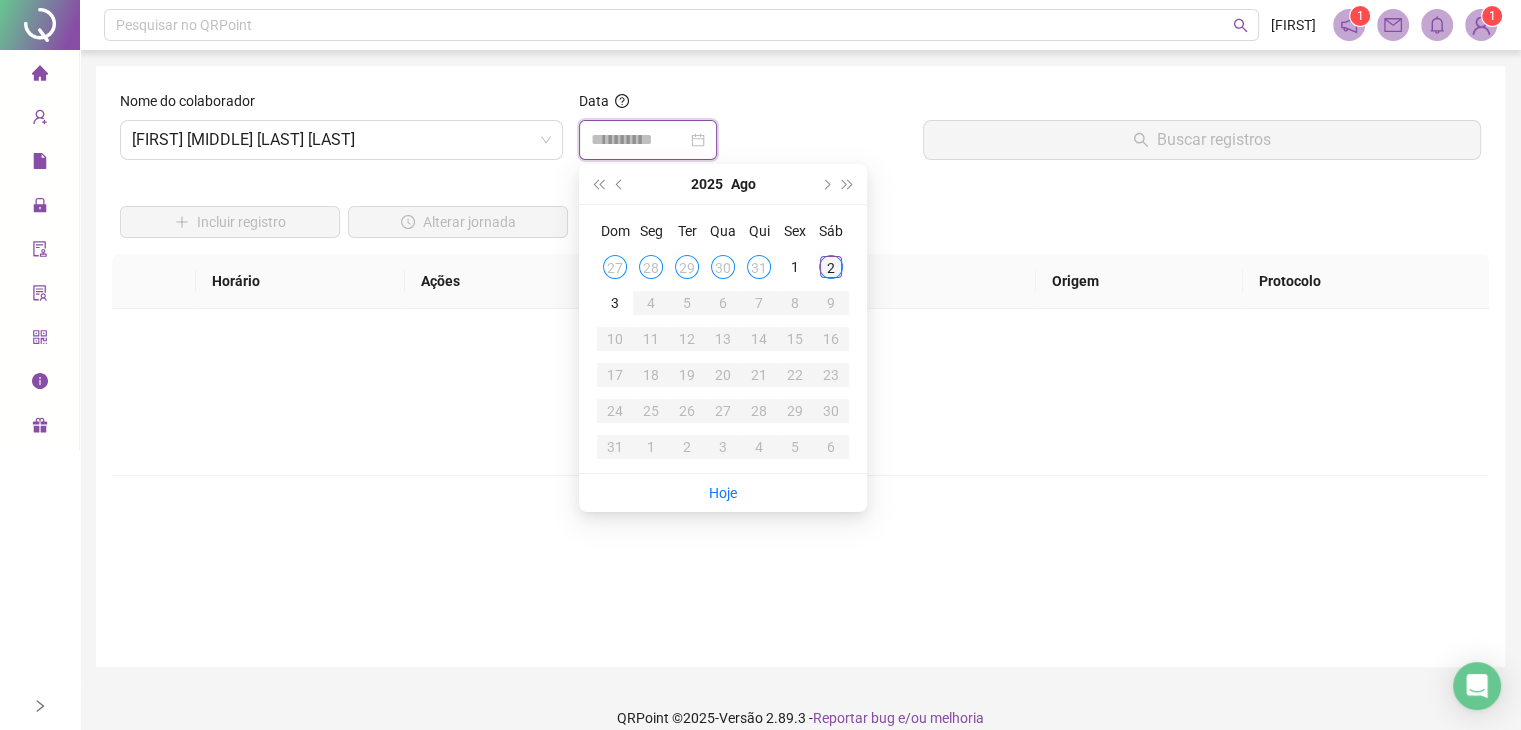 type on "**********" 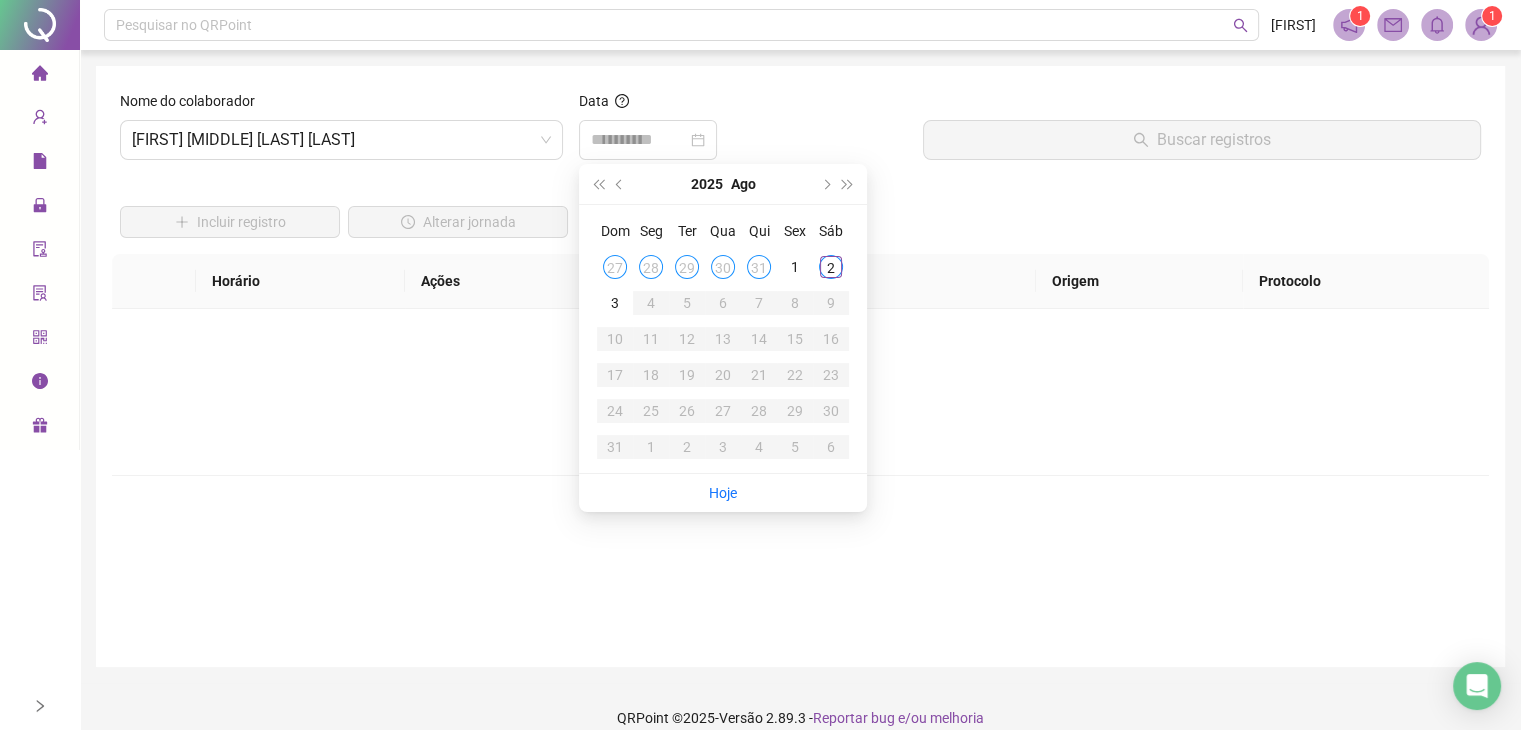 click on "2" at bounding box center (831, 267) 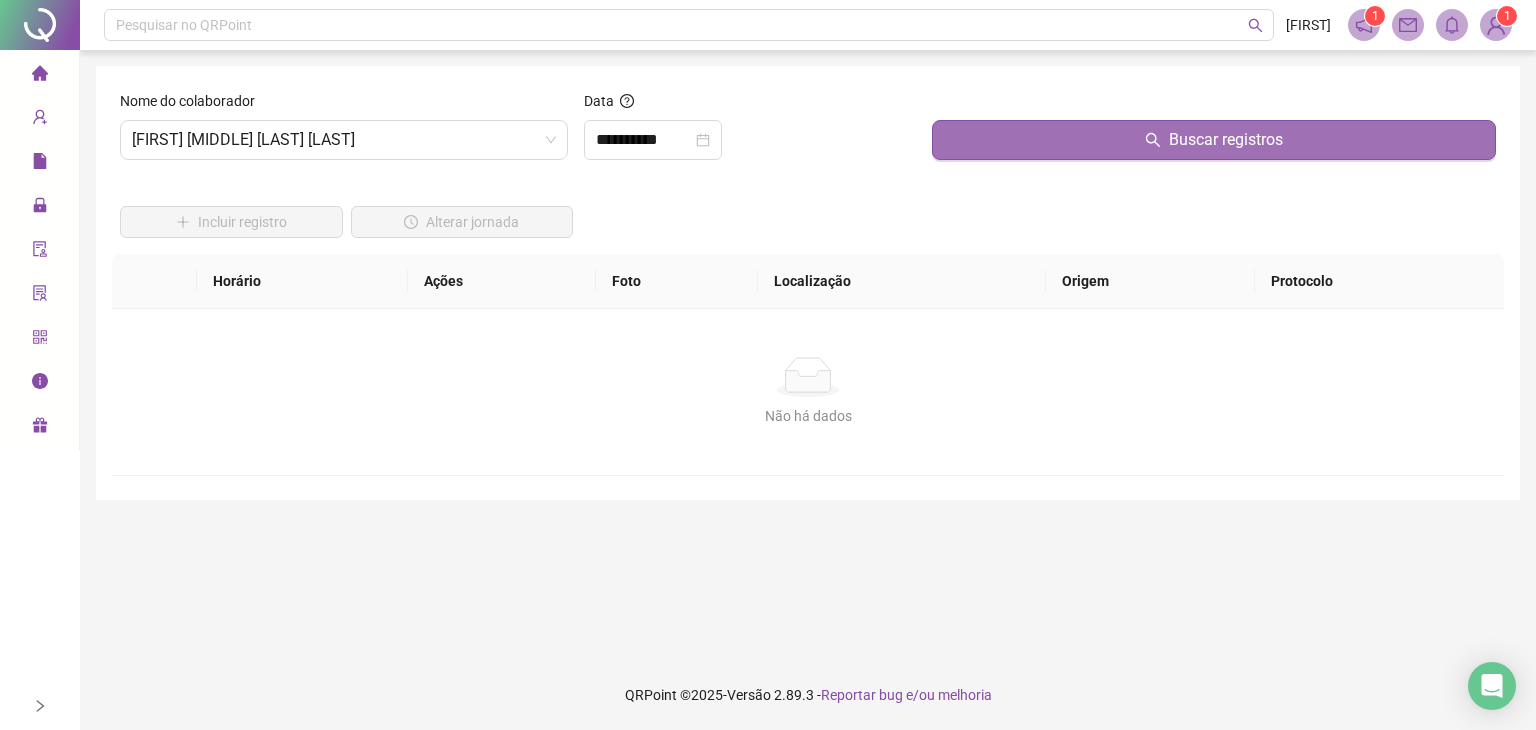 click on "Buscar registros" at bounding box center [1214, 140] 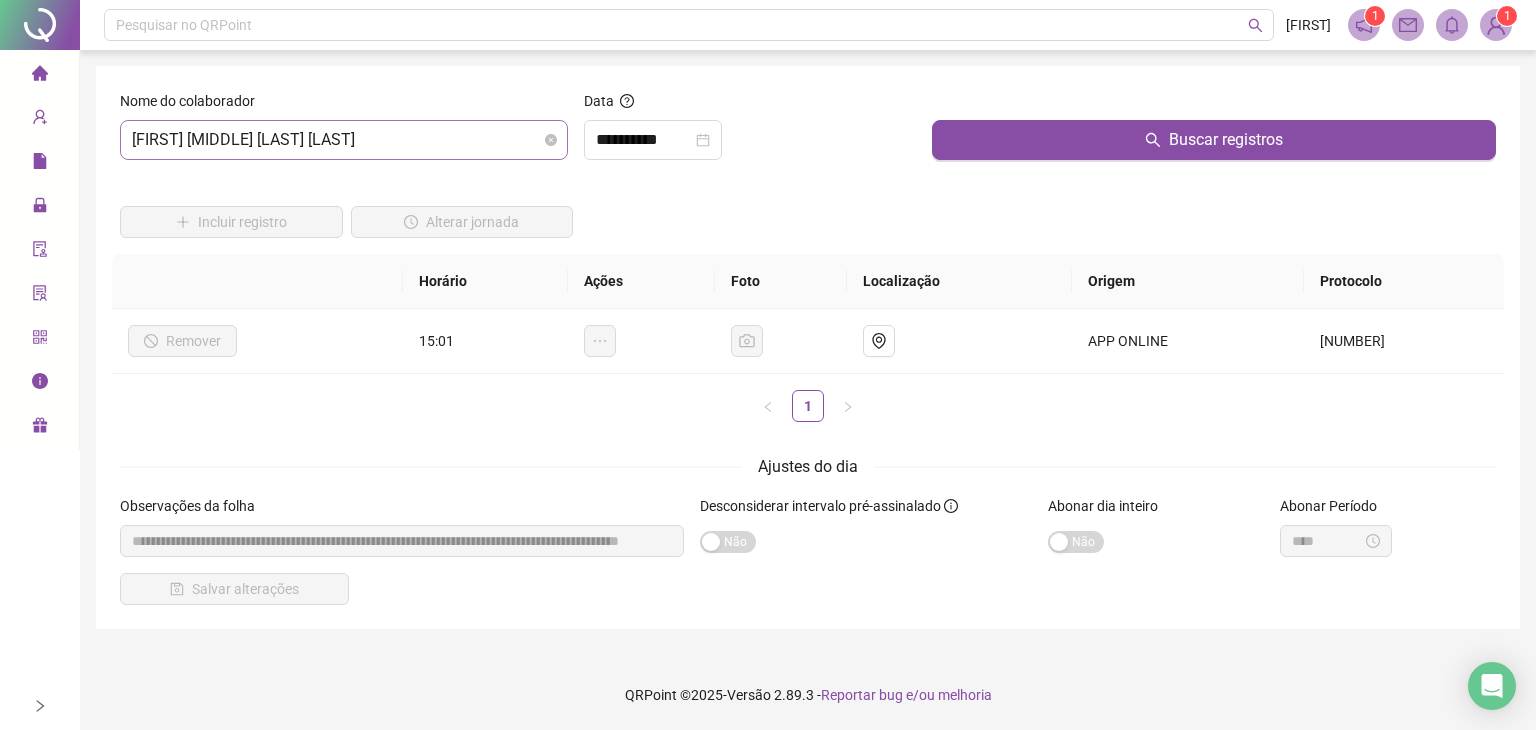 click on "[FIRST] [MIDDLE] [LAST] [LAST]" at bounding box center [344, 140] 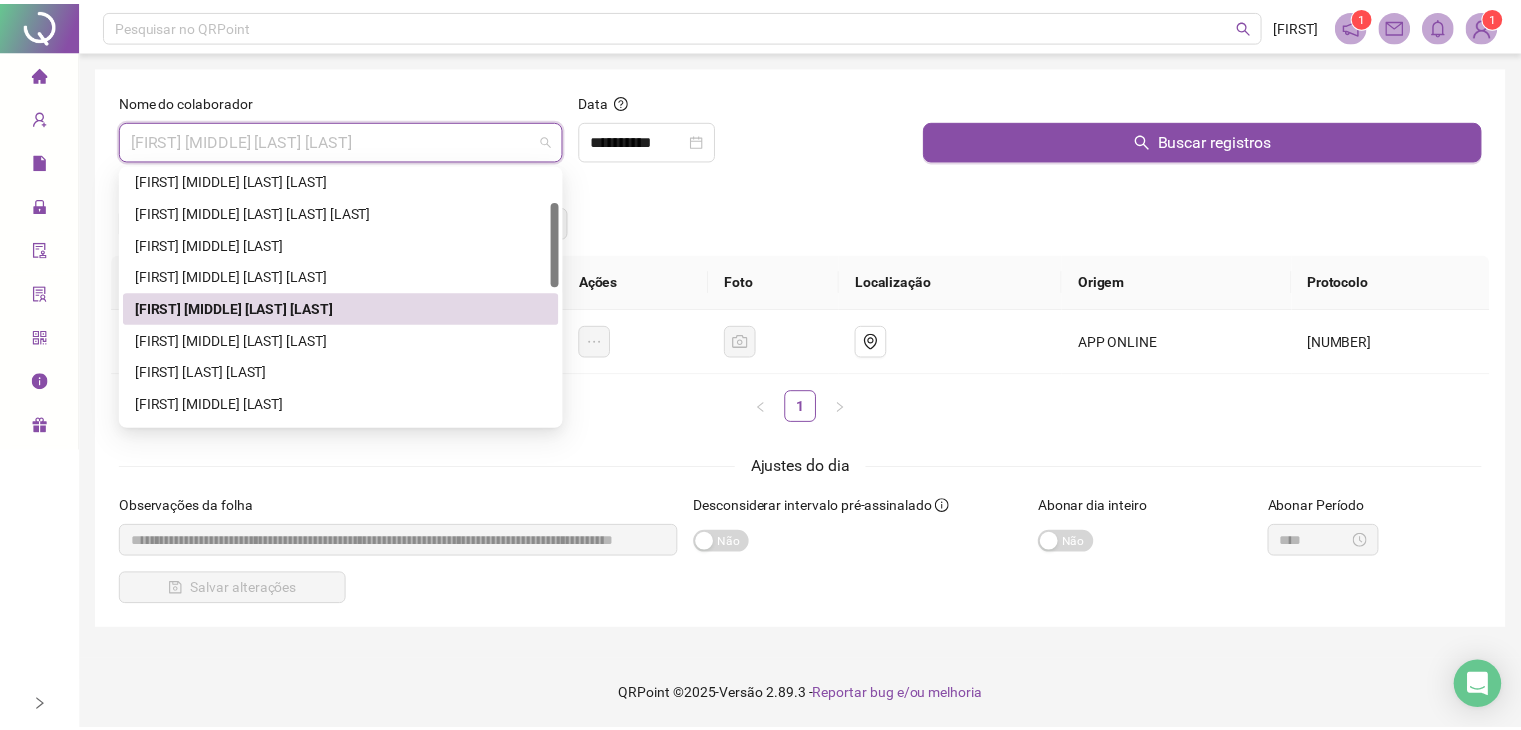 scroll, scrollTop: 200, scrollLeft: 0, axis: vertical 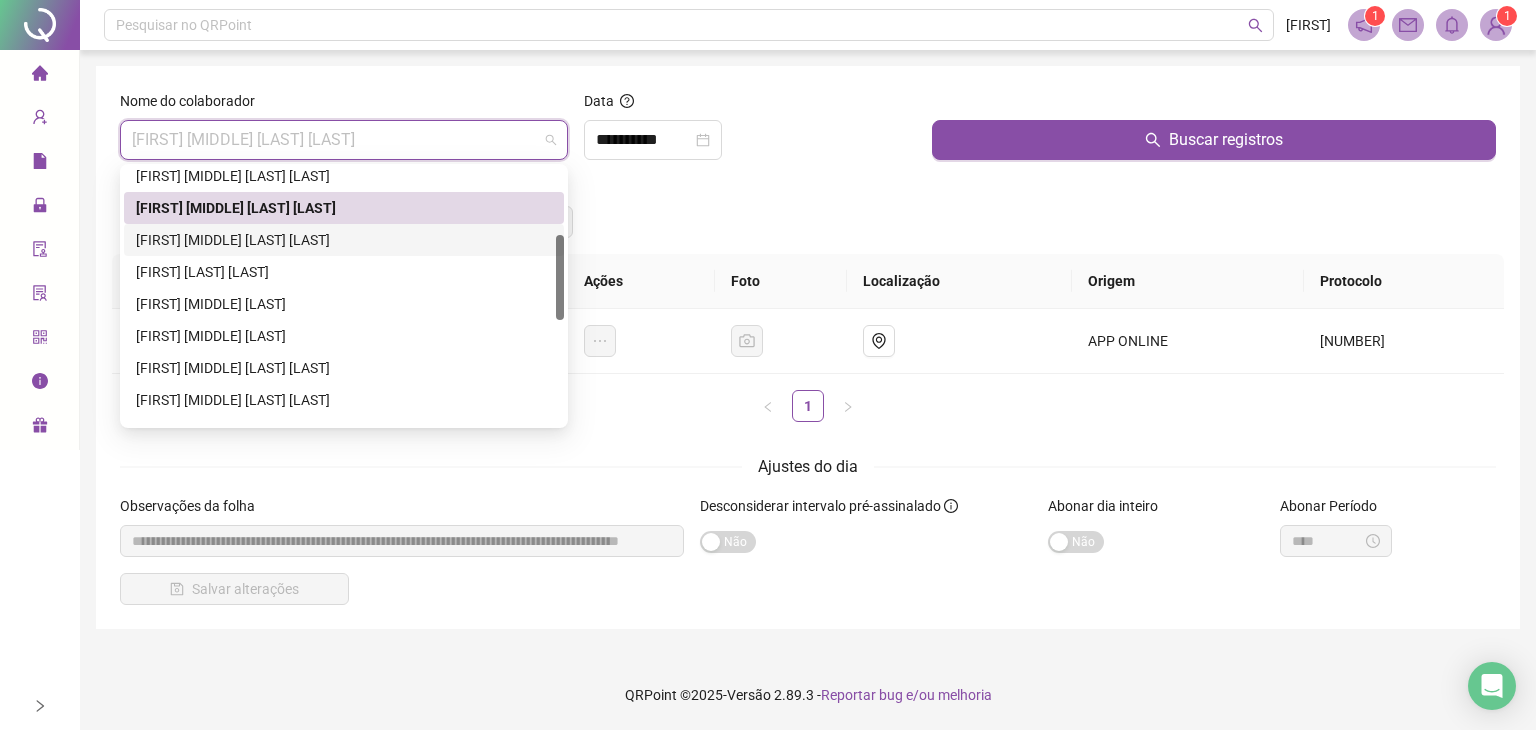 click on "[FIRST] [MIDDLE] [LAST] [LAST]" at bounding box center [344, 240] 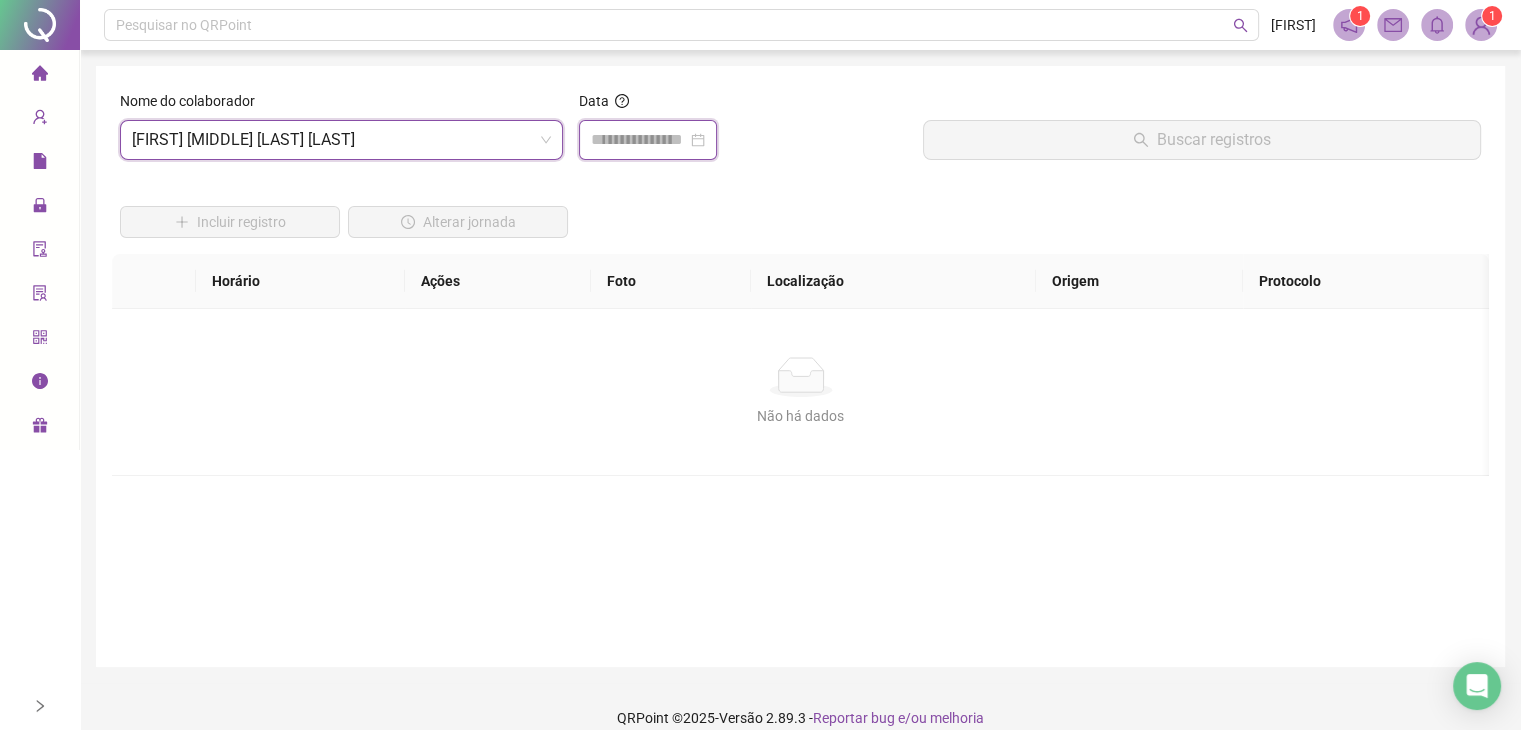 click at bounding box center [639, 140] 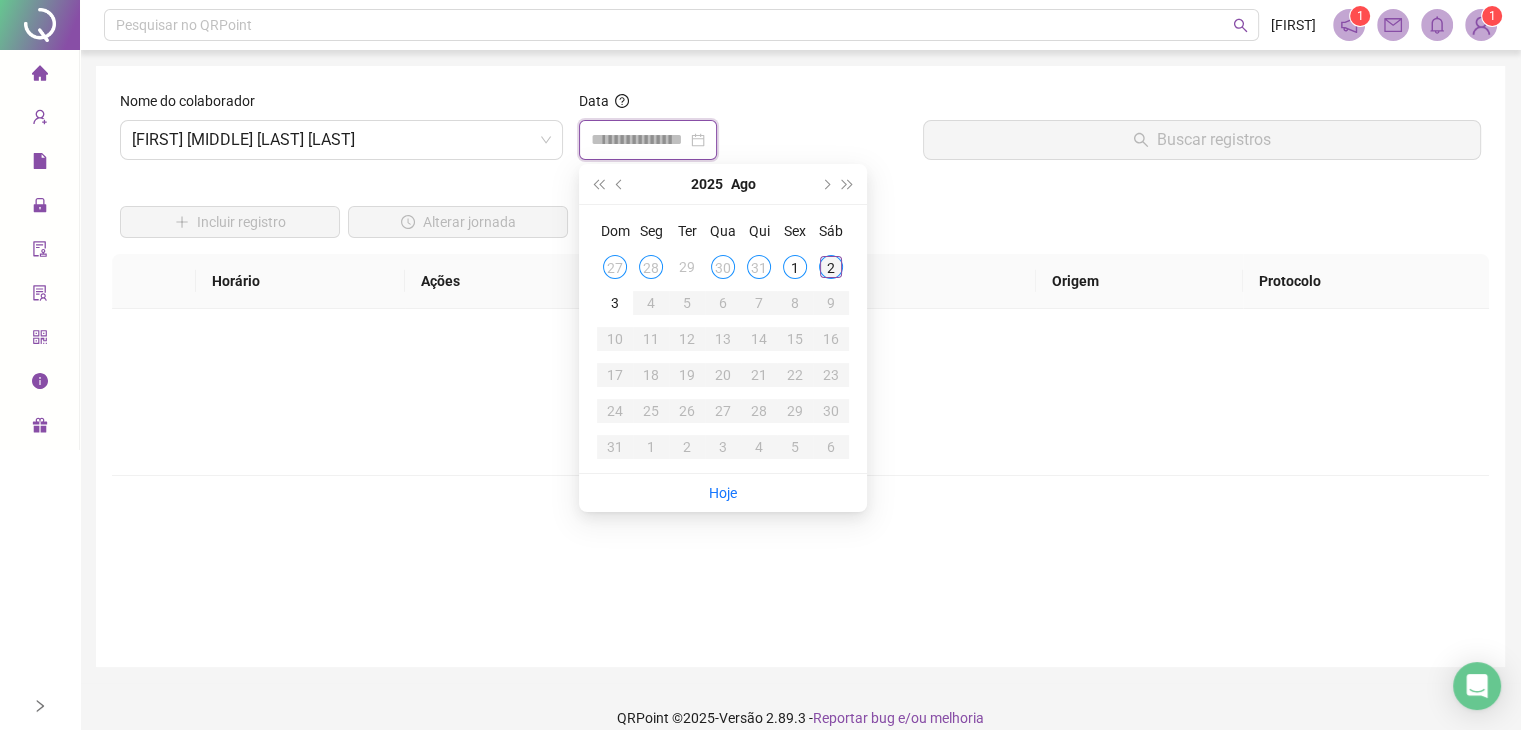 type on "**********" 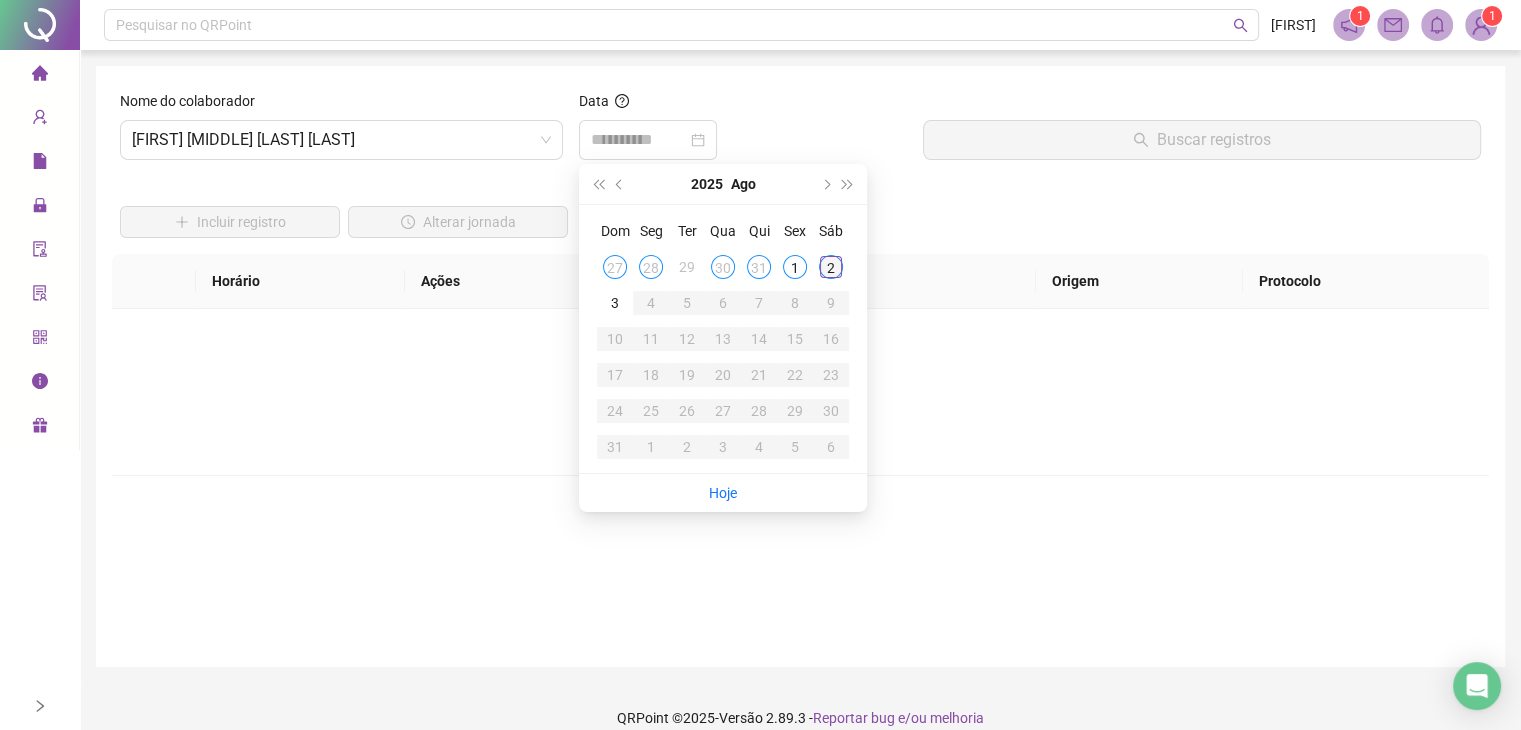 click on "2" at bounding box center [831, 267] 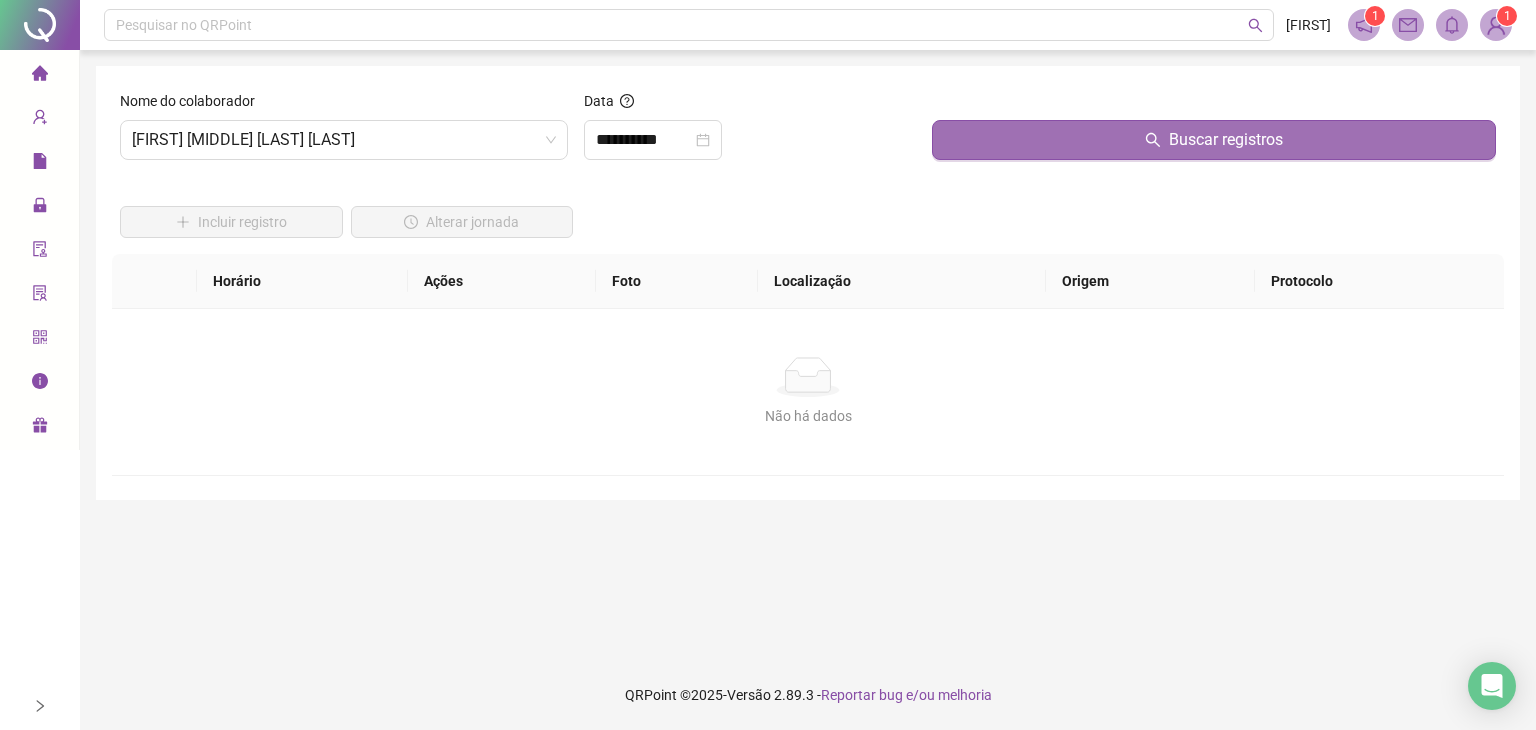 click on "Buscar registros" at bounding box center [1214, 140] 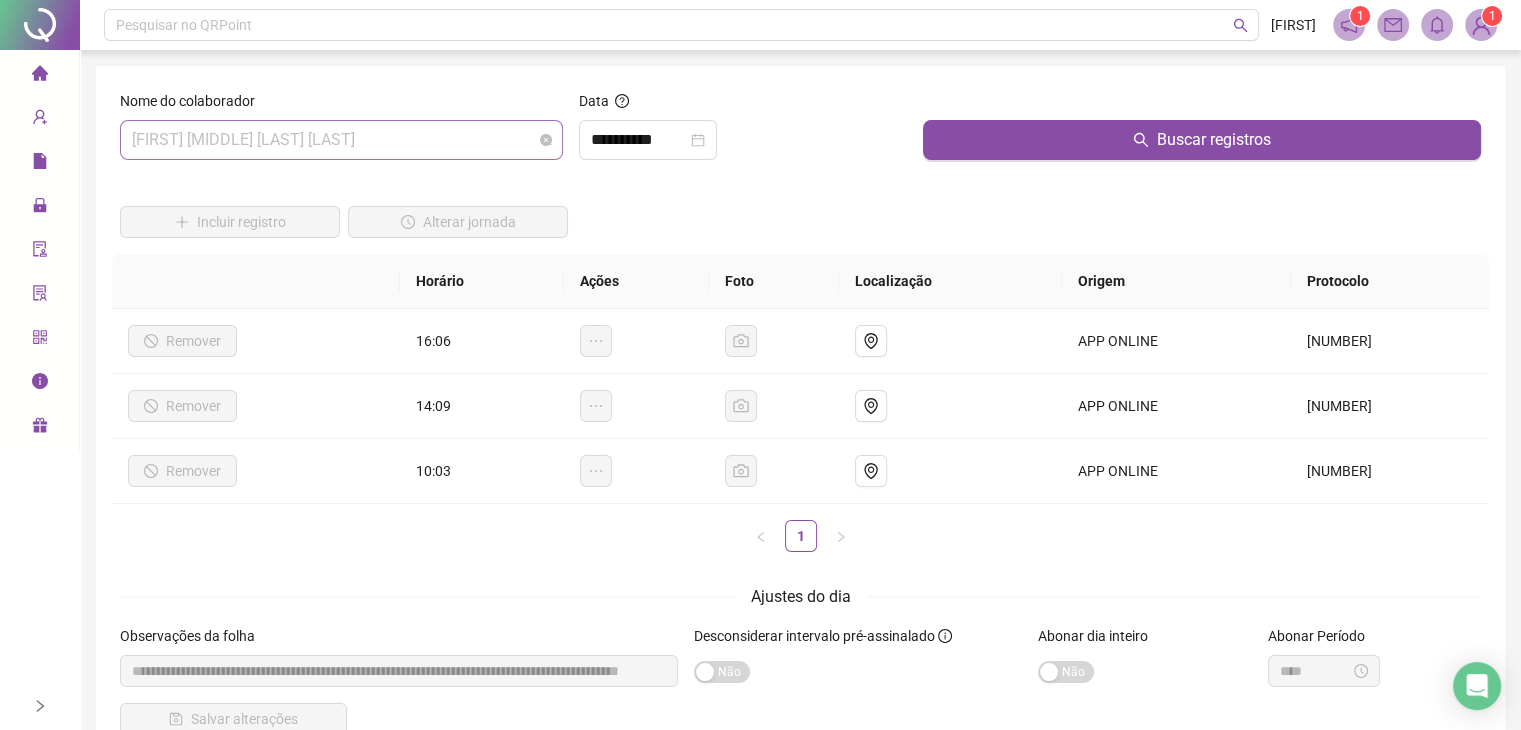 click on "[FIRST] [MIDDLE] [LAST] [LAST]" at bounding box center (341, 140) 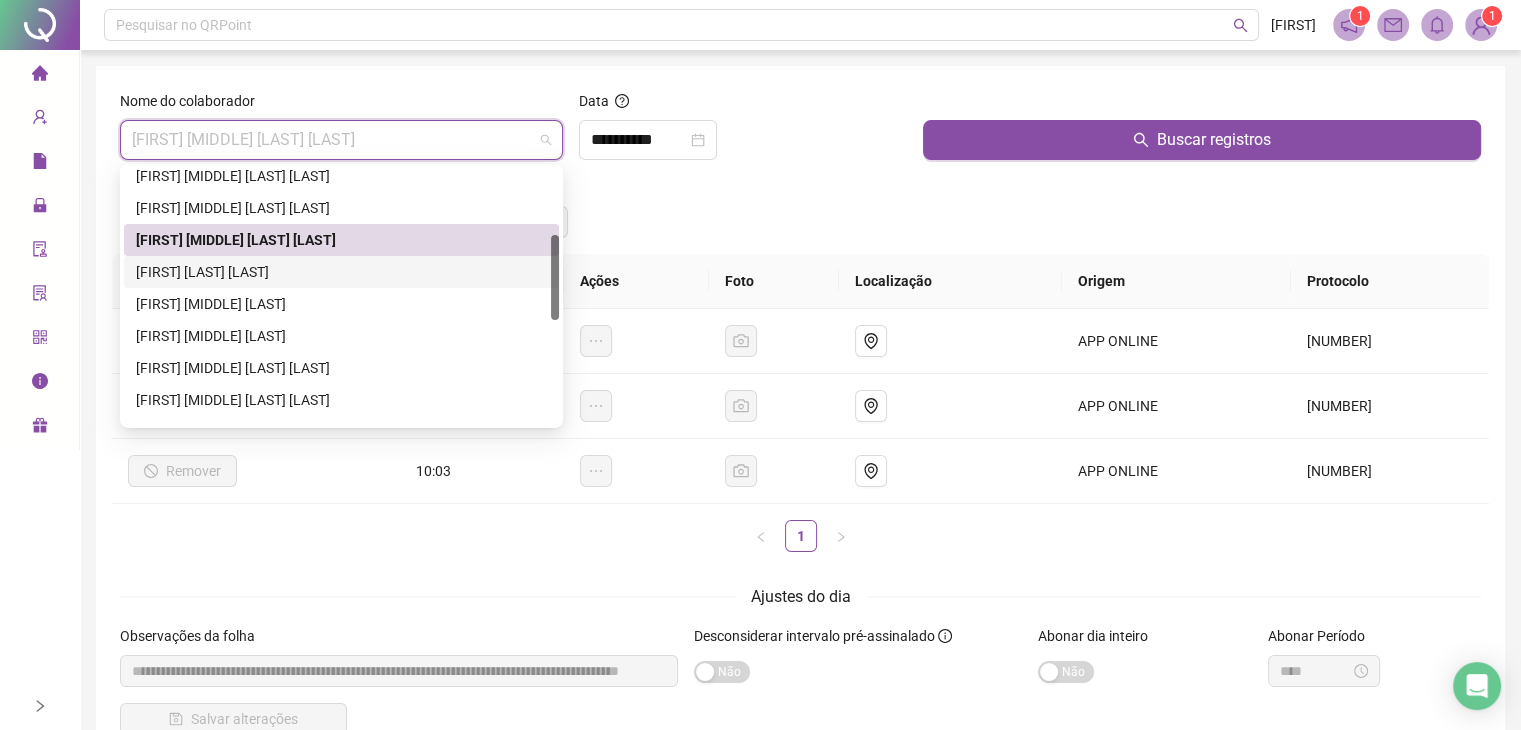 click on "[FIRST] [LAST] [LAST]" at bounding box center (341, 272) 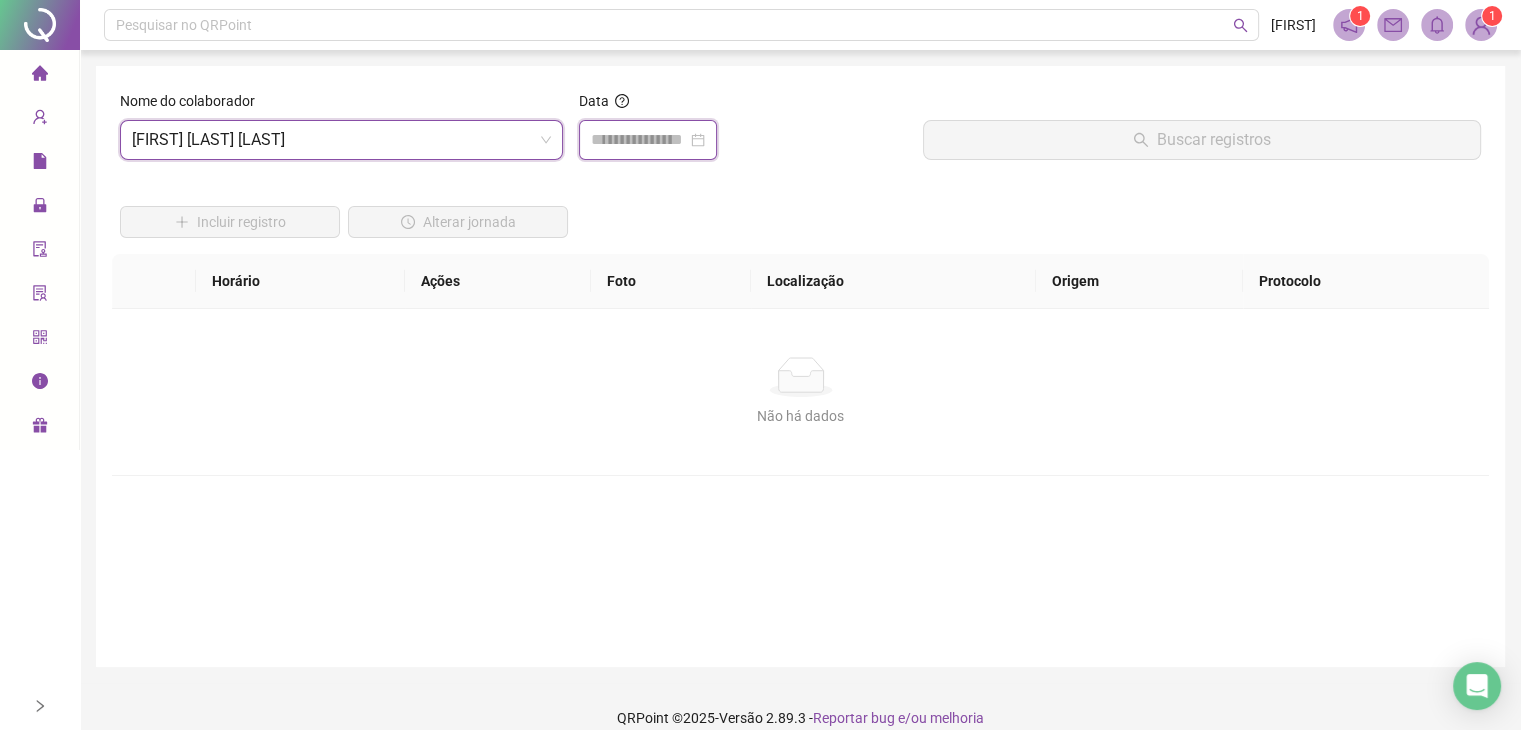 click at bounding box center [639, 140] 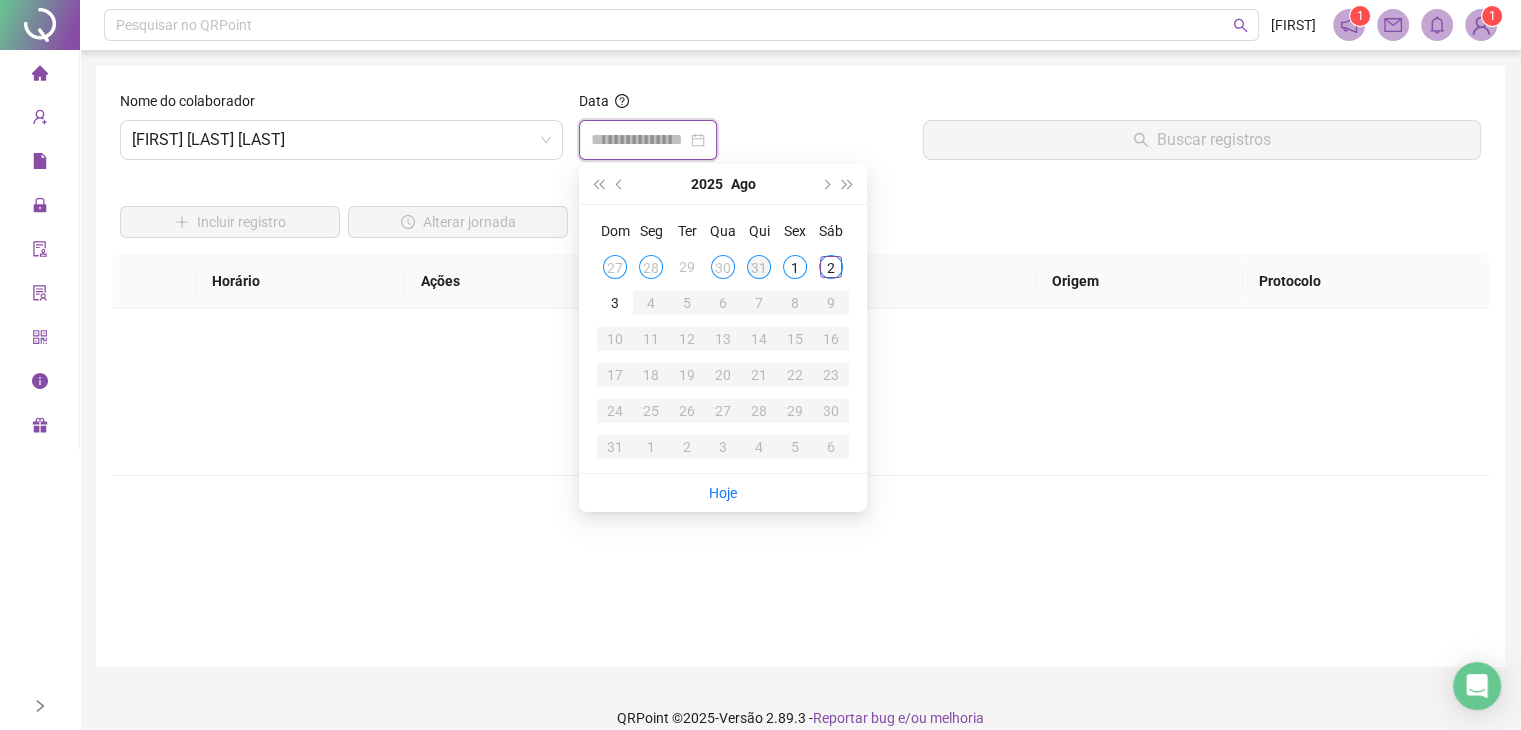 type on "**********" 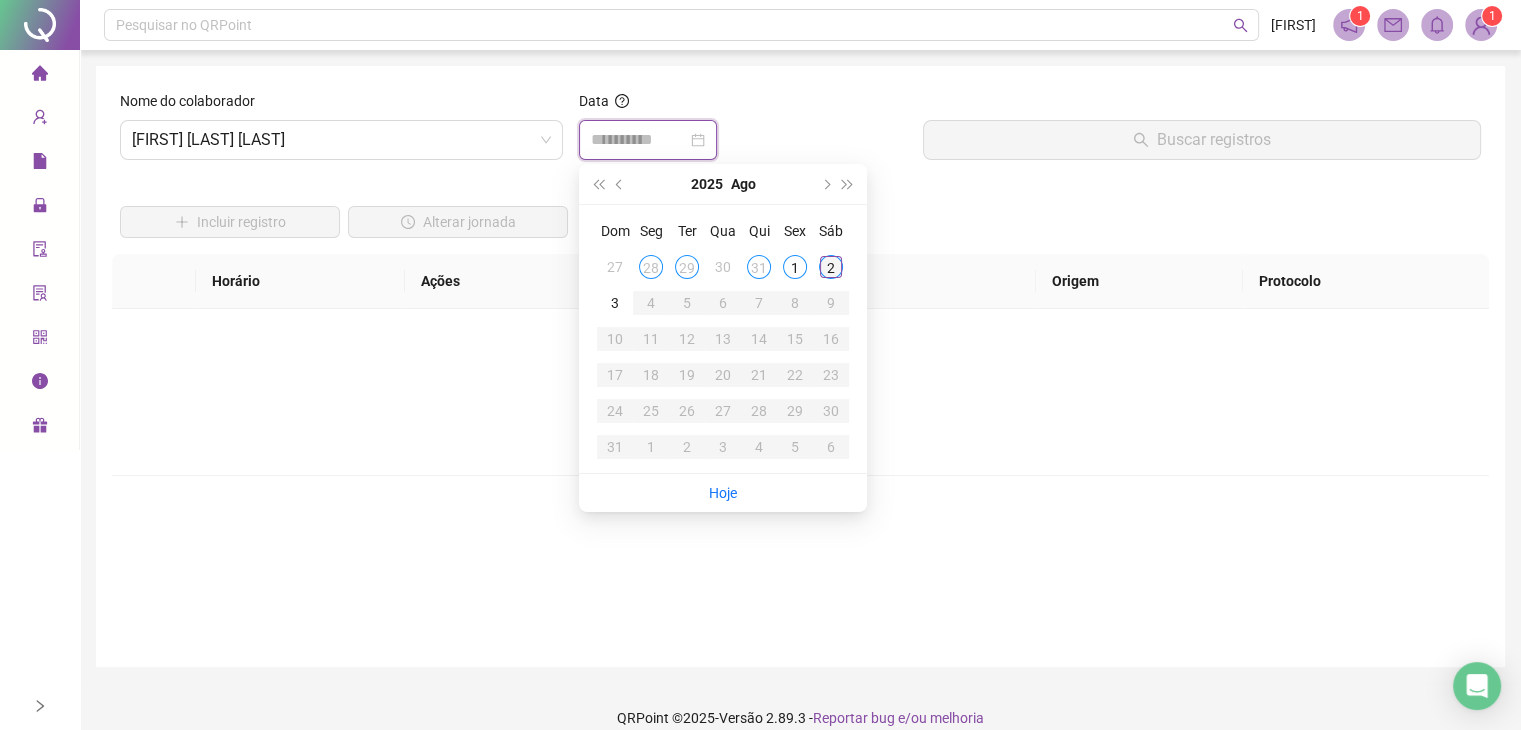 type on "**********" 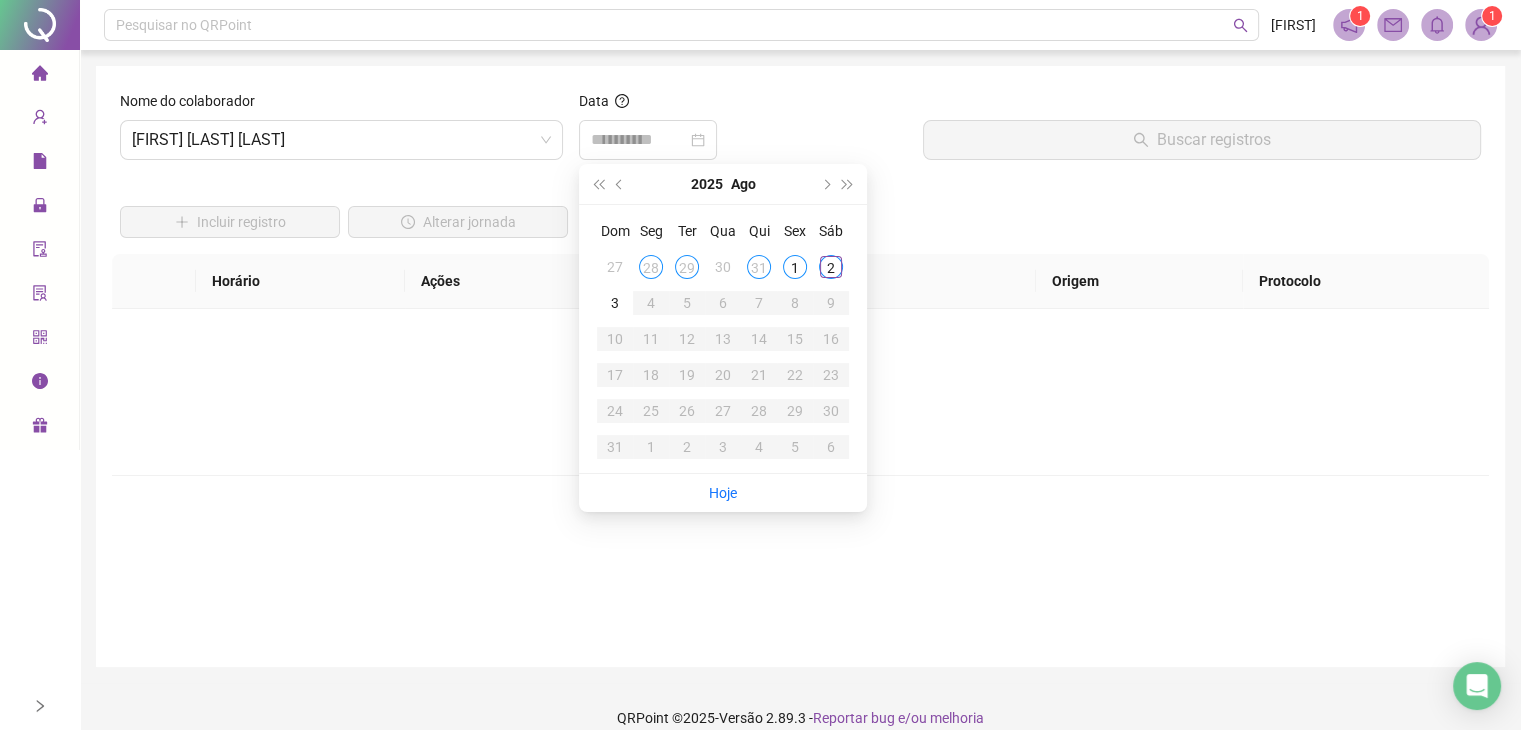 drag, startPoint x: 826, startPoint y: 257, endPoint x: 847, endPoint y: 249, distance: 22.472204 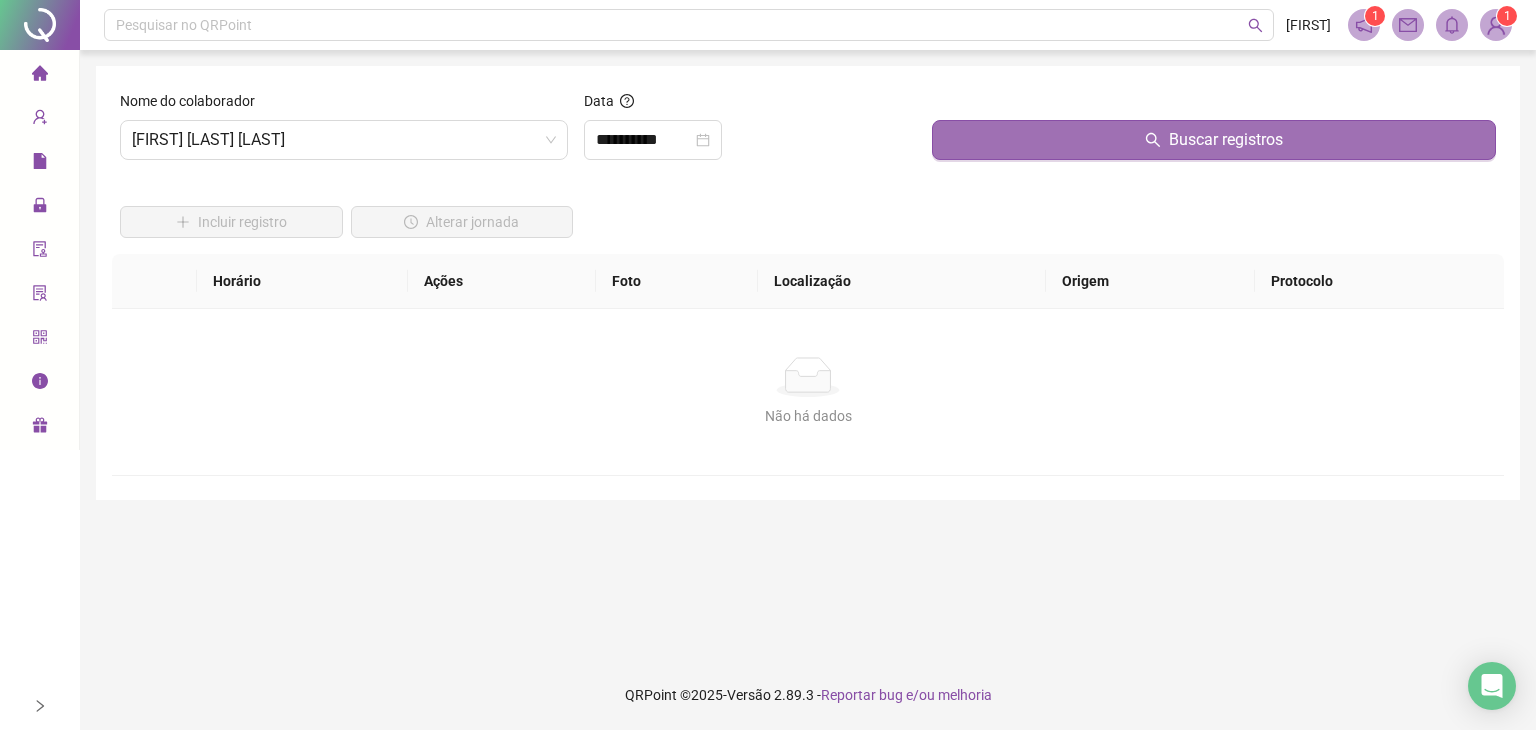 click on "Buscar registros" at bounding box center [1214, 140] 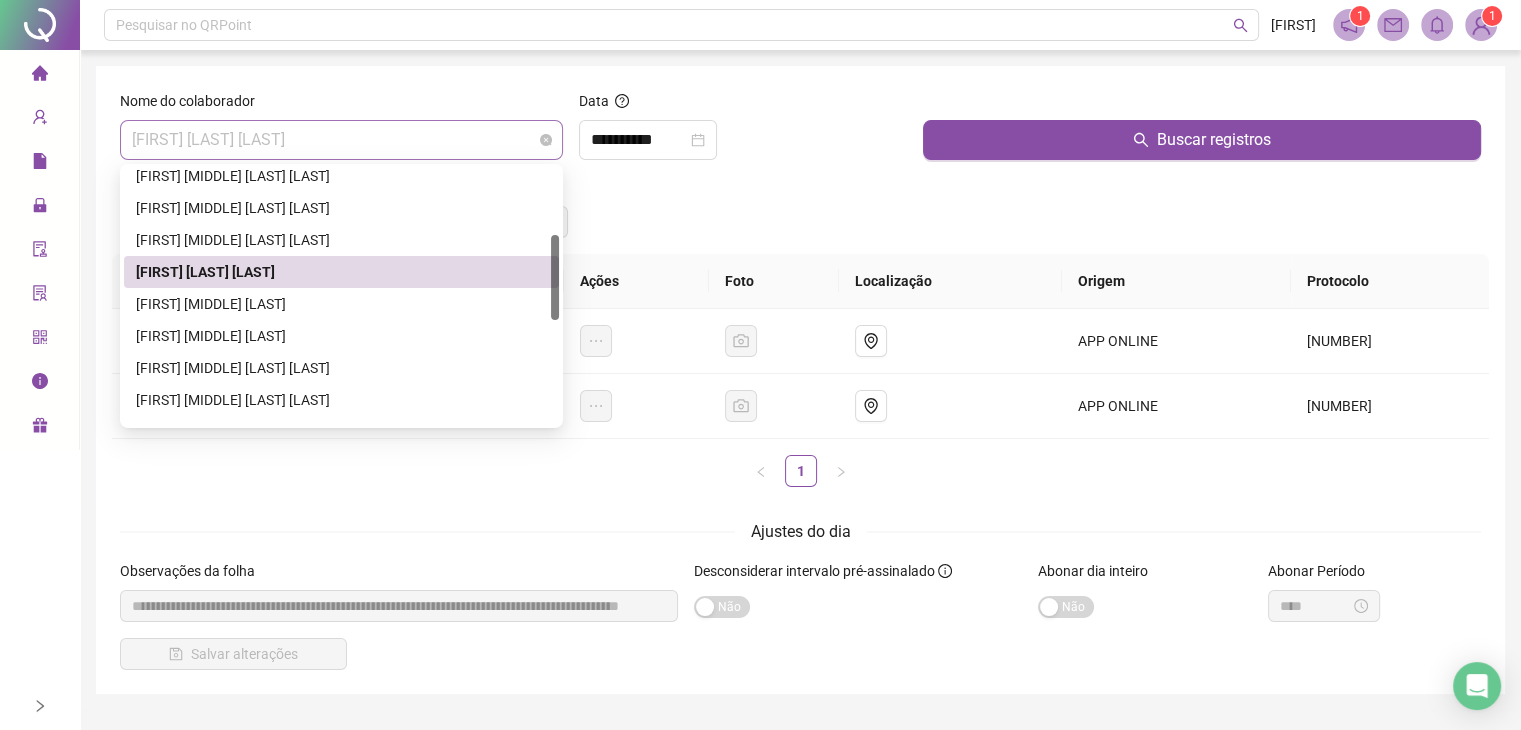click on "[FIRST] [LAST] [LAST]" at bounding box center (341, 140) 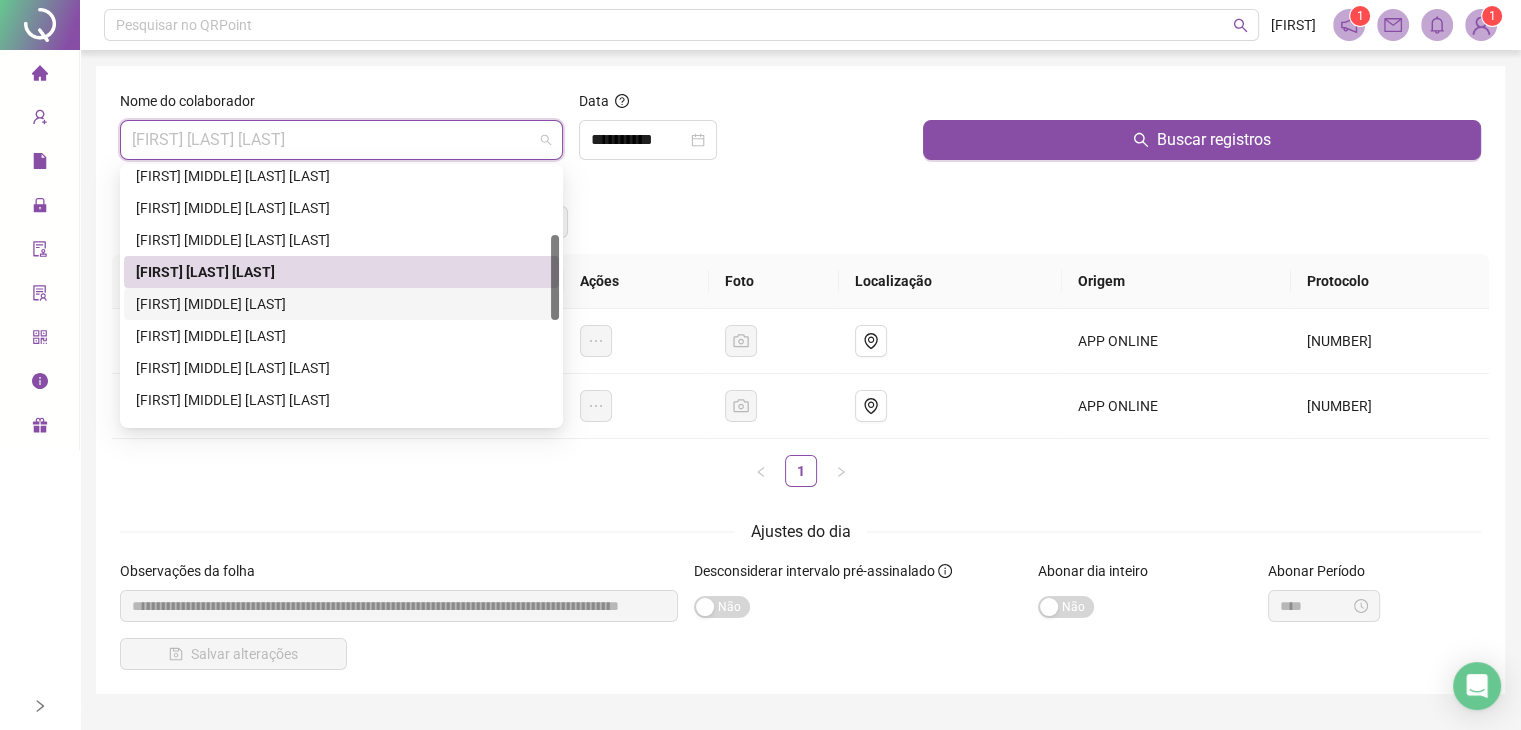 click on "[FIRST] [MIDDLE] [LAST]" at bounding box center (341, 304) 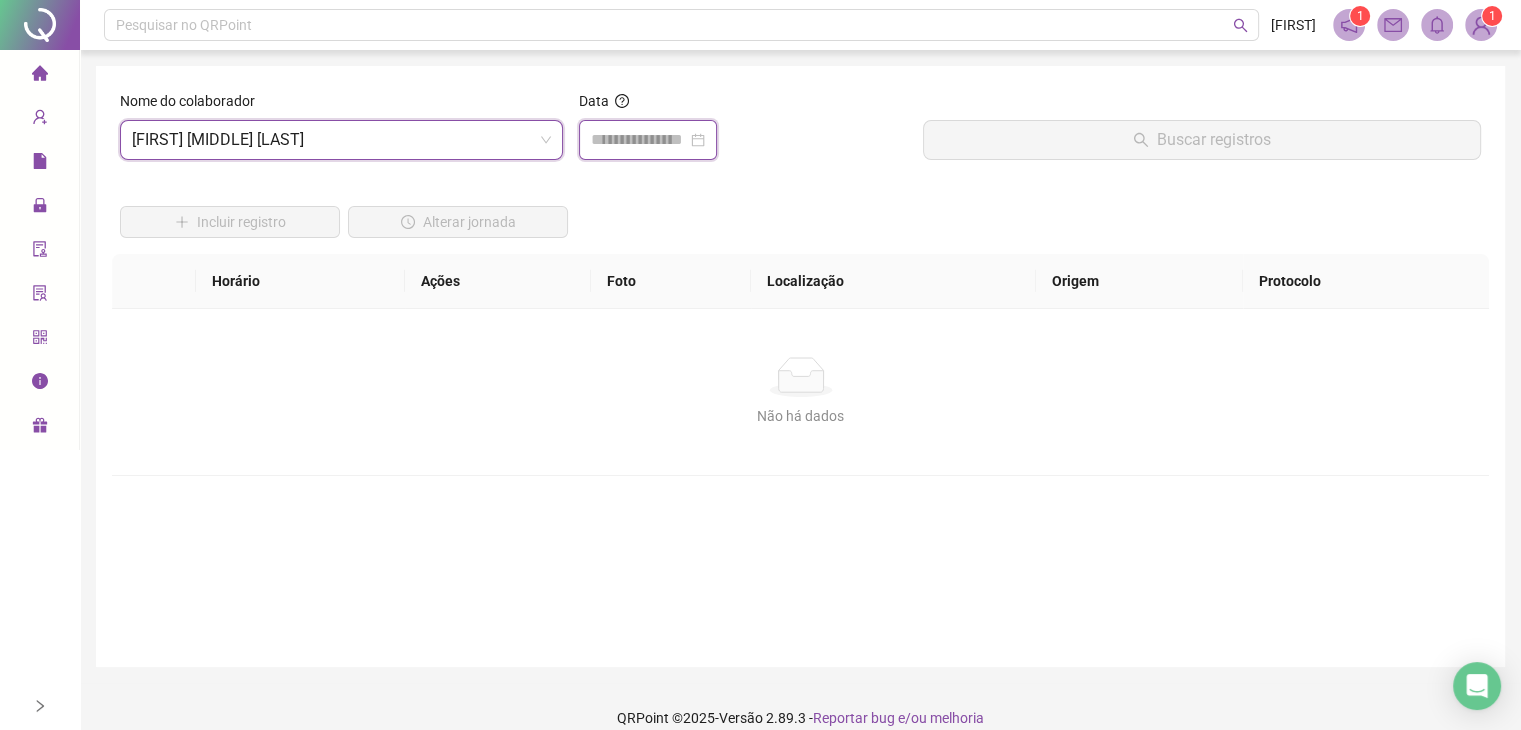 click at bounding box center [639, 140] 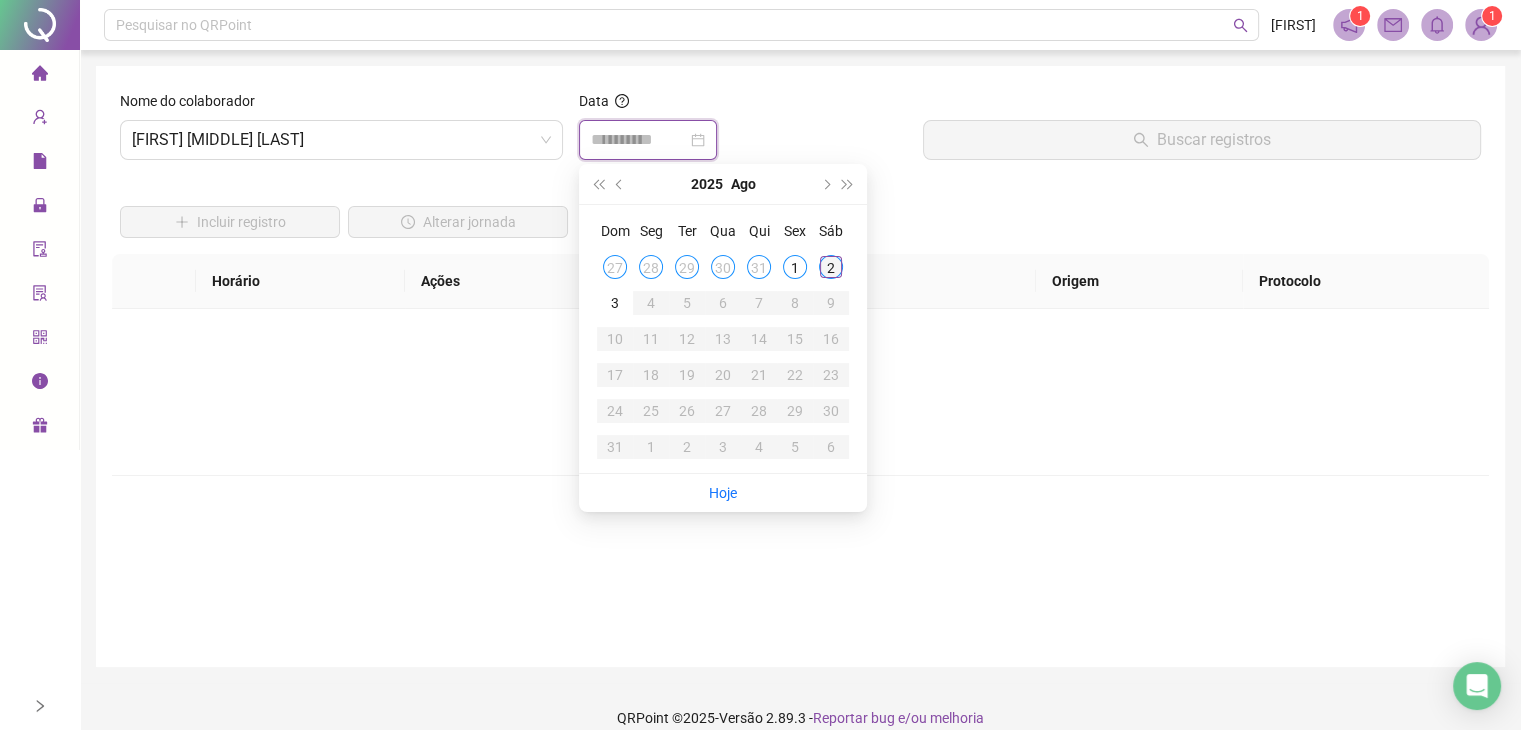 type on "**********" 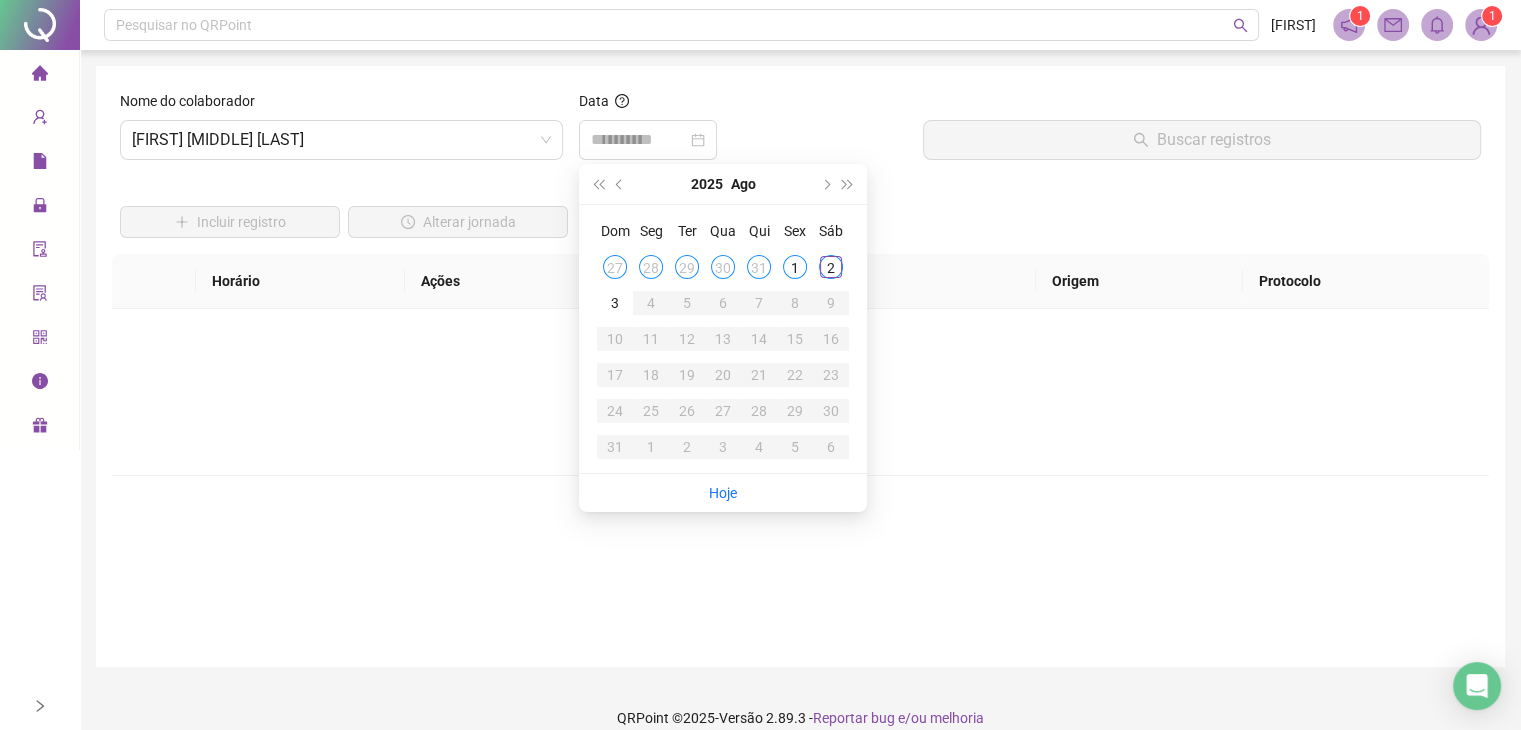 click on "2" at bounding box center (831, 267) 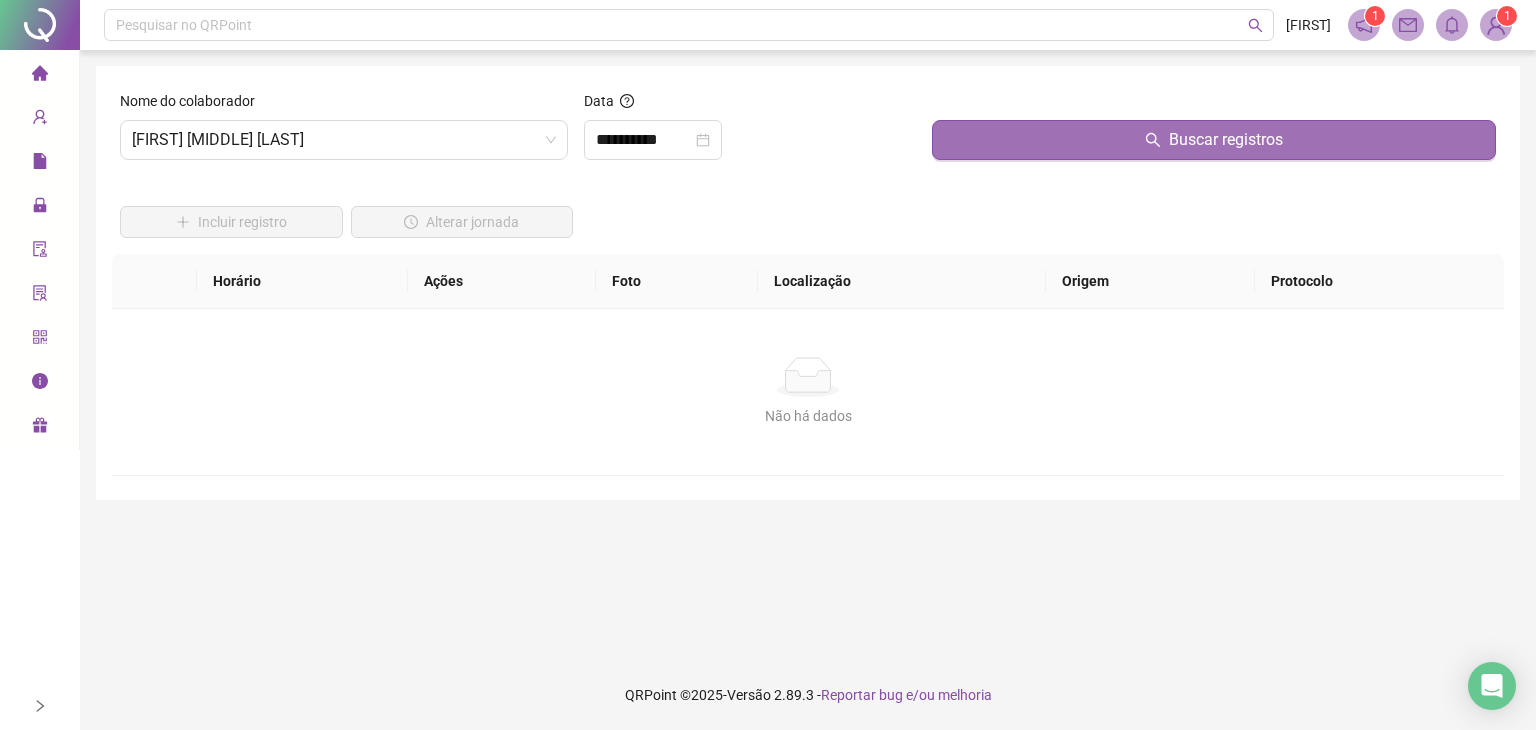 click on "Buscar registros" at bounding box center [1214, 140] 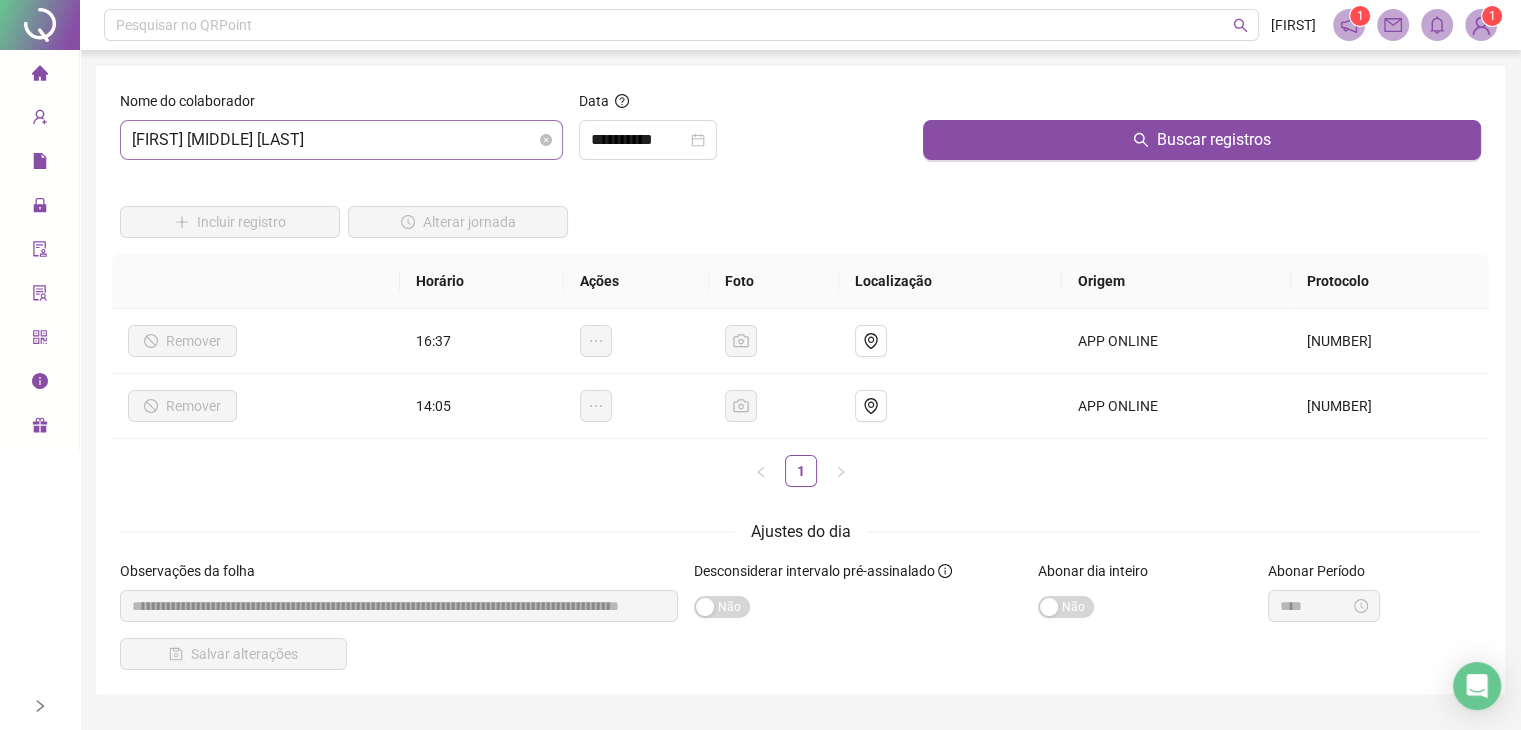 click on "[FIRST] [MIDDLE] [LAST]" at bounding box center (341, 140) 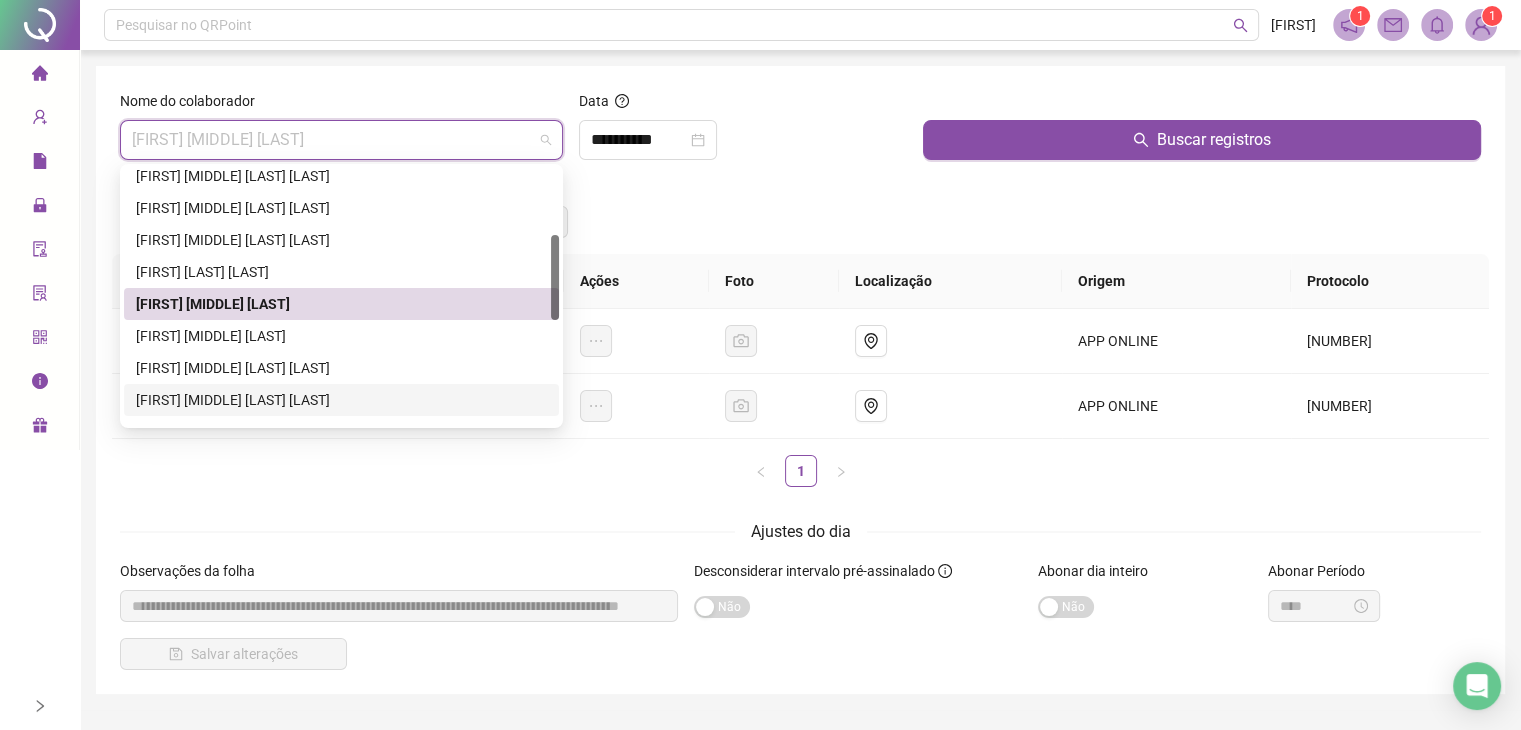 click on "[FIRST] [MIDDLE] [LAST] [LAST]" at bounding box center (341, 400) 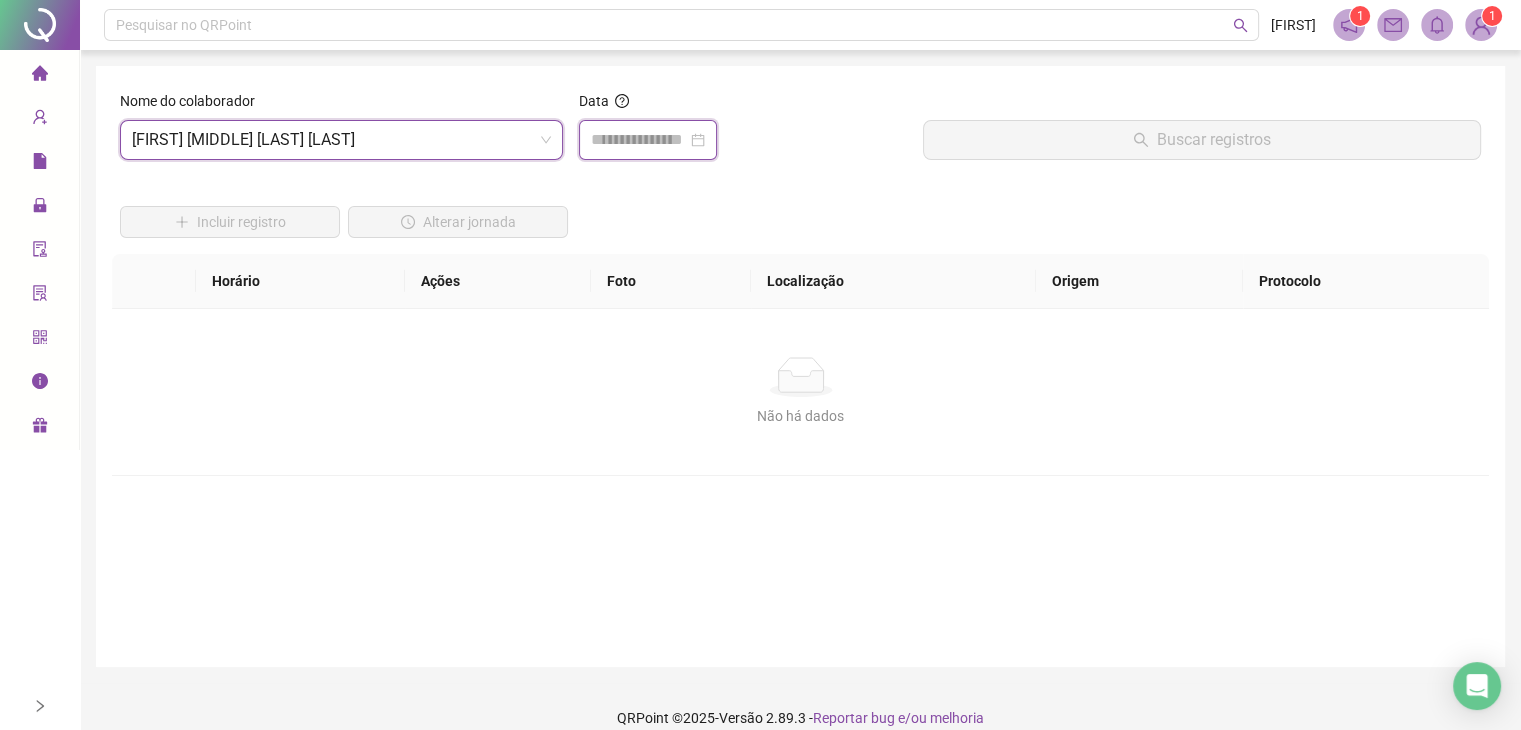 click at bounding box center (639, 140) 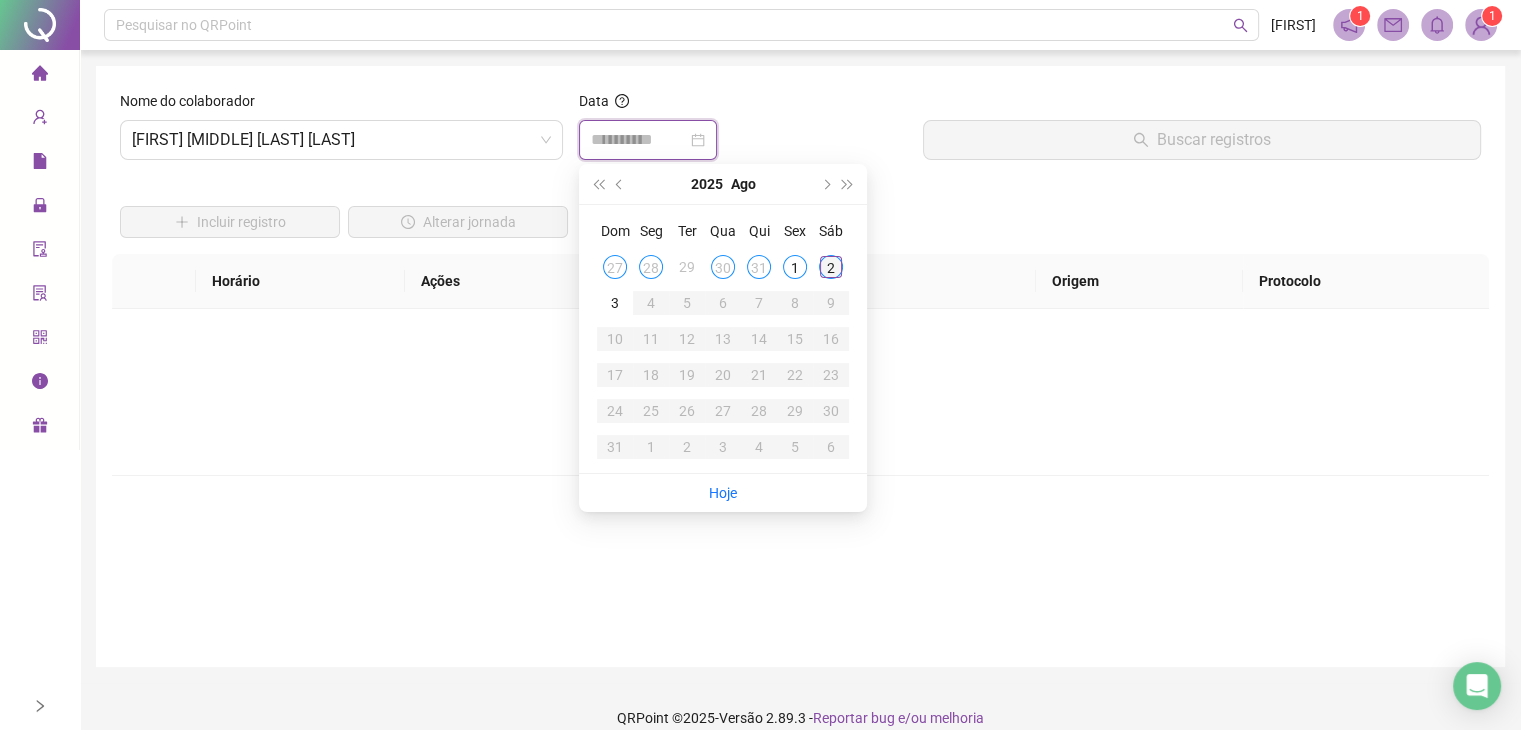 type on "**********" 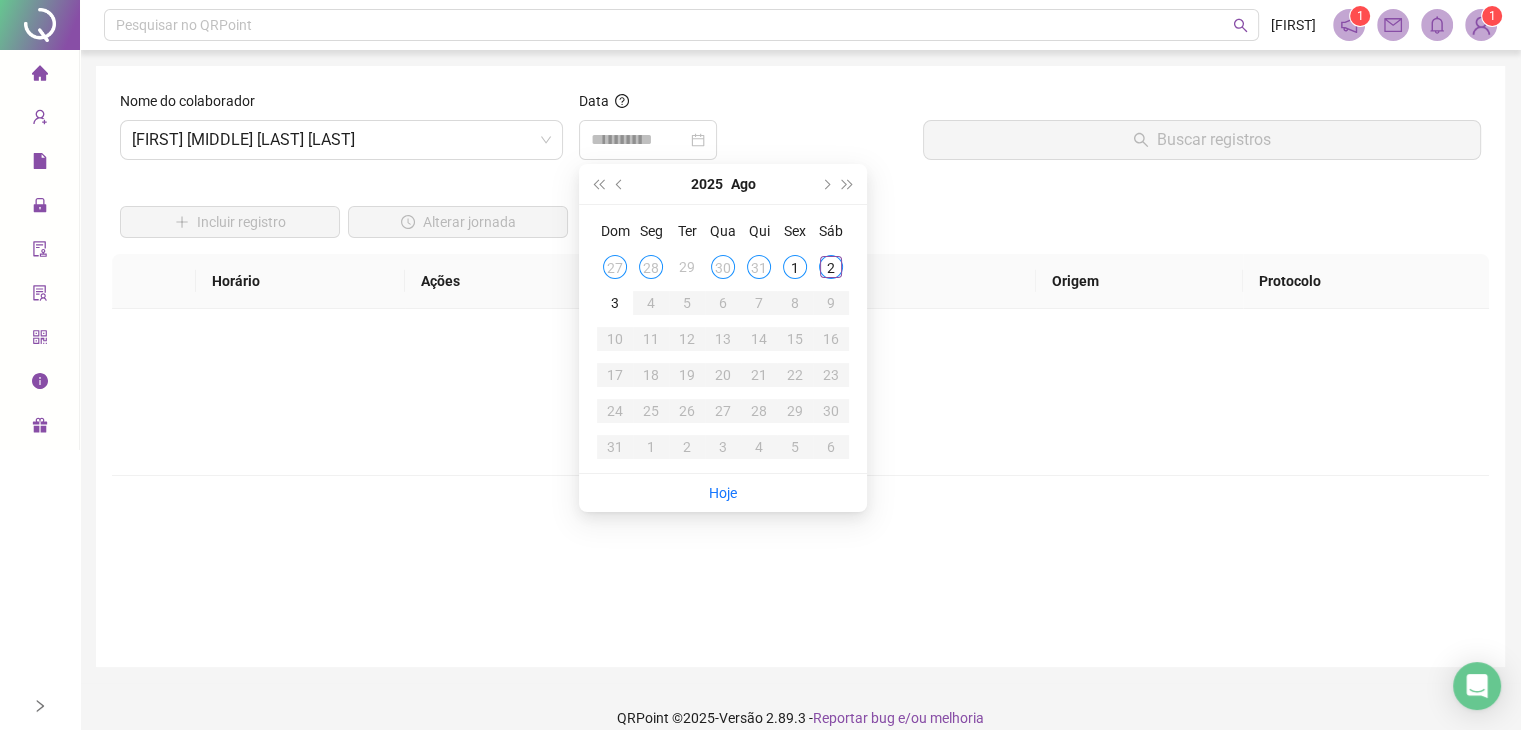 drag, startPoint x: 825, startPoint y: 266, endPoint x: 844, endPoint y: 265, distance: 19.026299 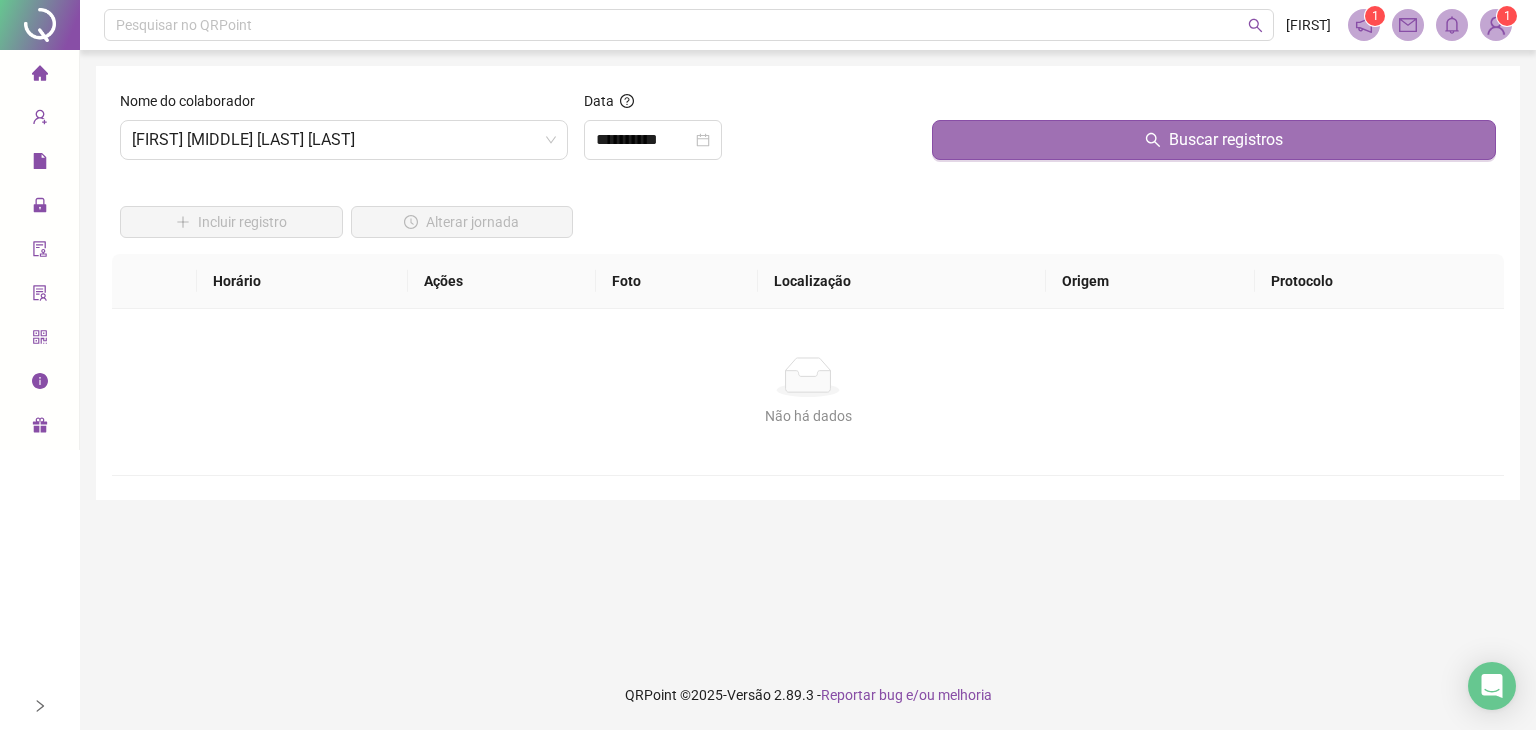click on "Buscar registros" at bounding box center (1214, 140) 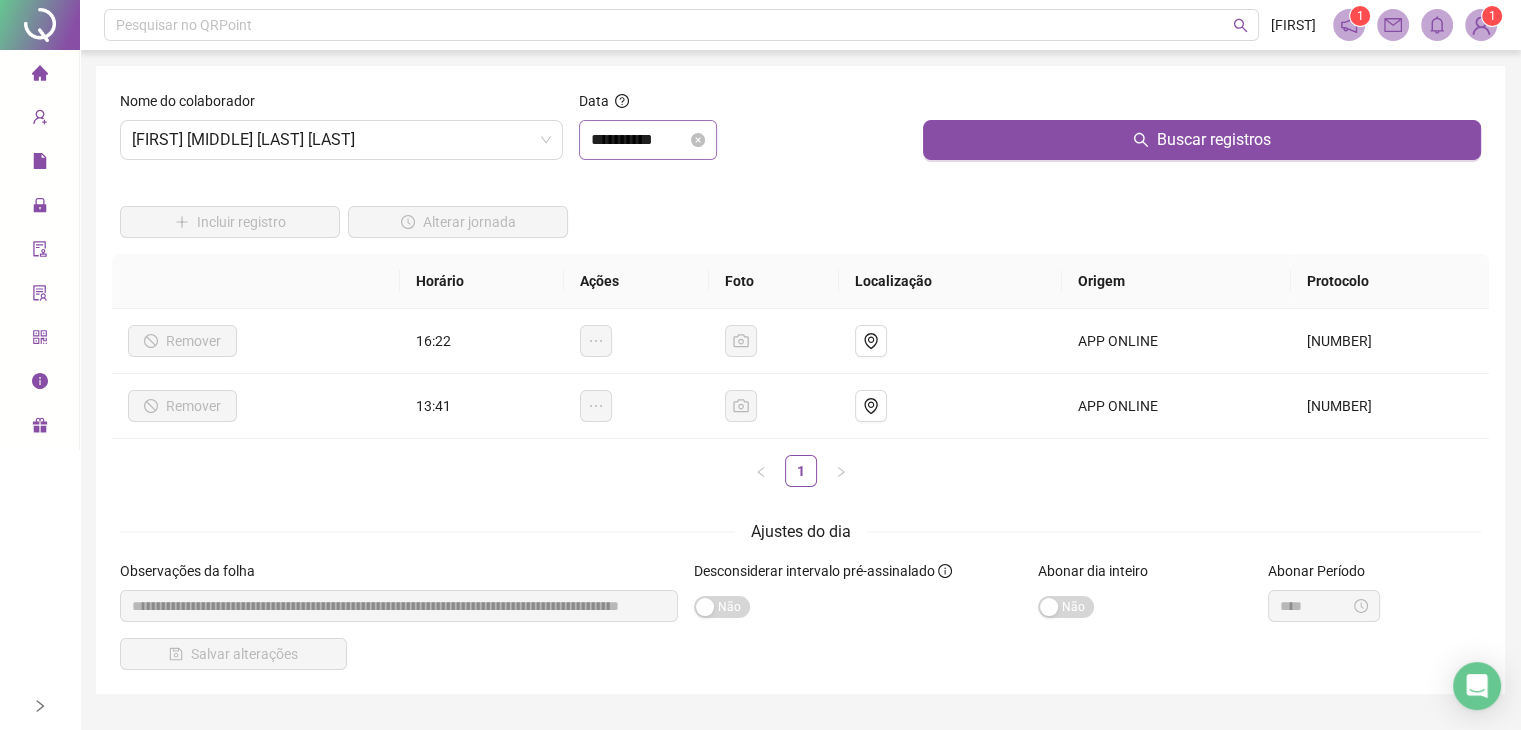 click on "**********" at bounding box center (648, 140) 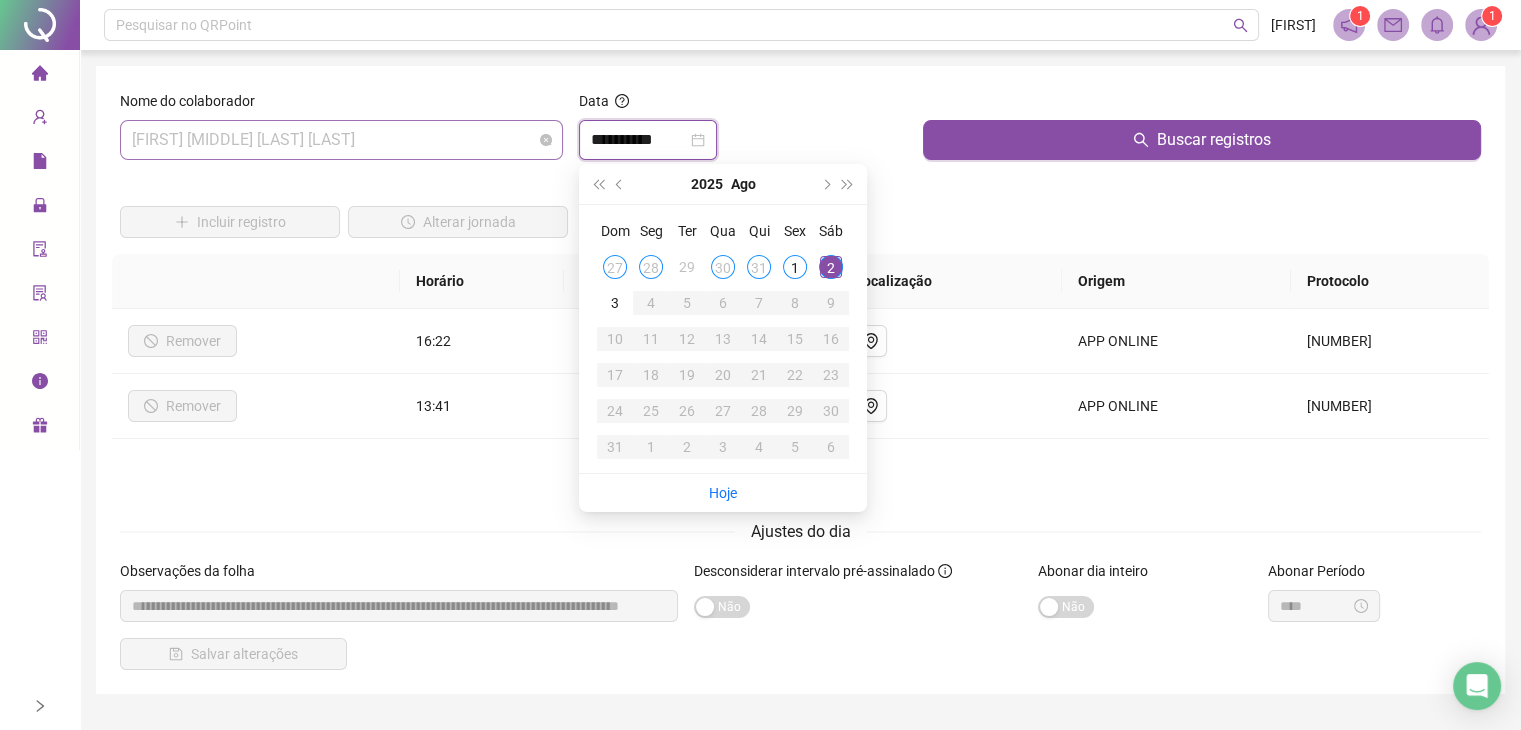 click on "[FIRST] [MIDDLE] [LAST] [LAST]" at bounding box center [341, 140] 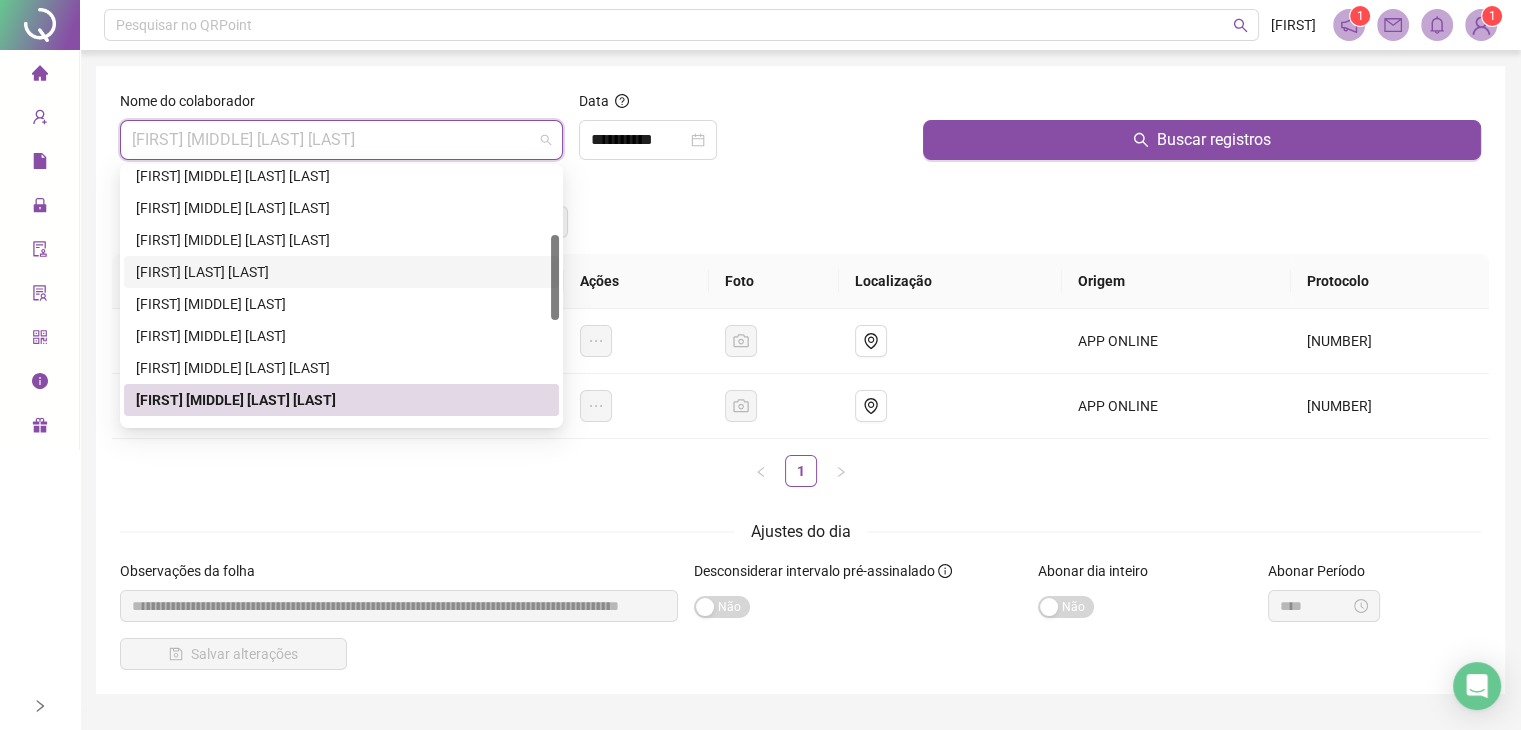 scroll, scrollTop: 300, scrollLeft: 0, axis: vertical 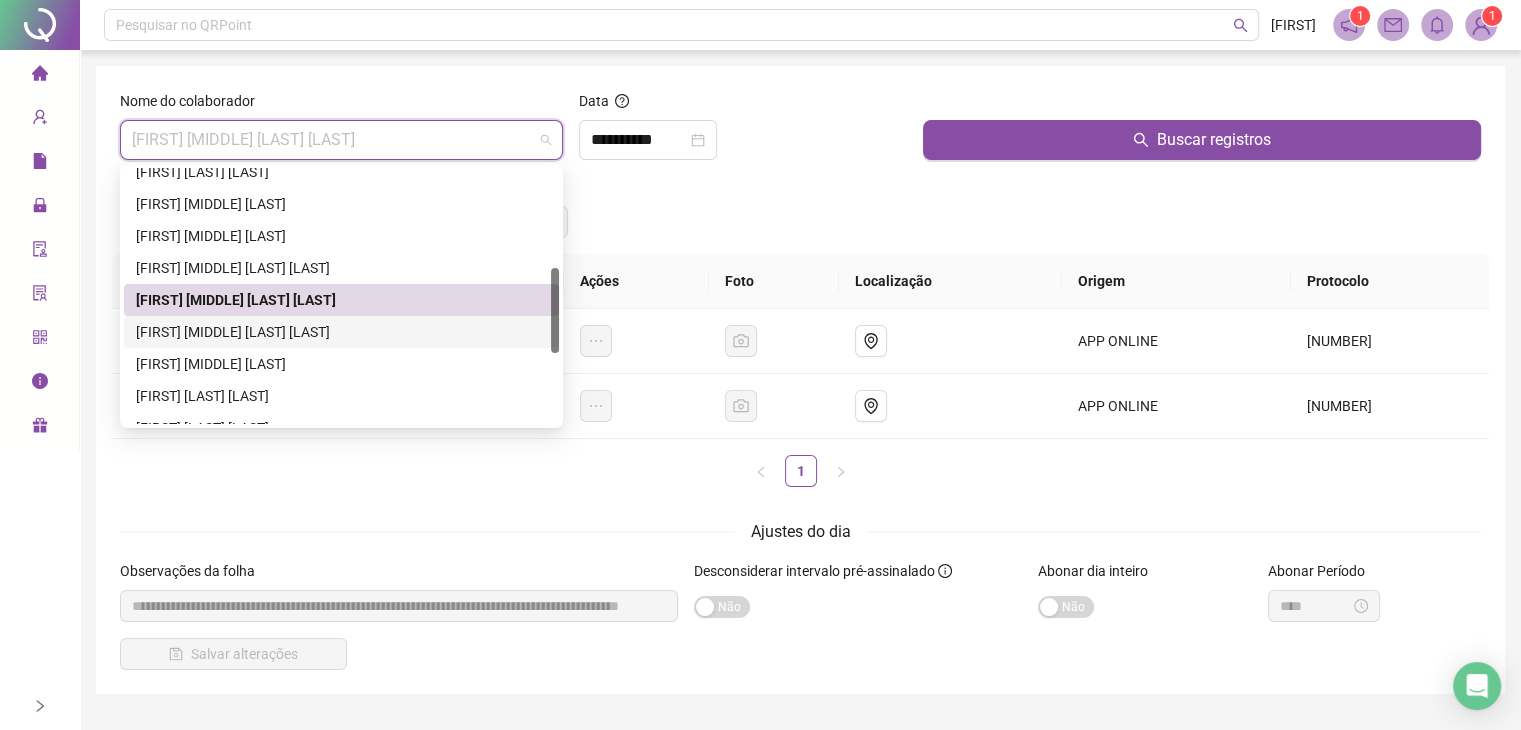 click on "[FIRST] [MIDDLE] [LAST] [LAST]" at bounding box center [341, 332] 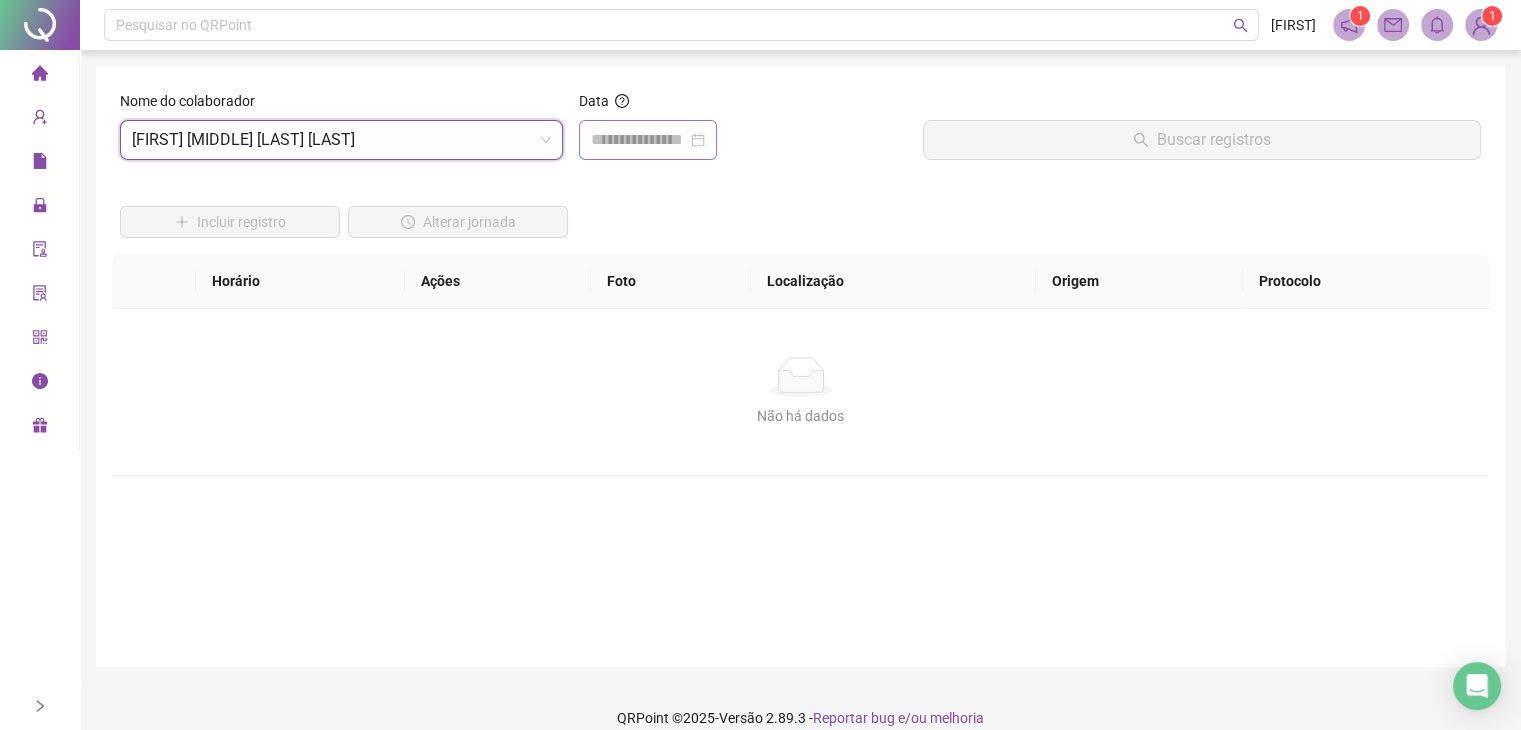 click at bounding box center [648, 140] 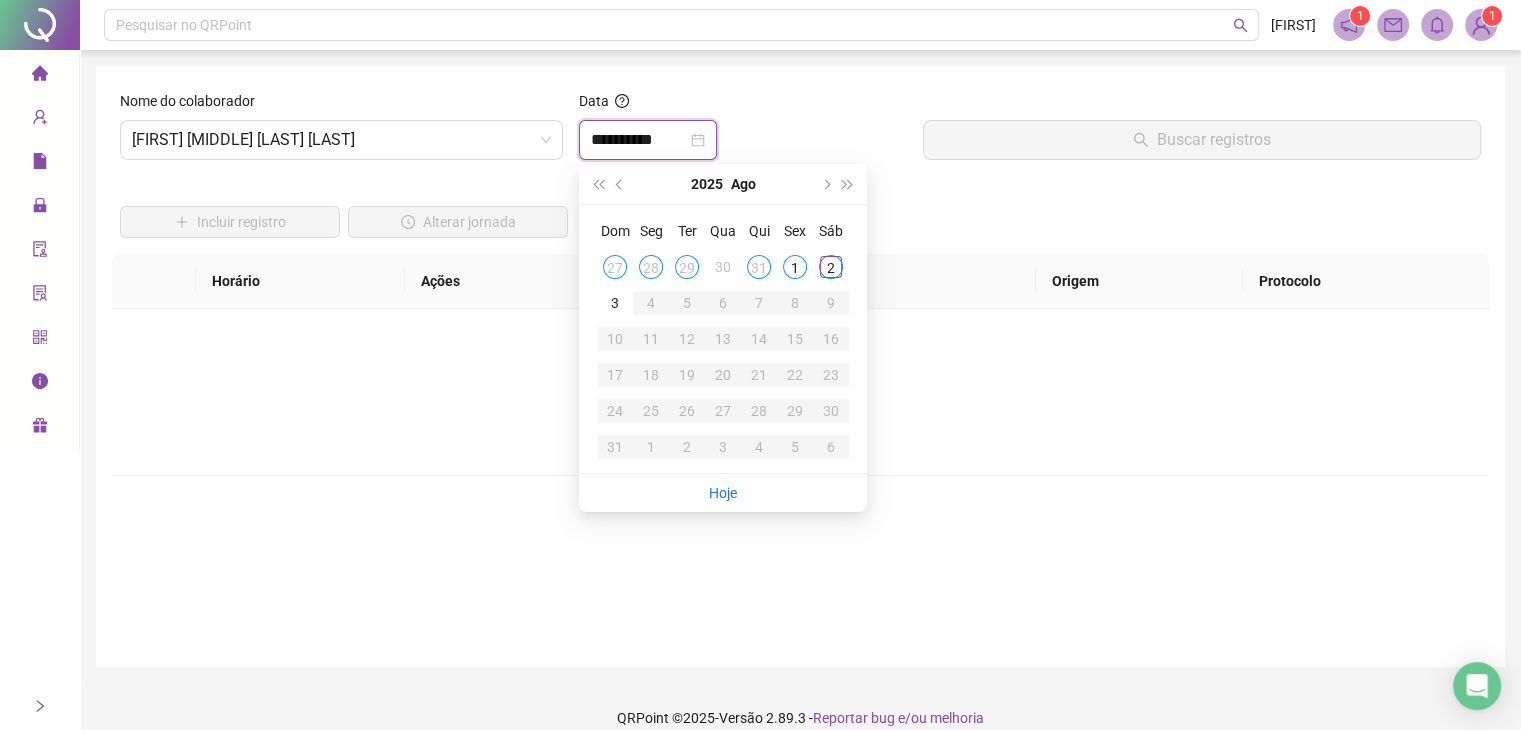 type on "**********" 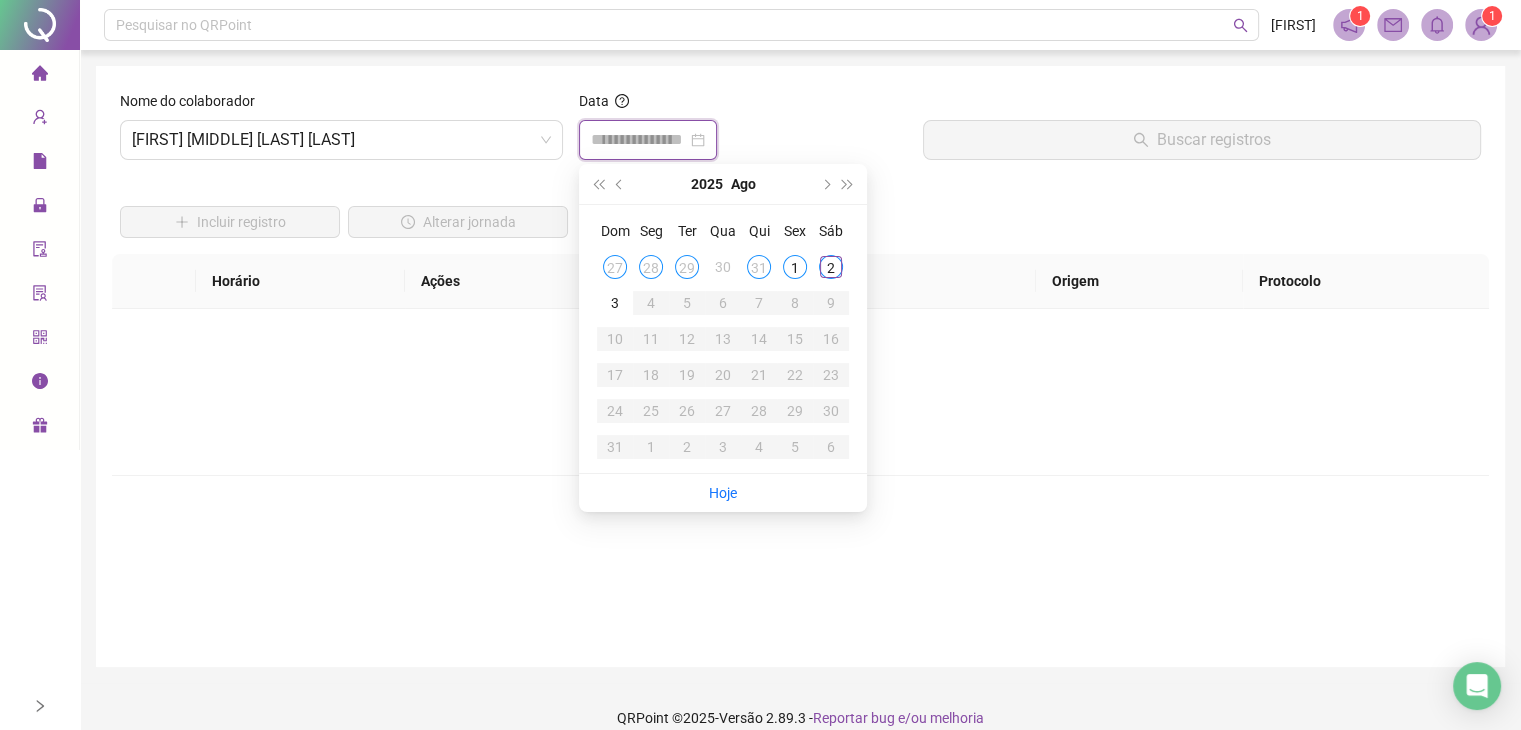 type on "**********" 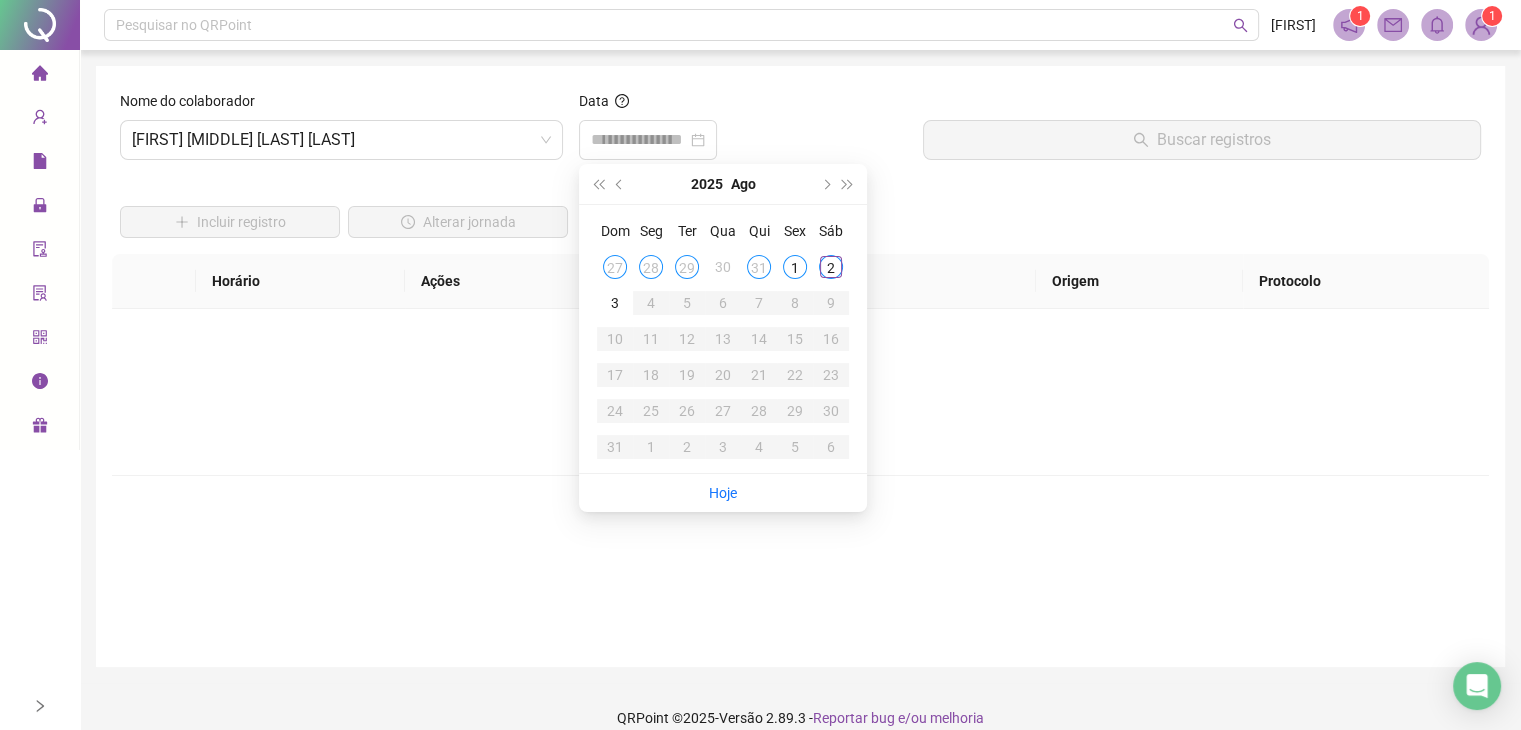click on "Localização" at bounding box center [893, 281] 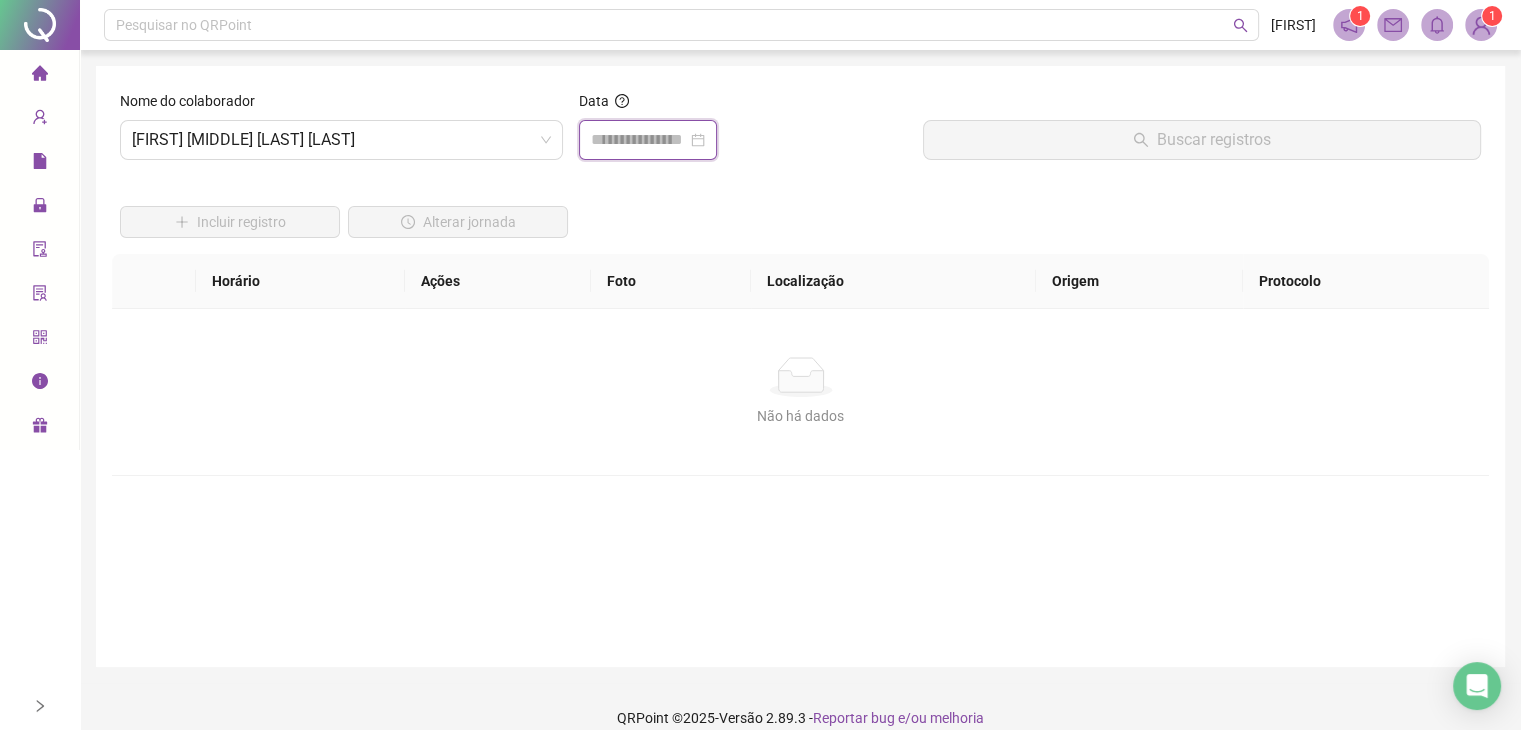 click at bounding box center (639, 140) 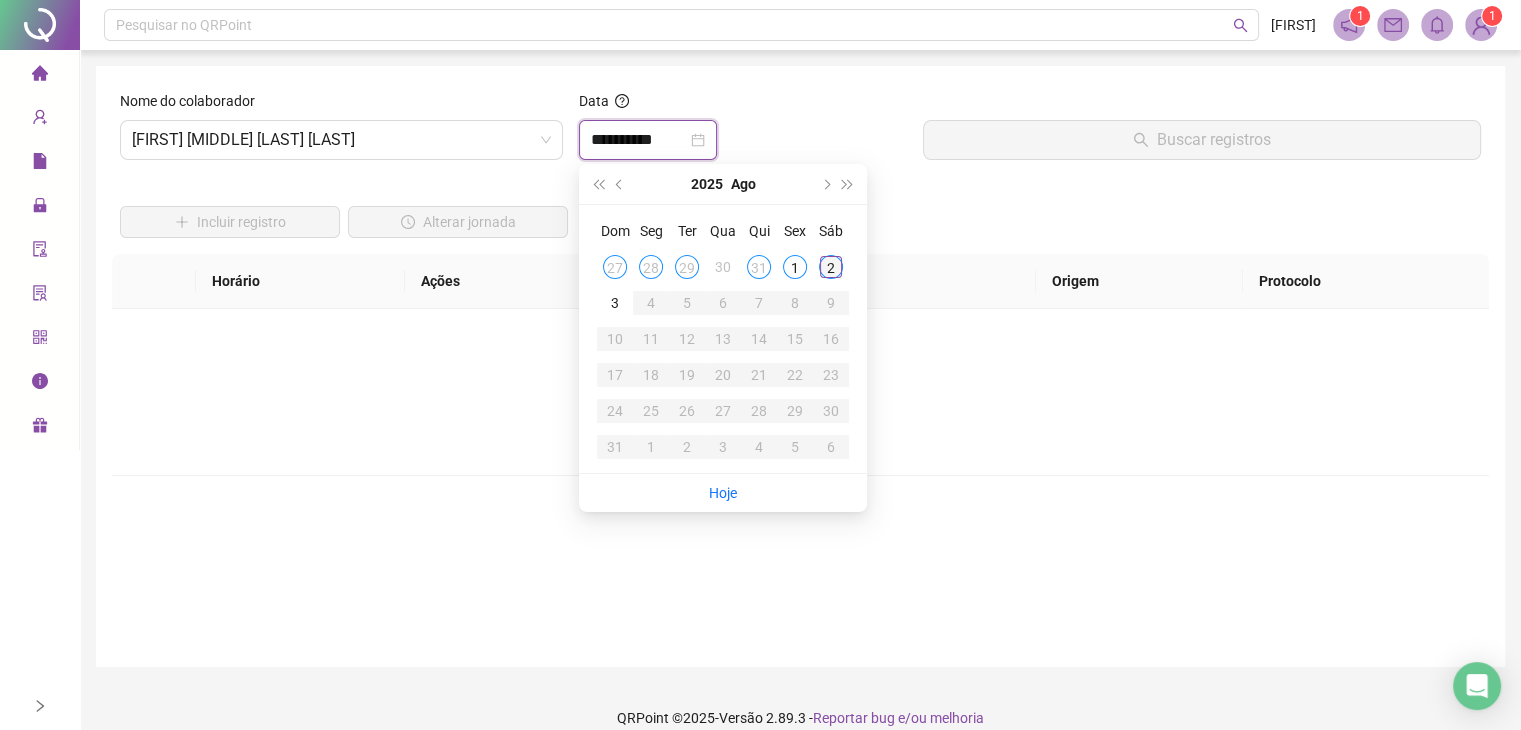 type on "**********" 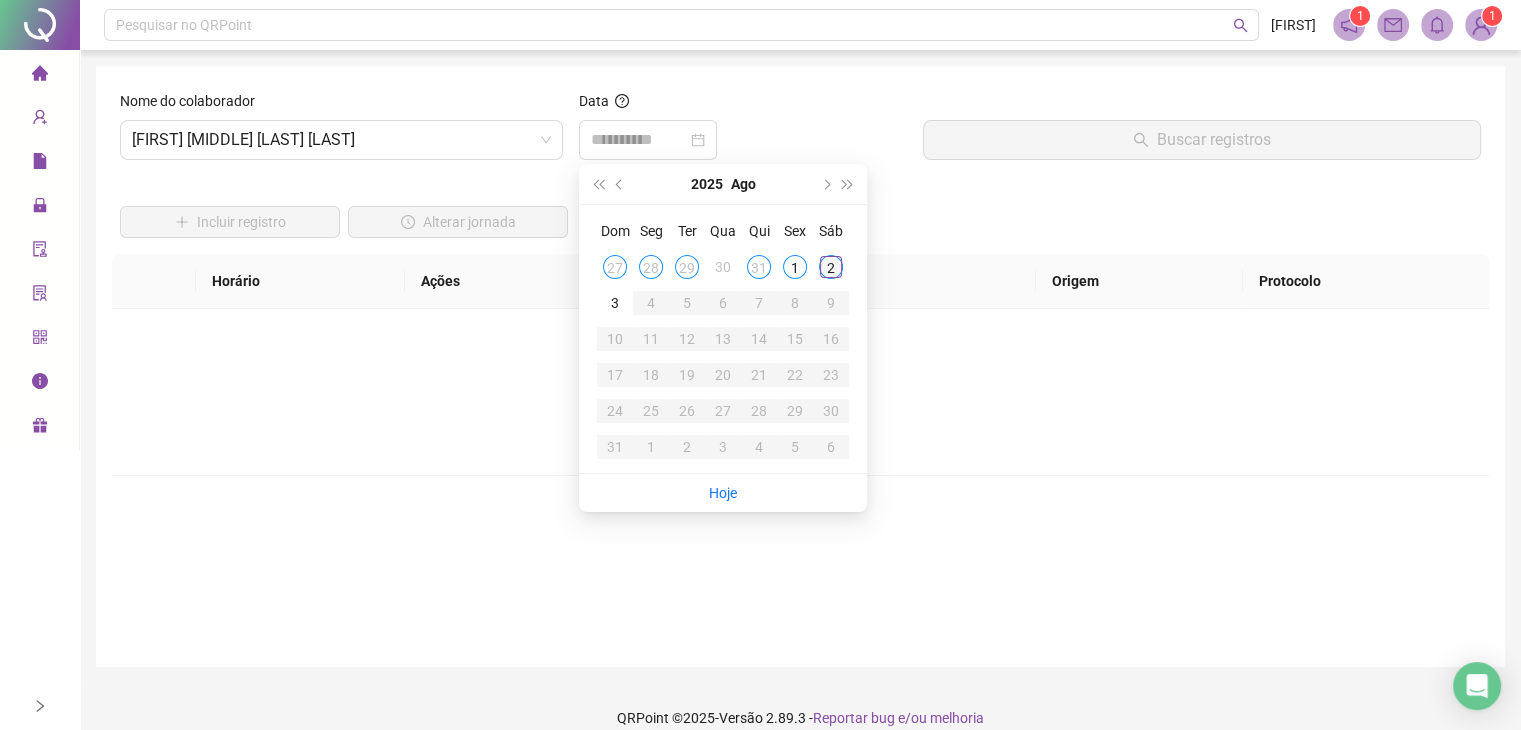 click on "2" at bounding box center [831, 267] 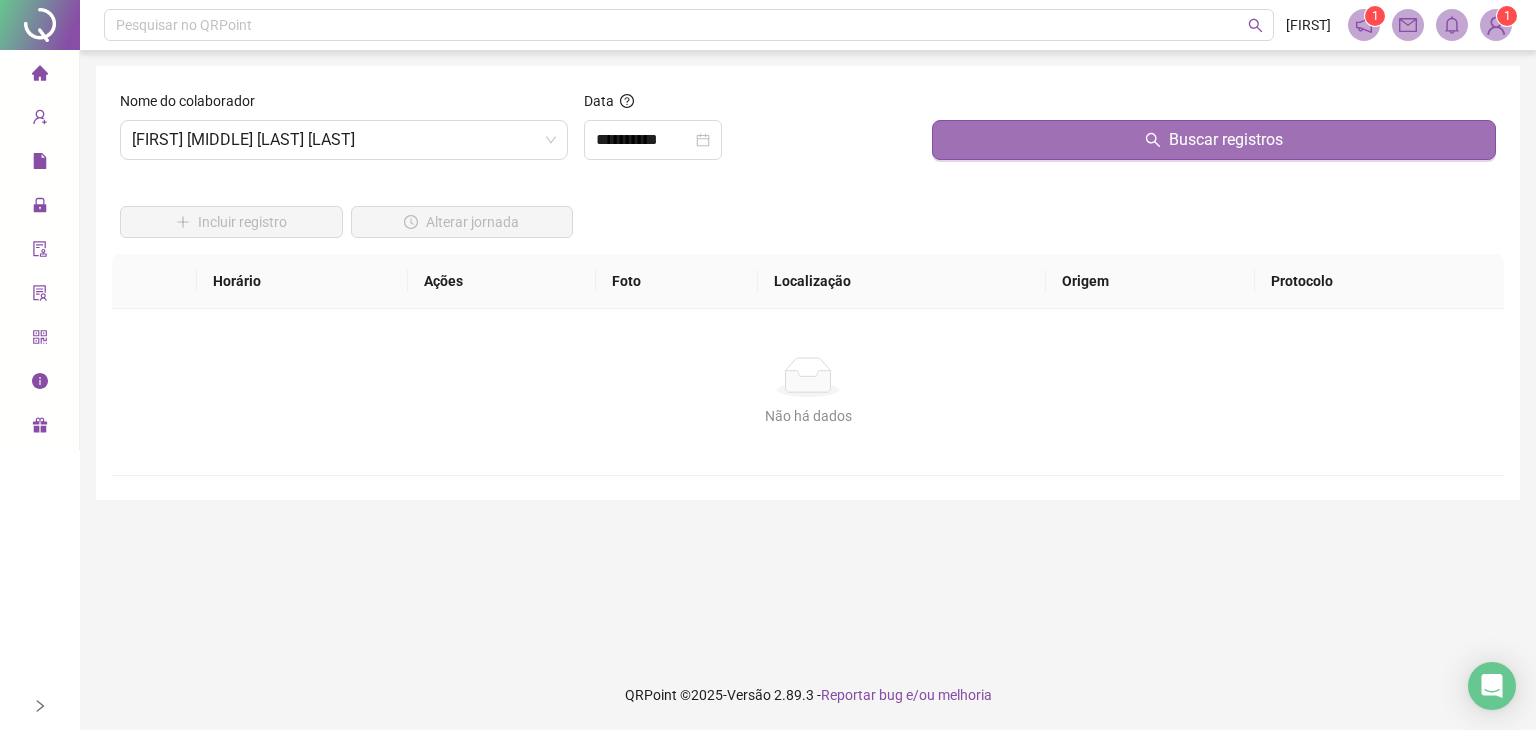 click on "Buscar registros" at bounding box center (1214, 140) 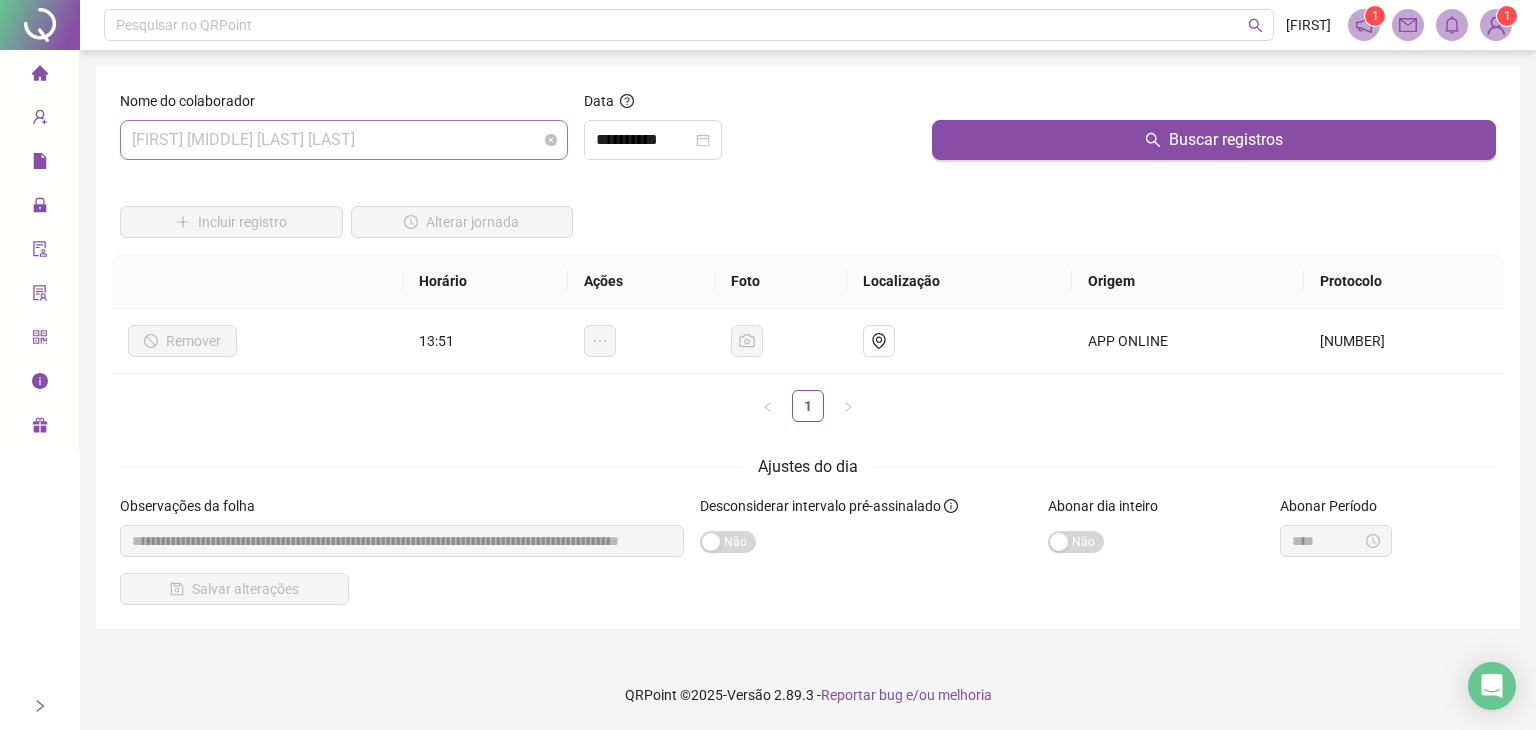 click on "[FIRST] [MIDDLE] [LAST] [LAST]" at bounding box center (344, 140) 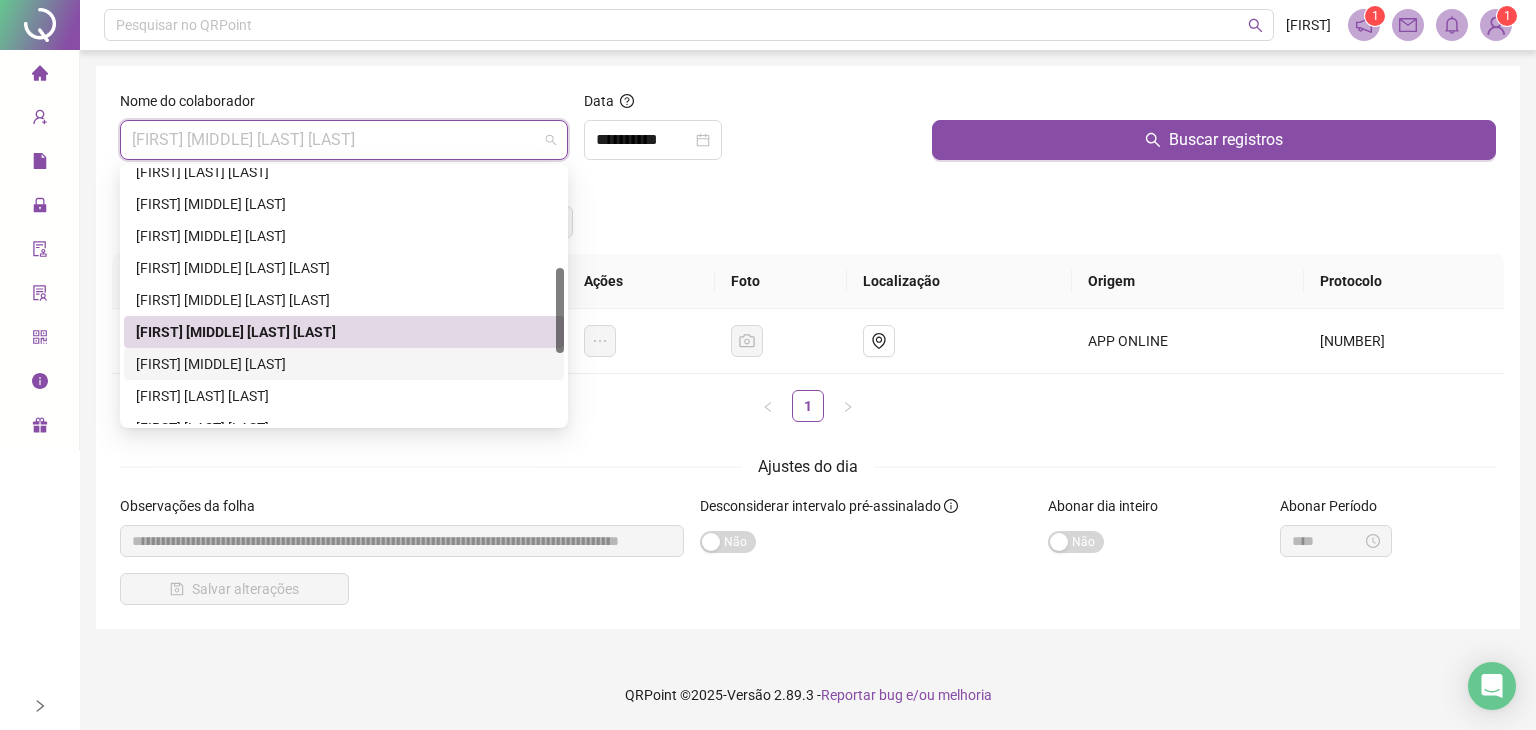 click on "[FIRST] [MIDDLE] [LAST]" at bounding box center (344, 364) 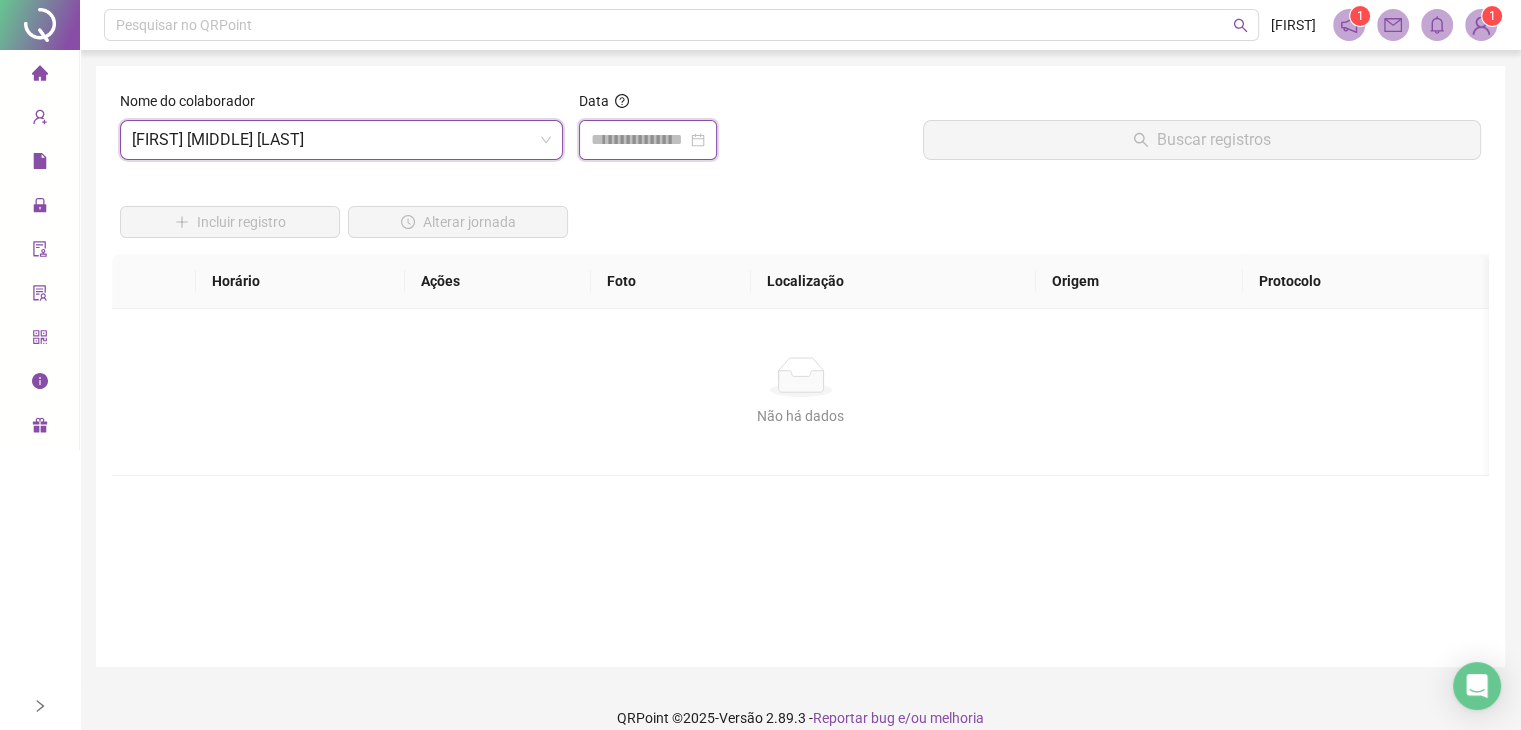 click at bounding box center (639, 140) 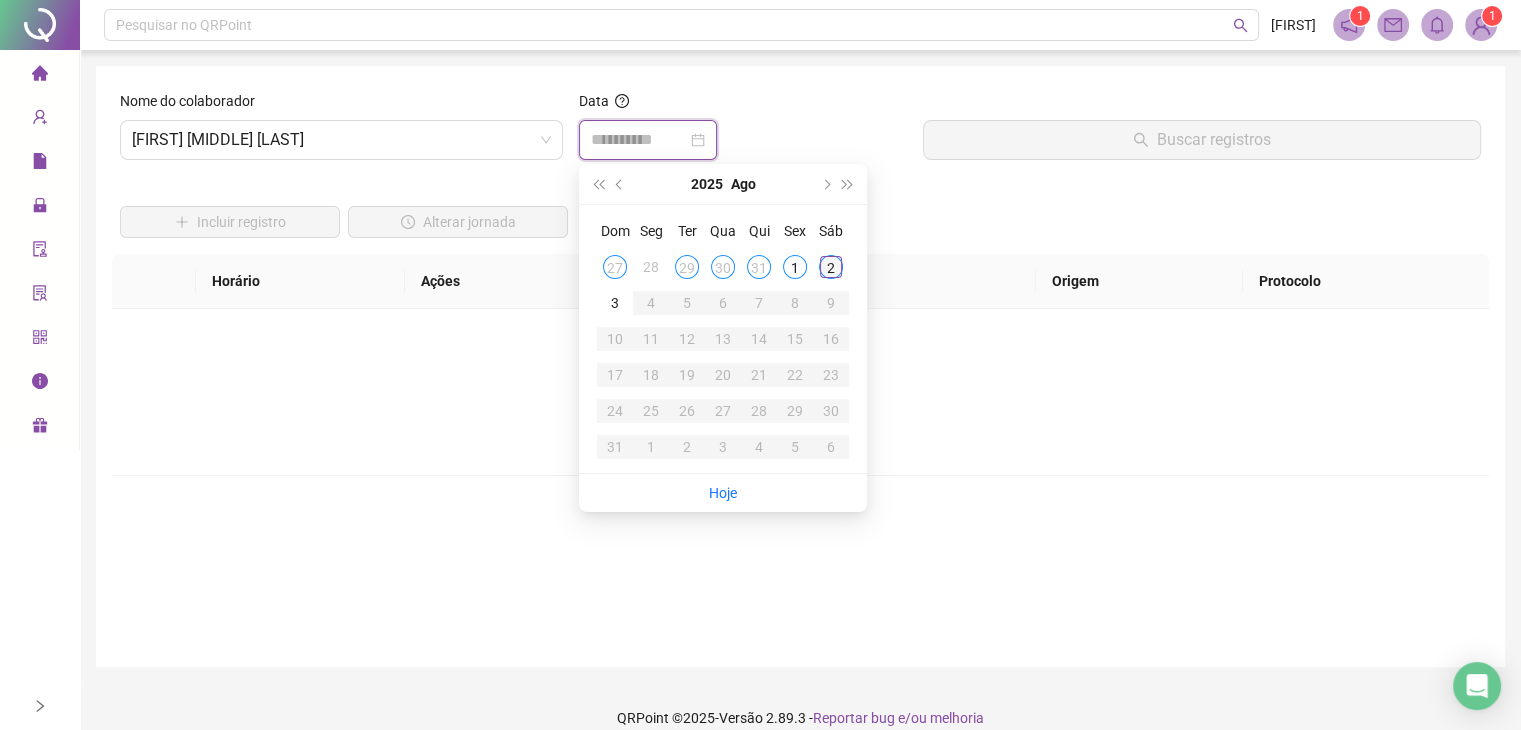 type on "**********" 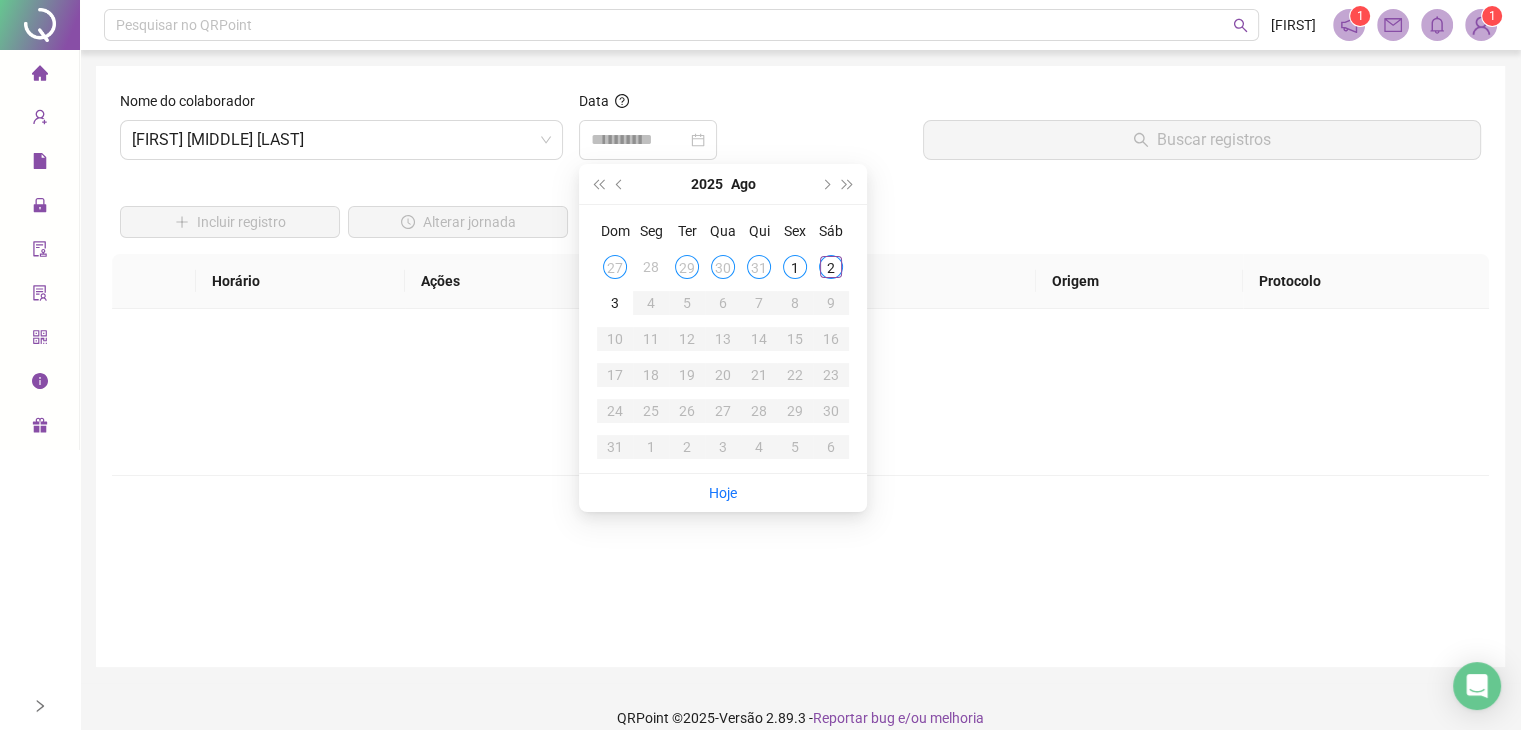 click on "2" at bounding box center (831, 267) 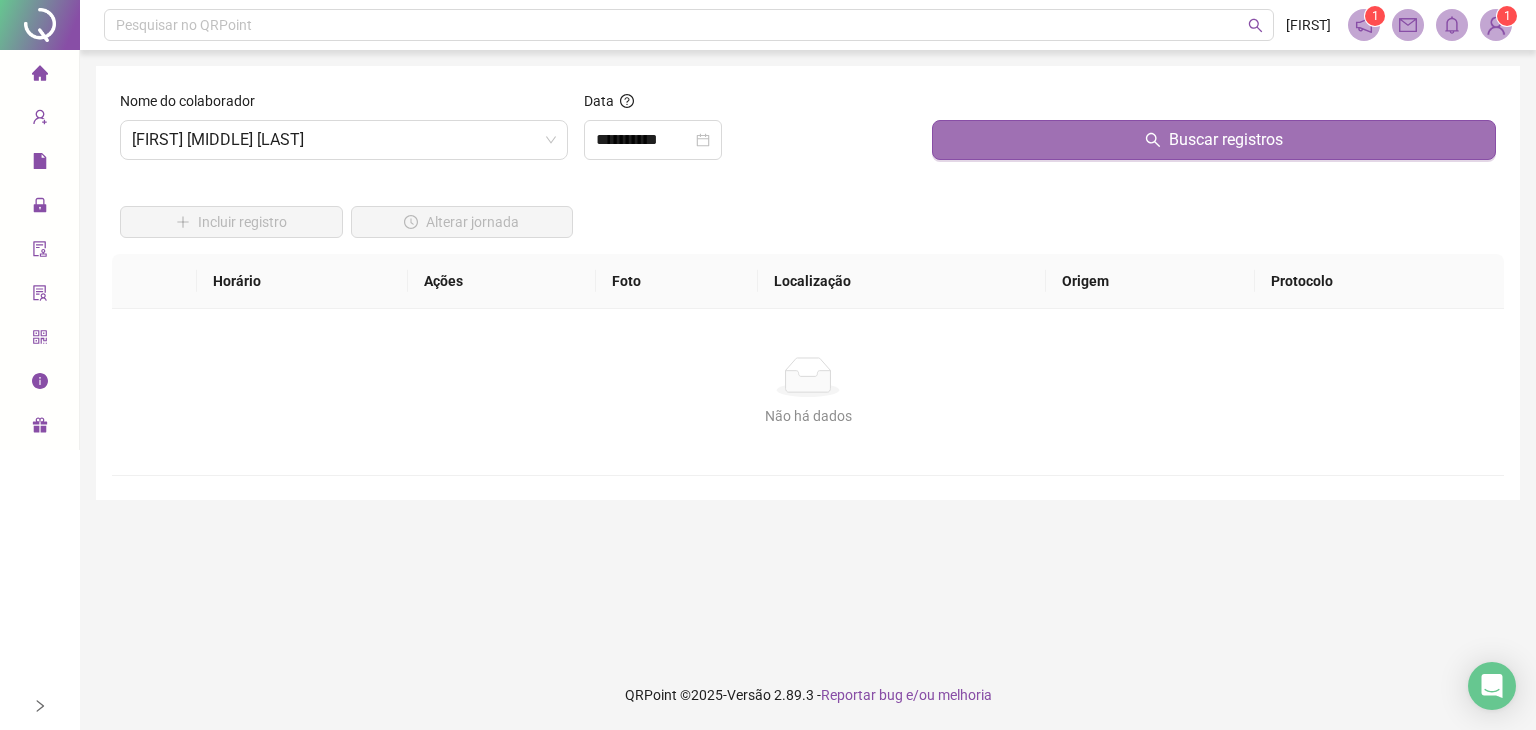 click on "Buscar registros" at bounding box center (1214, 140) 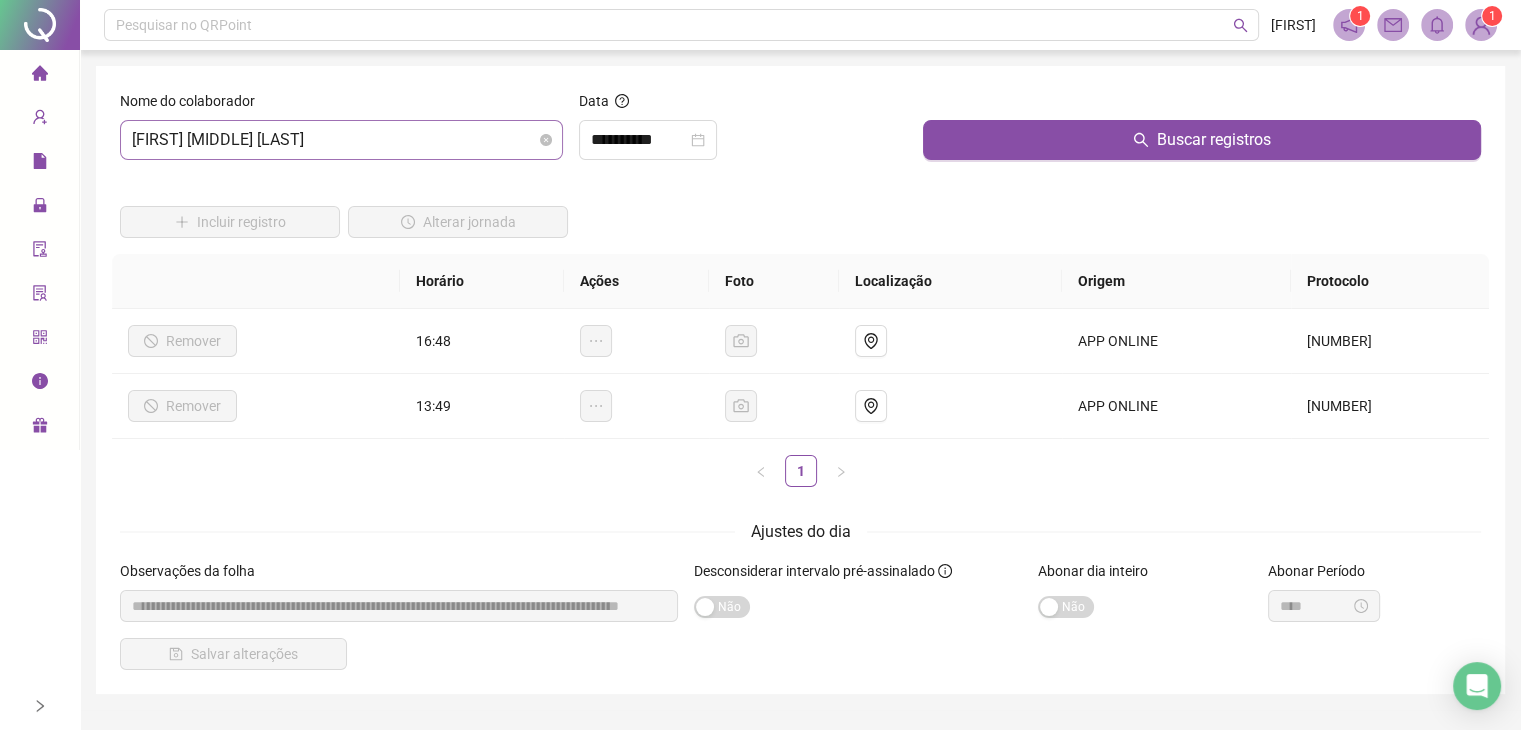 click on "[FIRST] [MIDDLE] [LAST]" at bounding box center [341, 140] 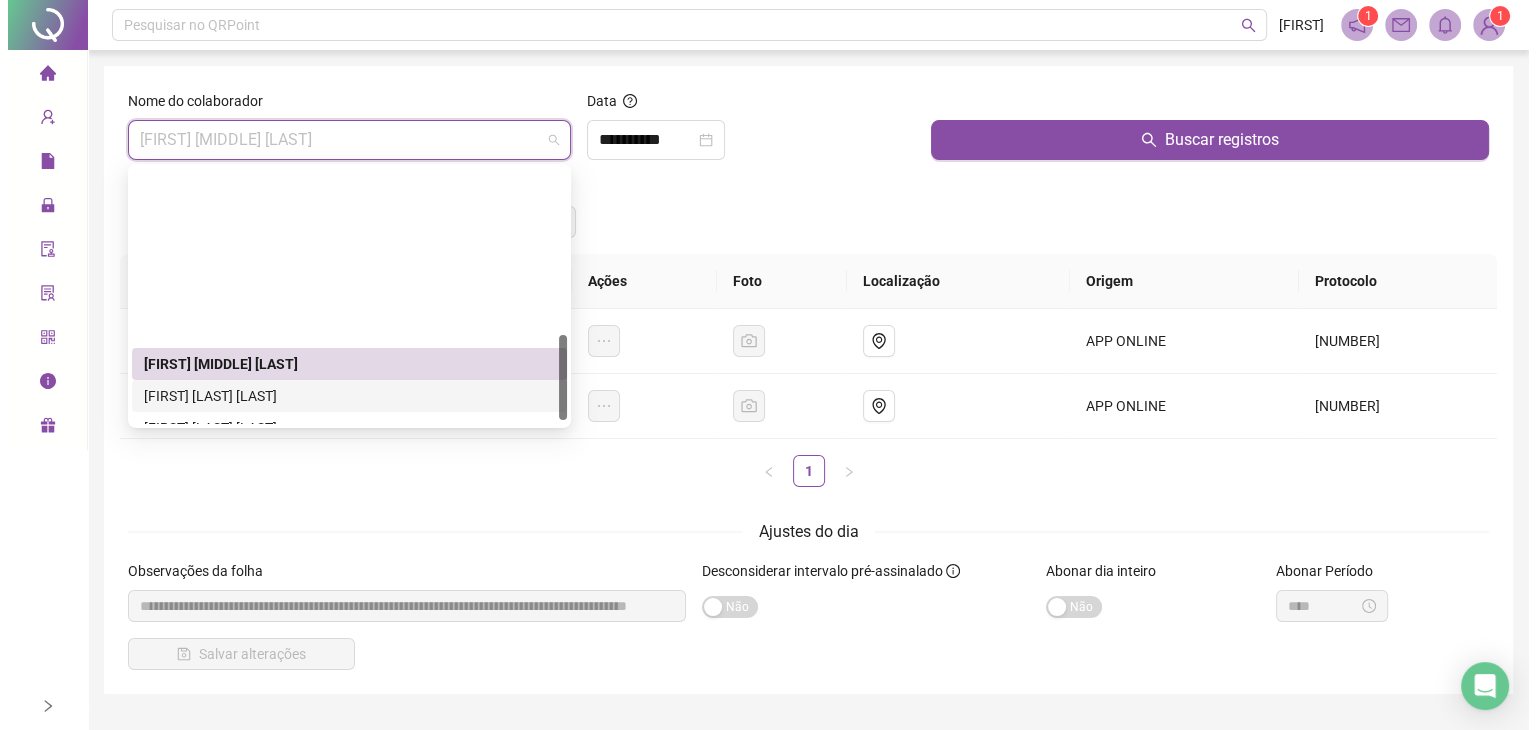 scroll, scrollTop: 500, scrollLeft: 0, axis: vertical 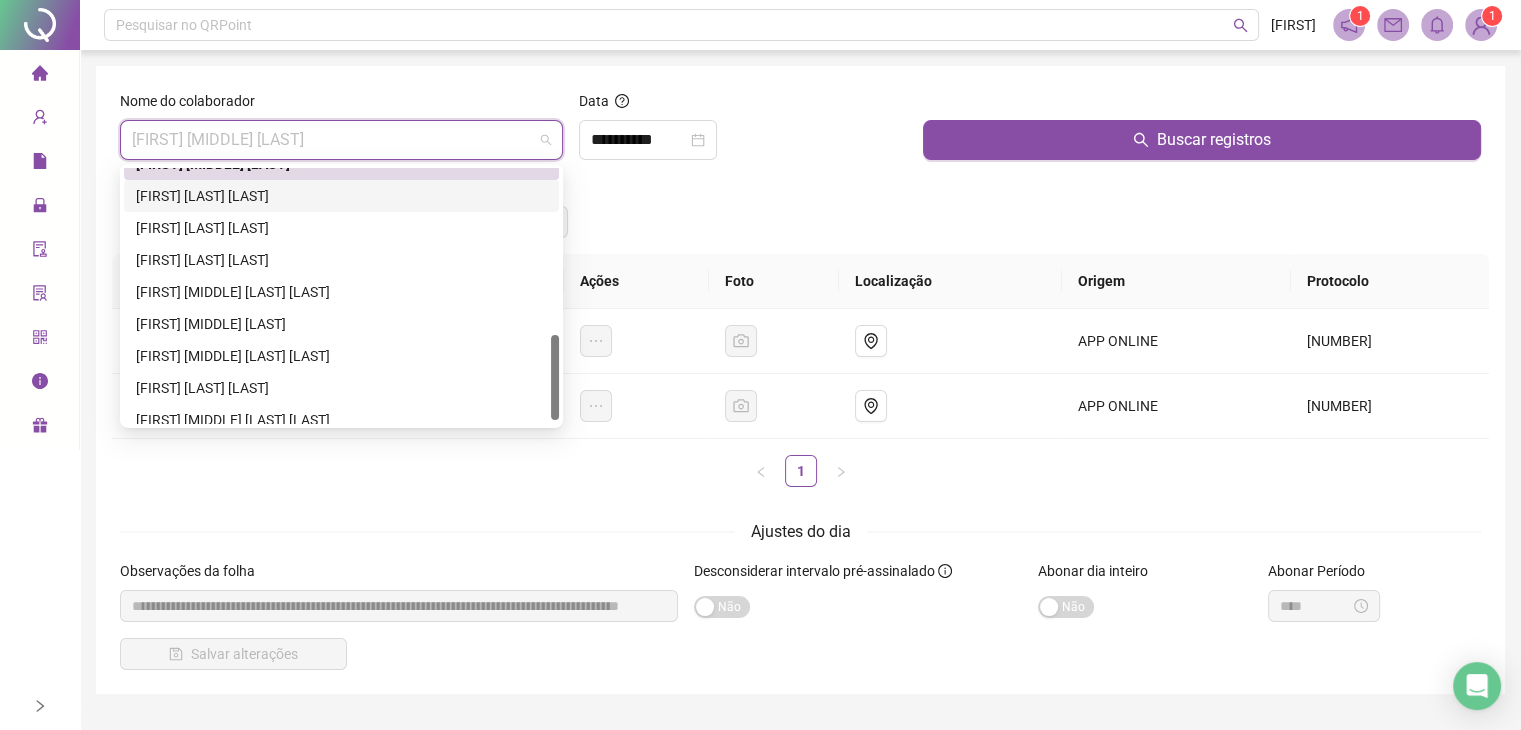 click on "[FIRST] [LAST] [LAST]" at bounding box center (341, 196) 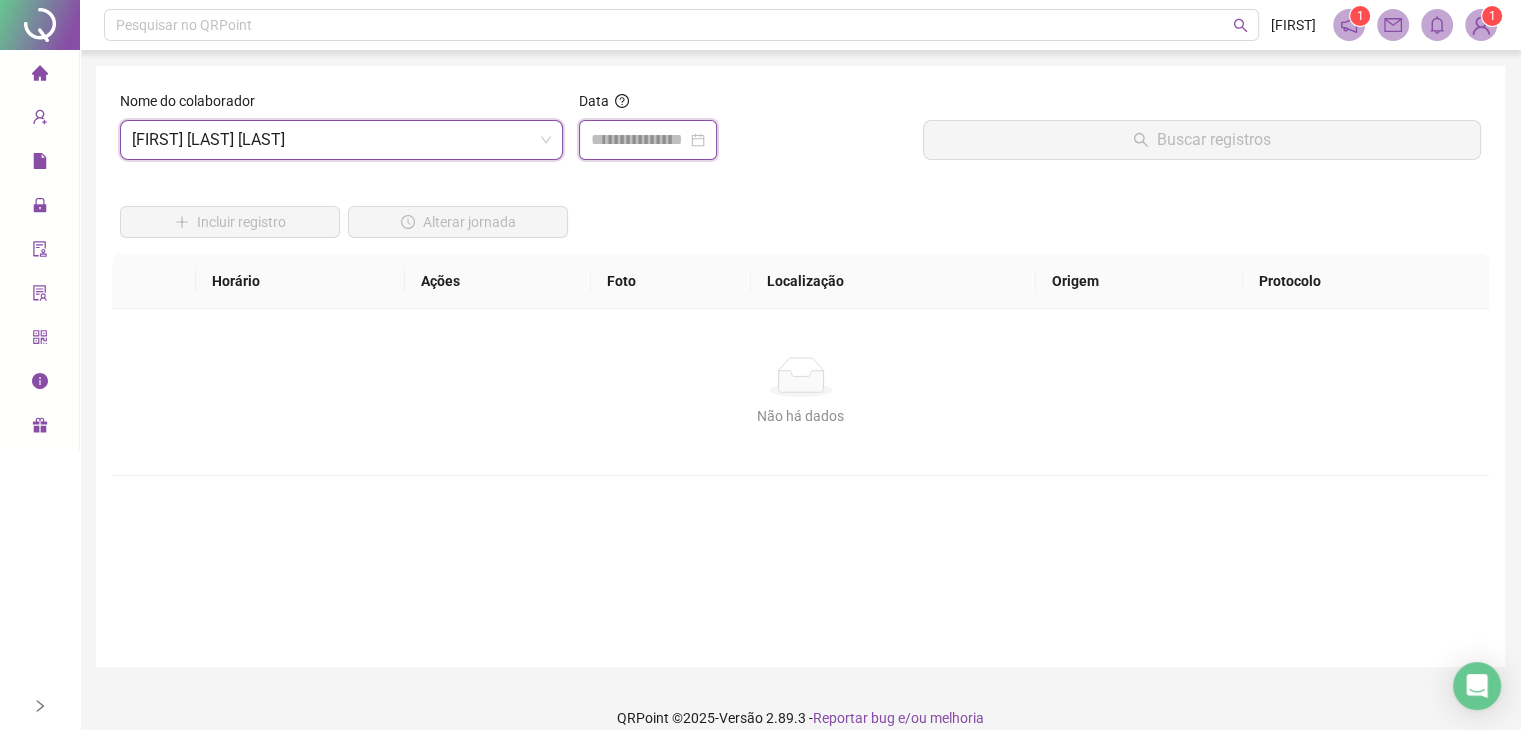 click at bounding box center [639, 140] 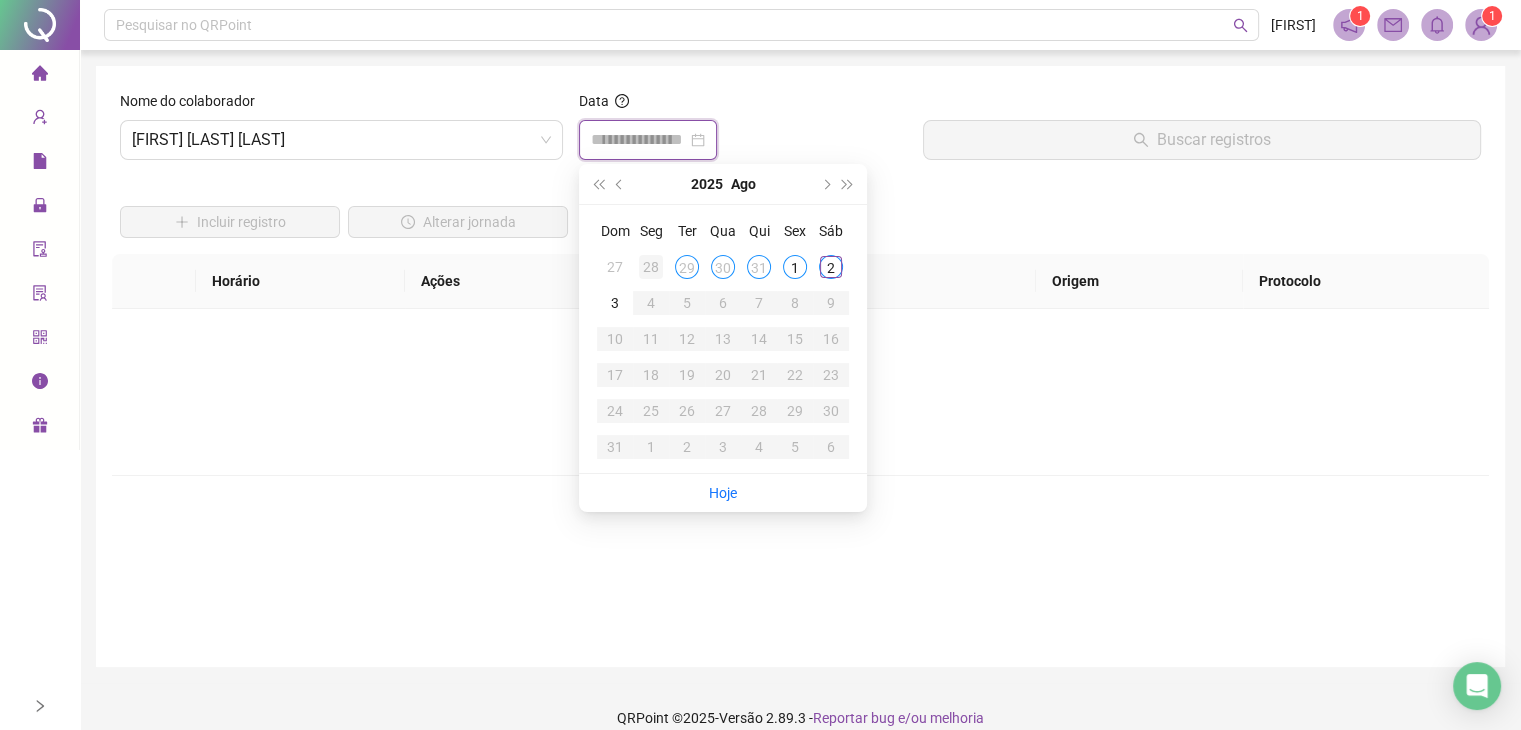 type on "**********" 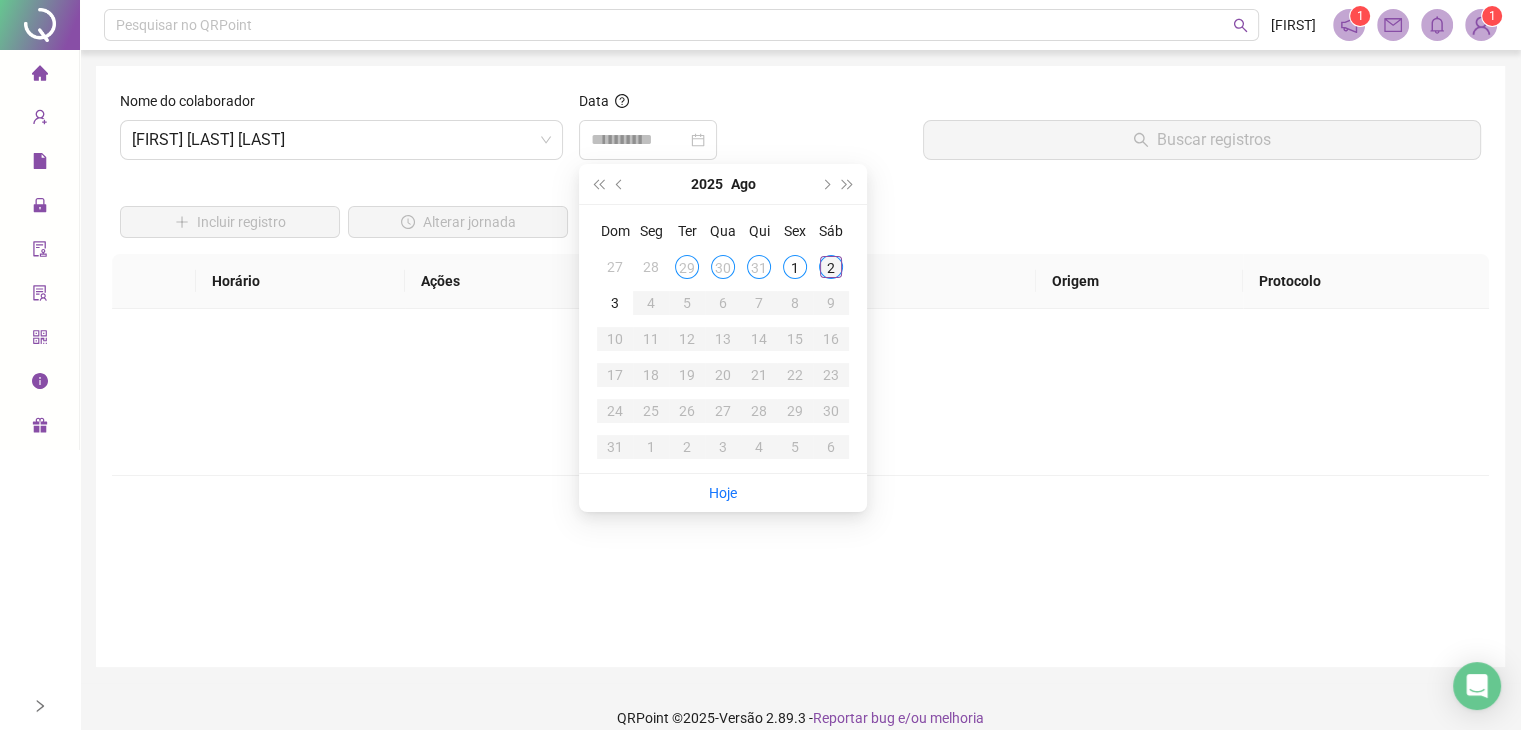 click on "2" at bounding box center [831, 267] 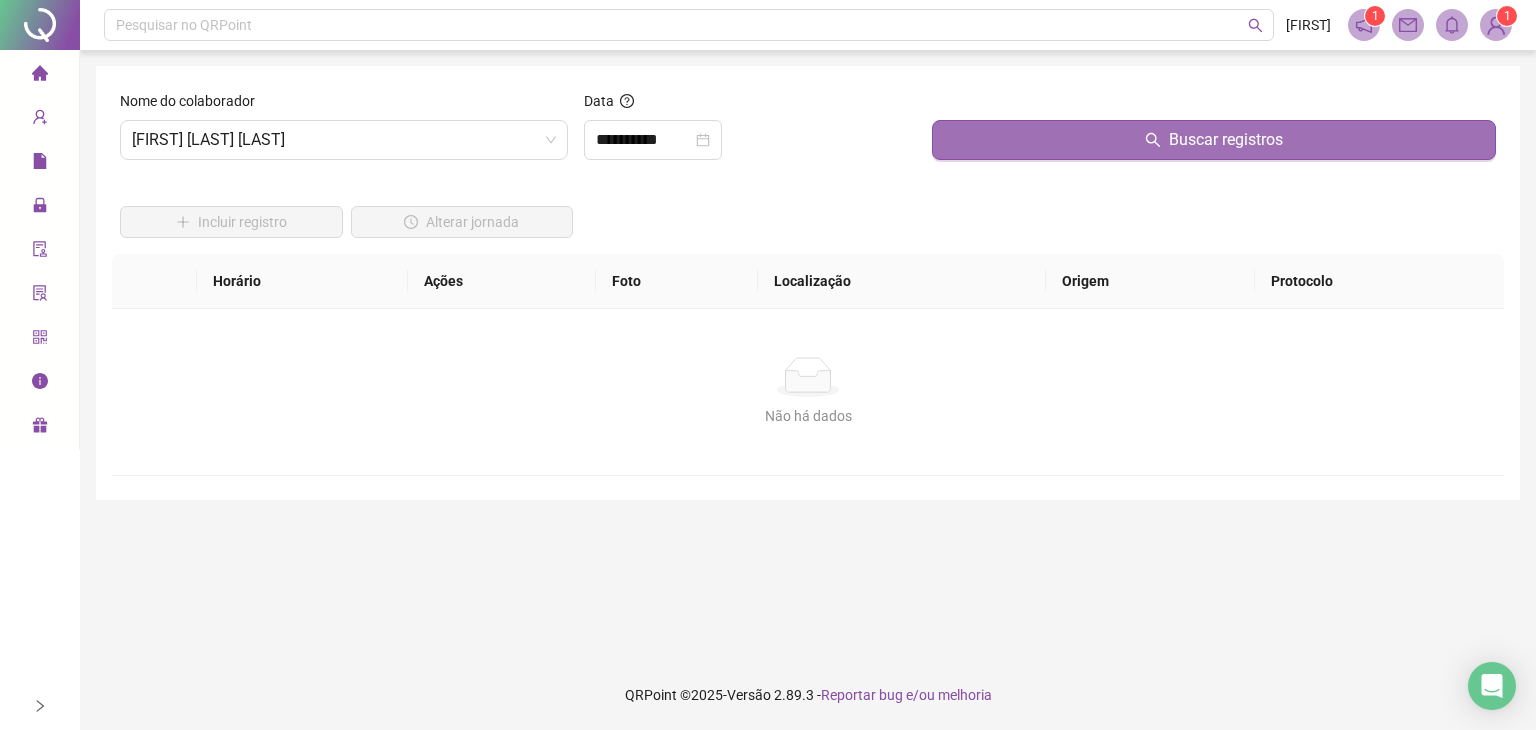 click on "Buscar registros" at bounding box center (1214, 140) 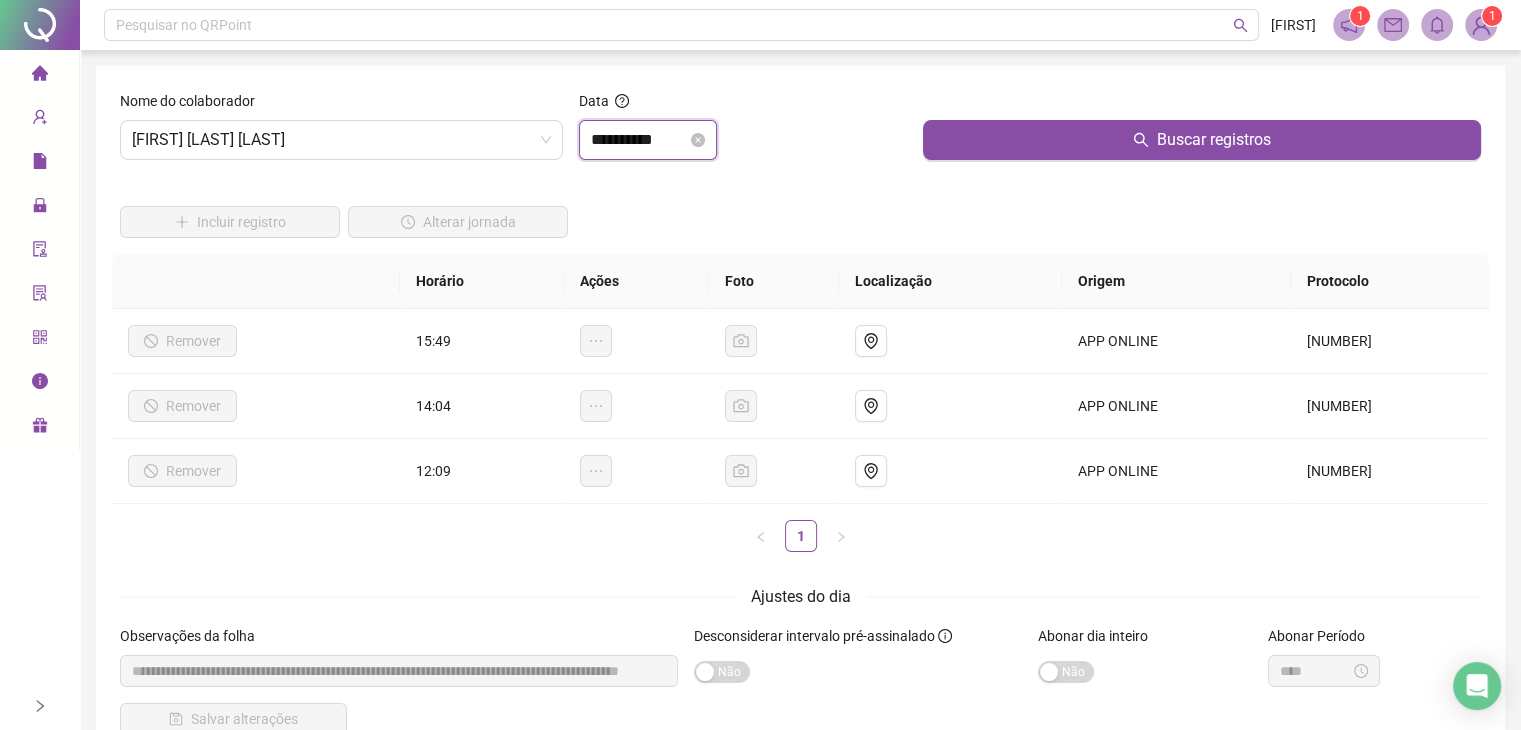click on "**********" at bounding box center (639, 140) 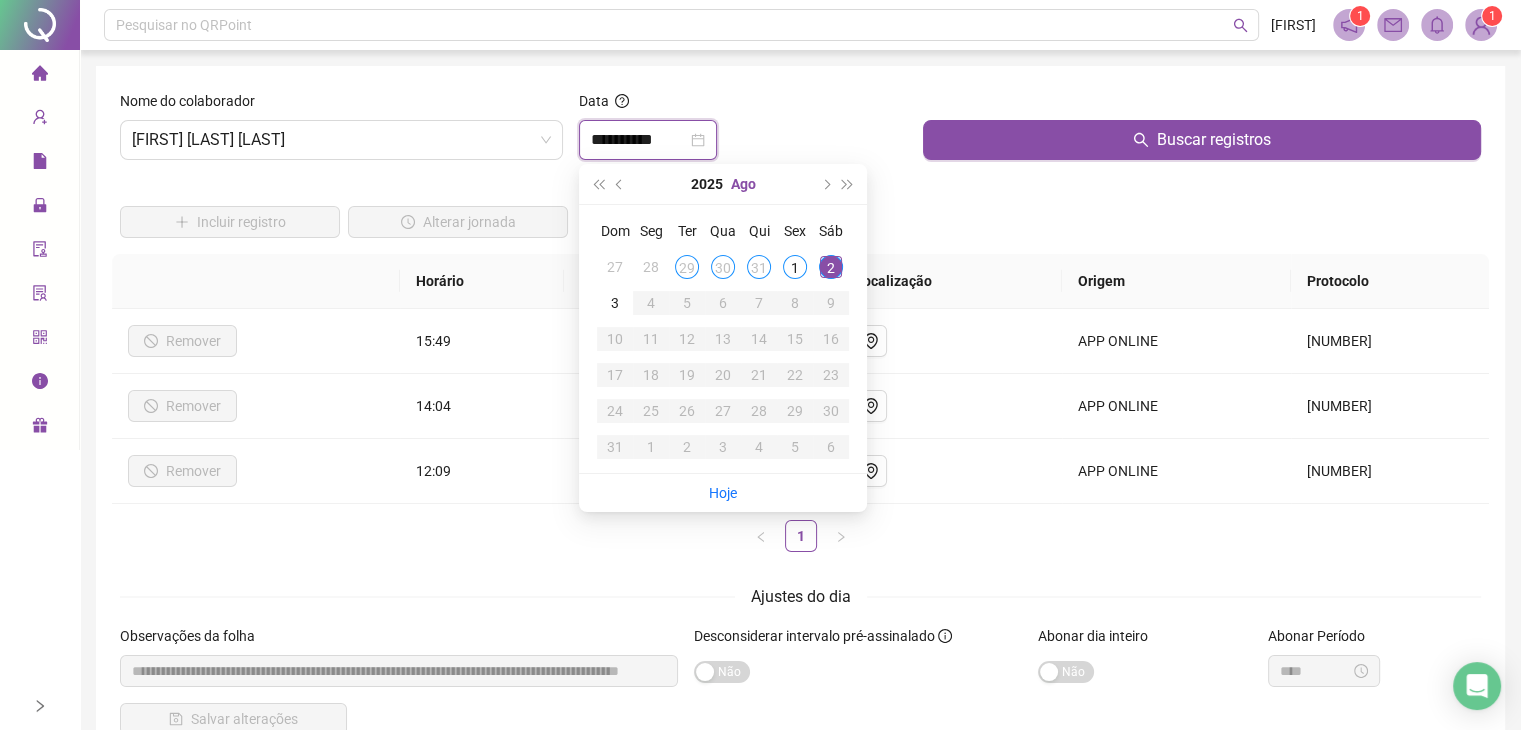 type on "**********" 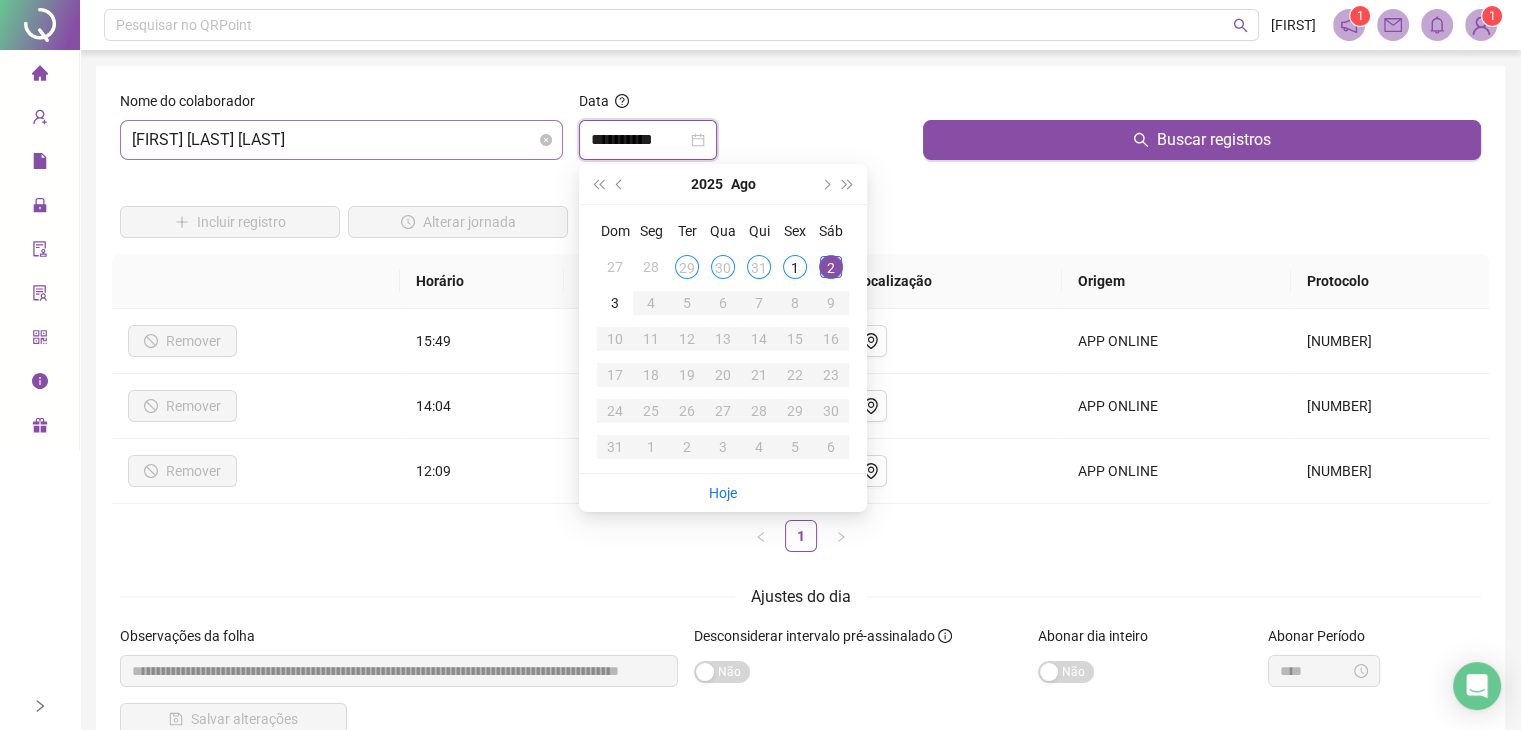 click on "[FIRST] [LAST] [LAST]" at bounding box center [341, 140] 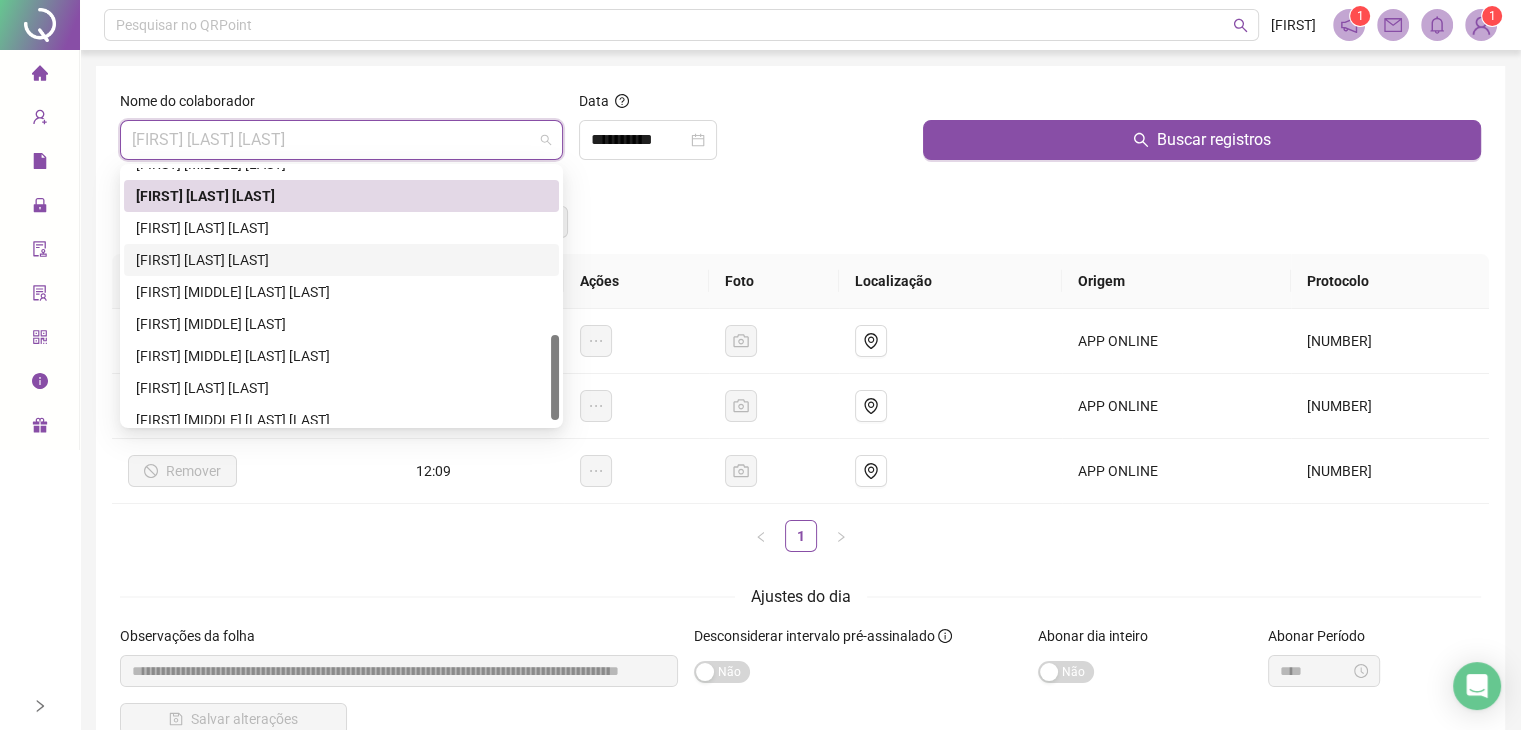 click on "[FIRST] [LAST] [LAST]" at bounding box center [341, 260] 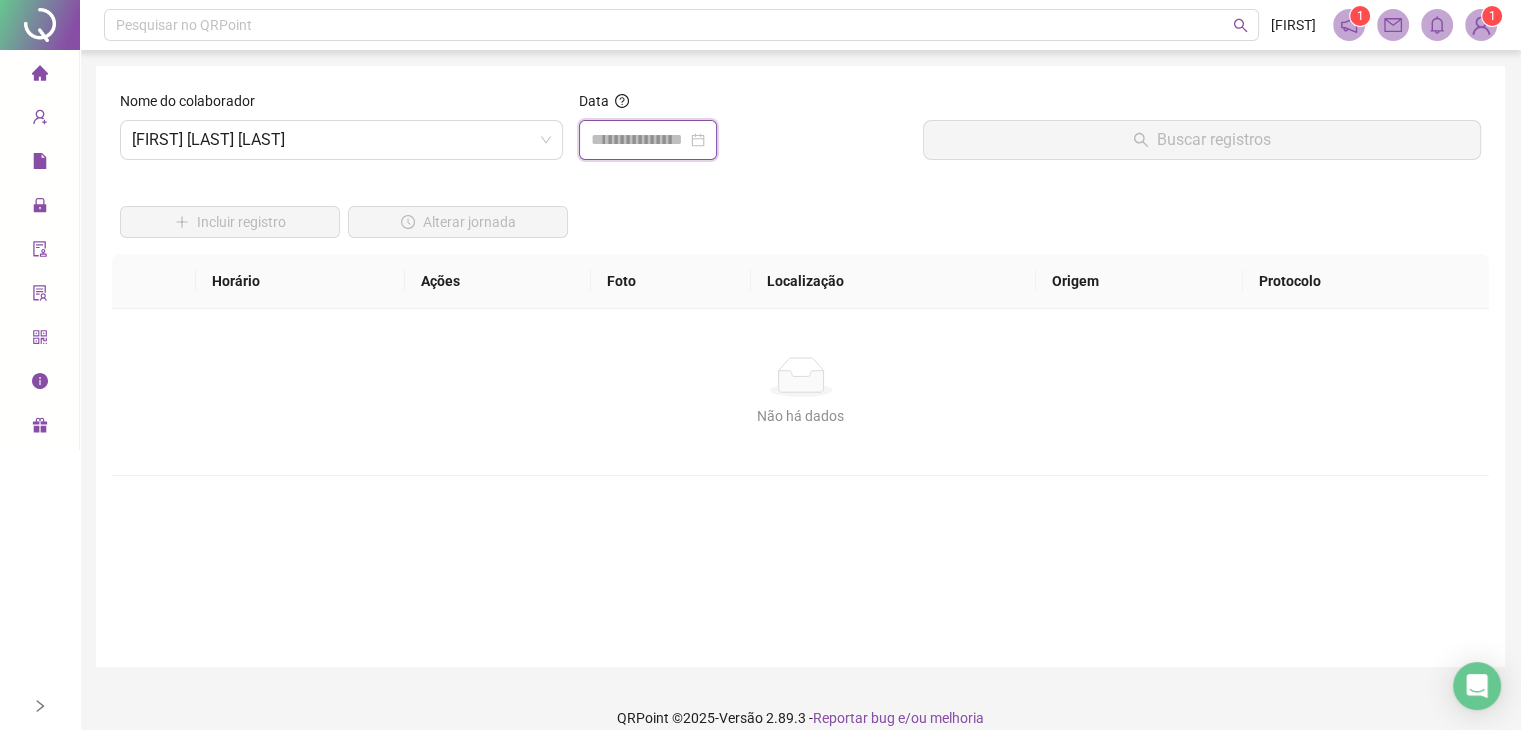 click at bounding box center (639, 140) 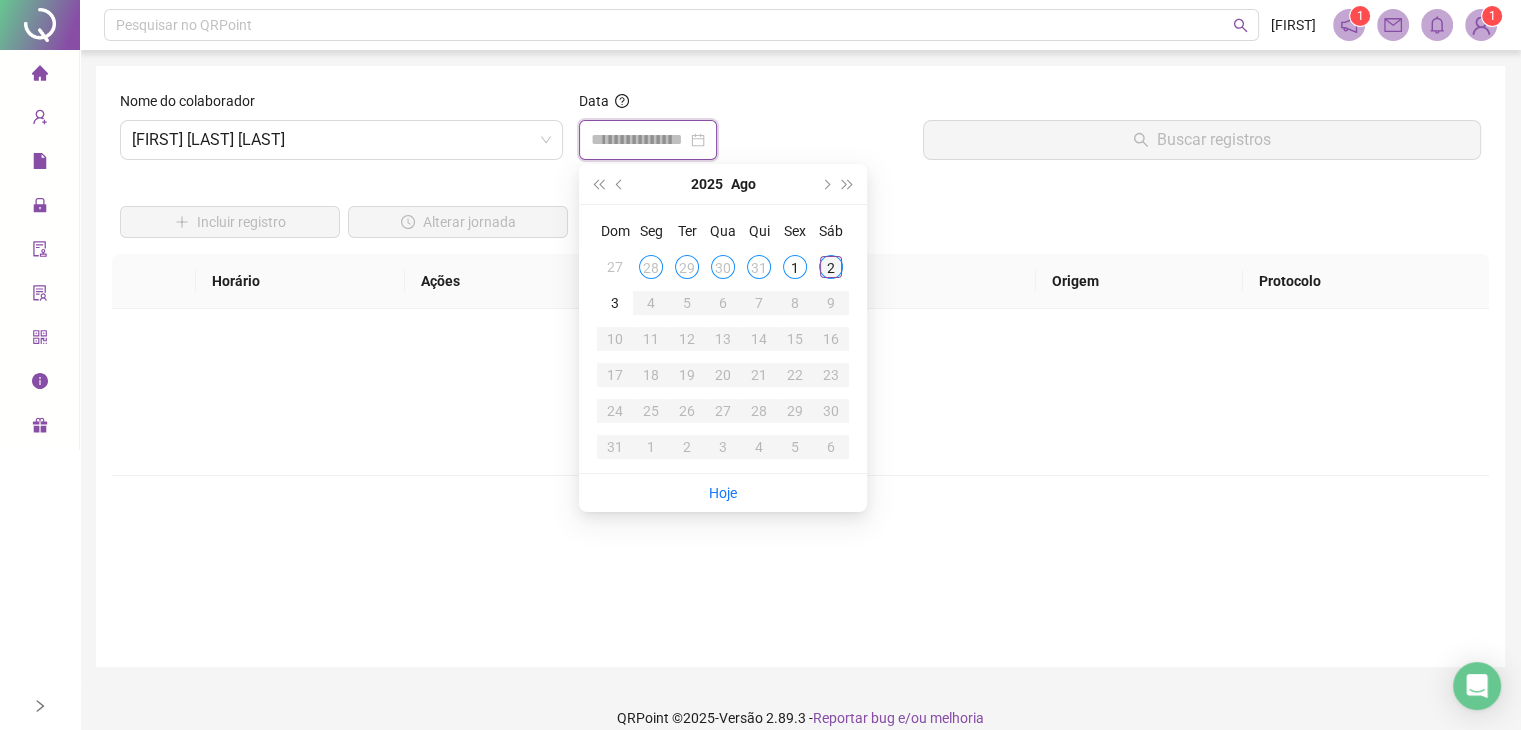 type on "**********" 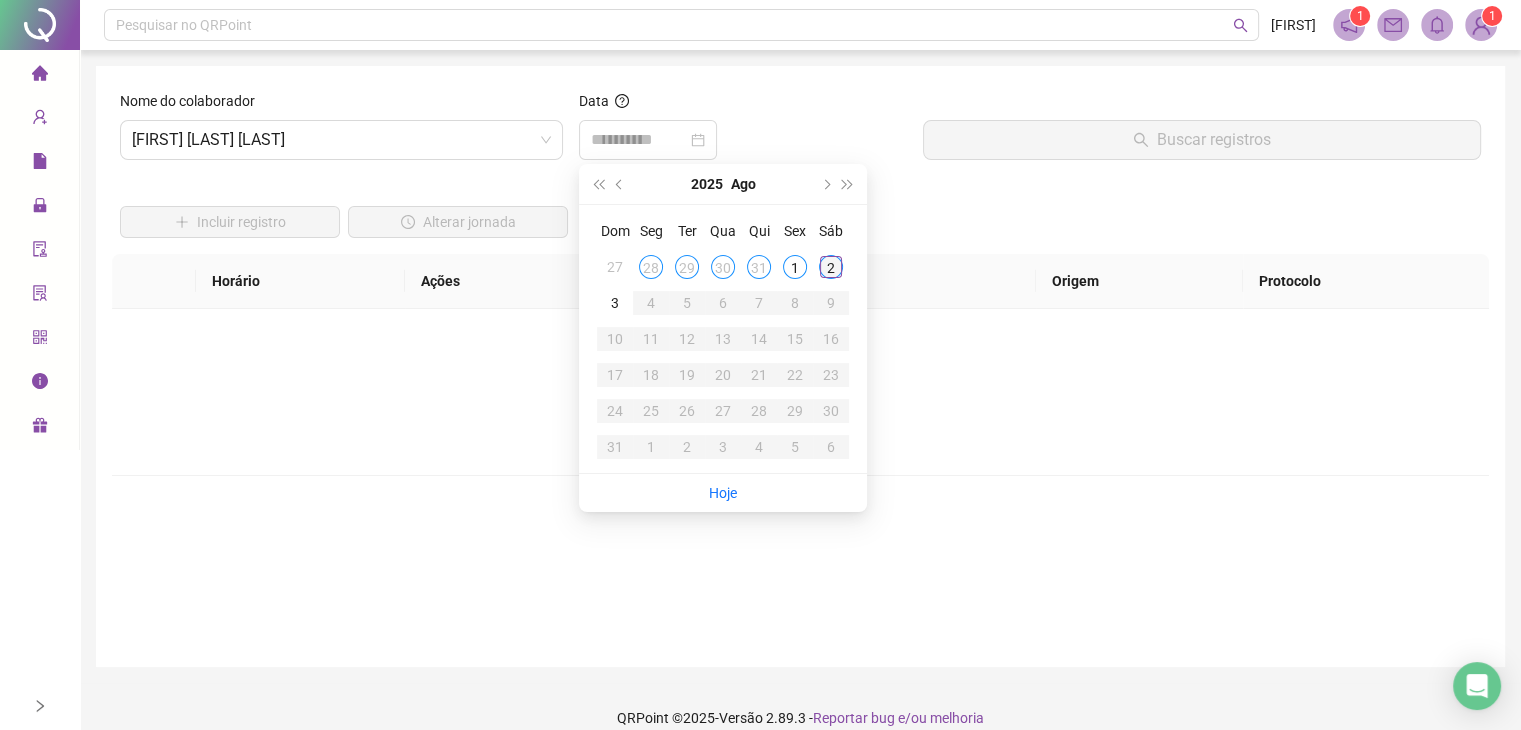 click on "2" at bounding box center (831, 267) 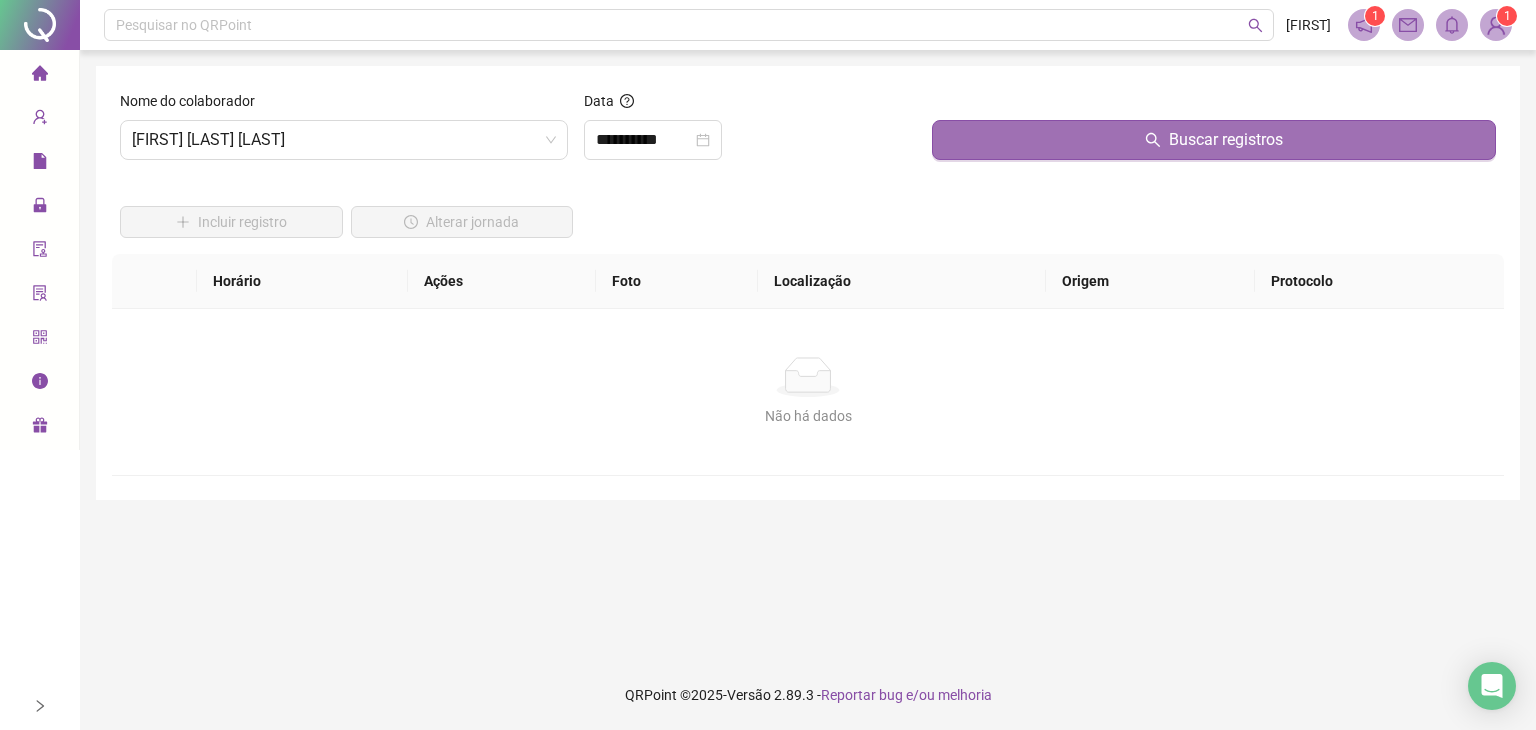 click on "Buscar registros" at bounding box center [1214, 140] 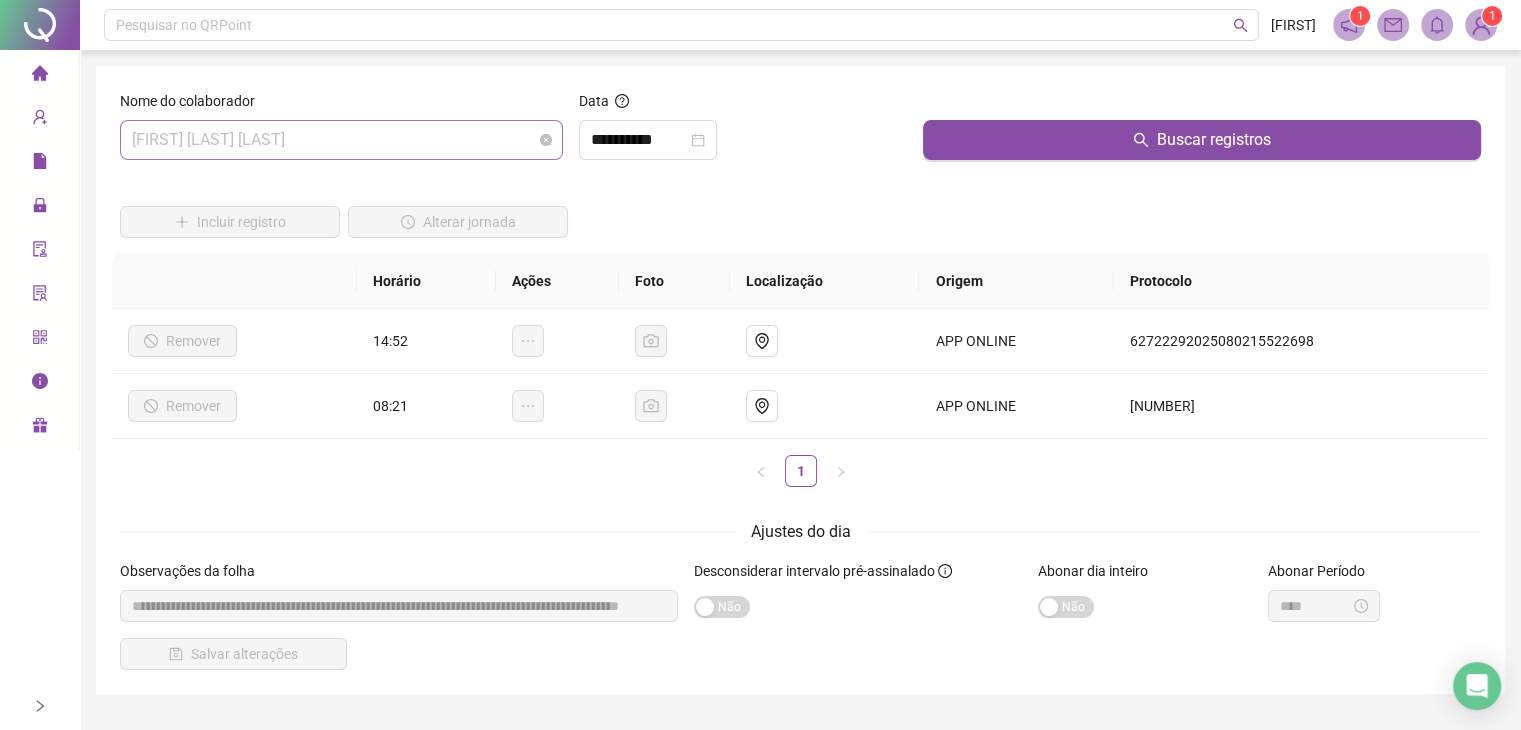 click on "[FIRST] [LAST] [LAST]" at bounding box center [341, 140] 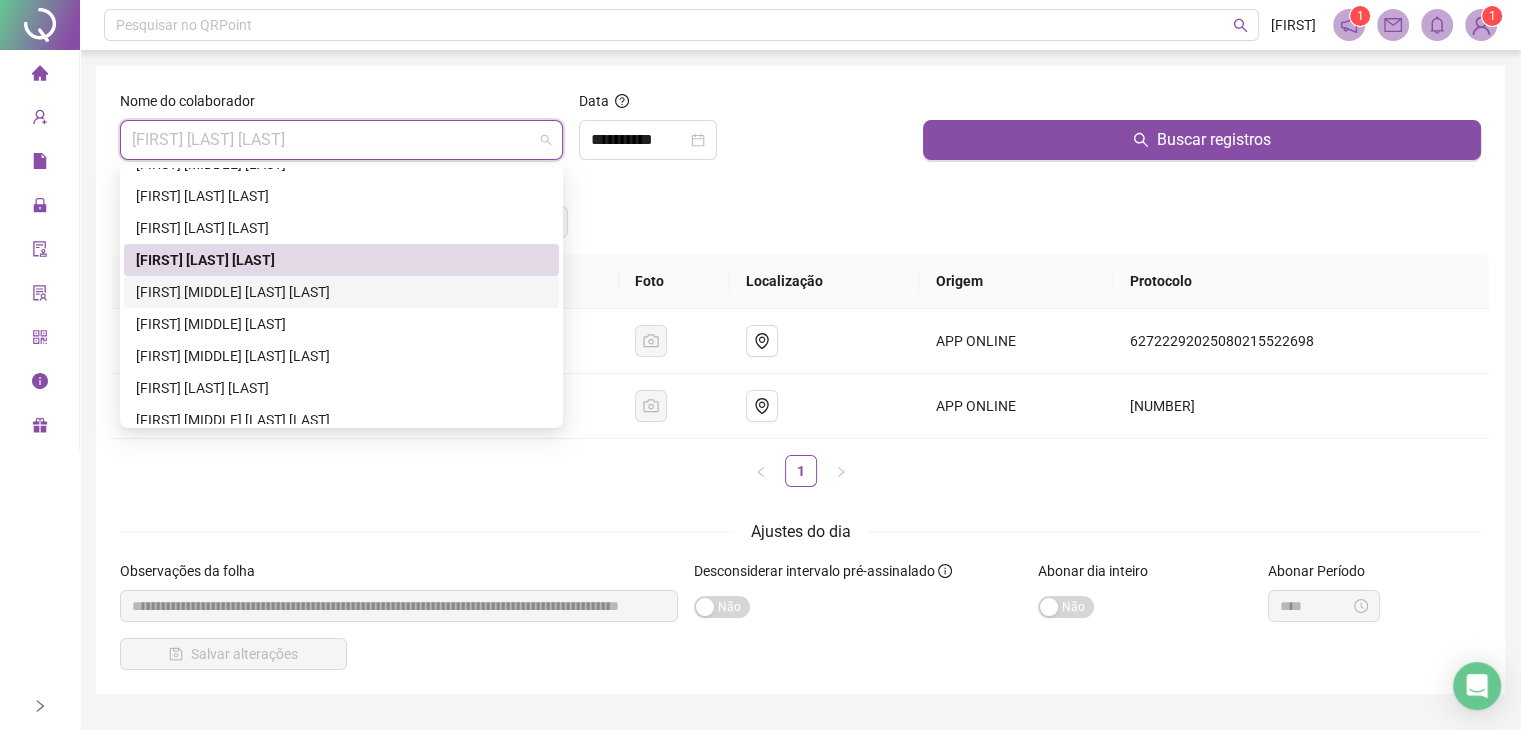 click on "[FIRST] [MIDDLE] [LAST] [LAST]" at bounding box center [341, 292] 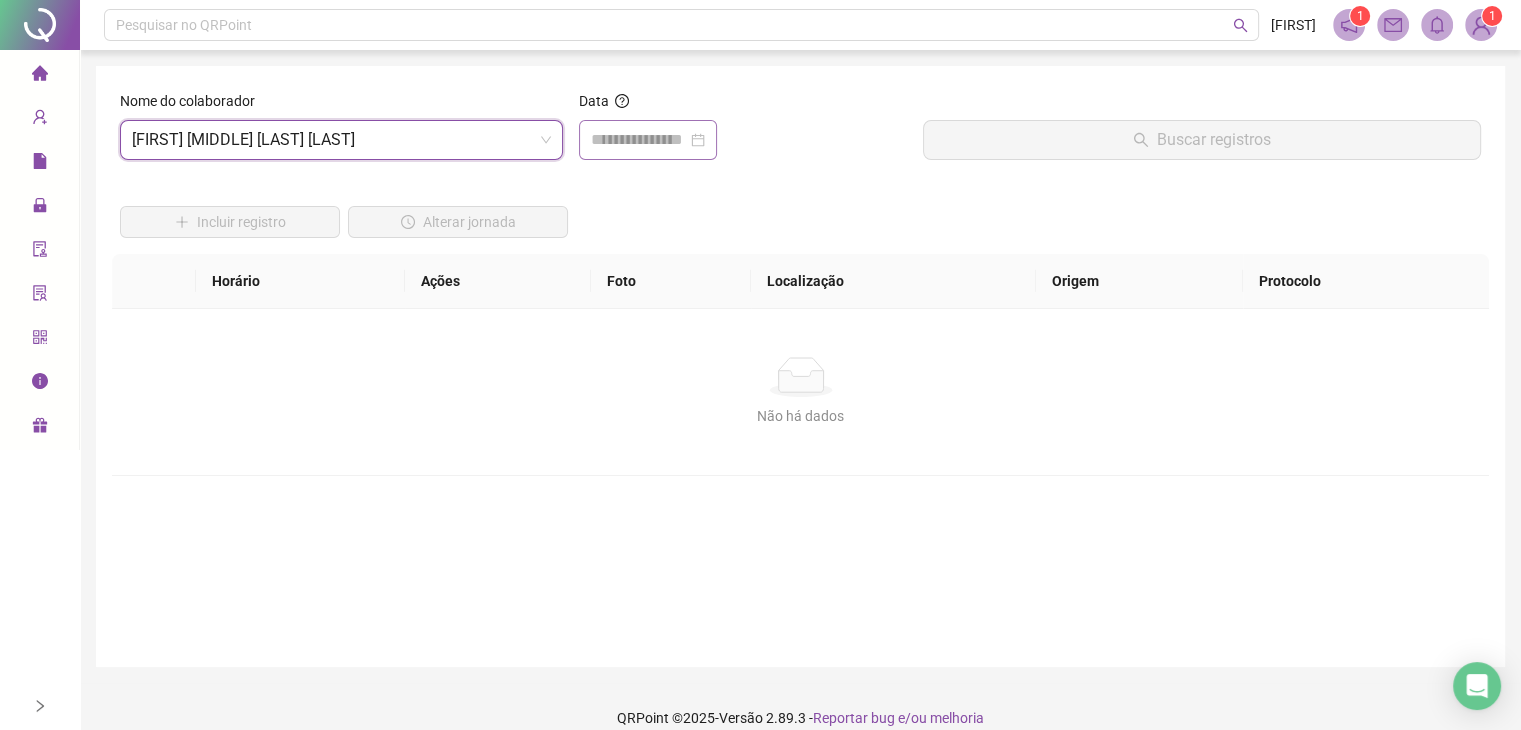 click at bounding box center (648, 140) 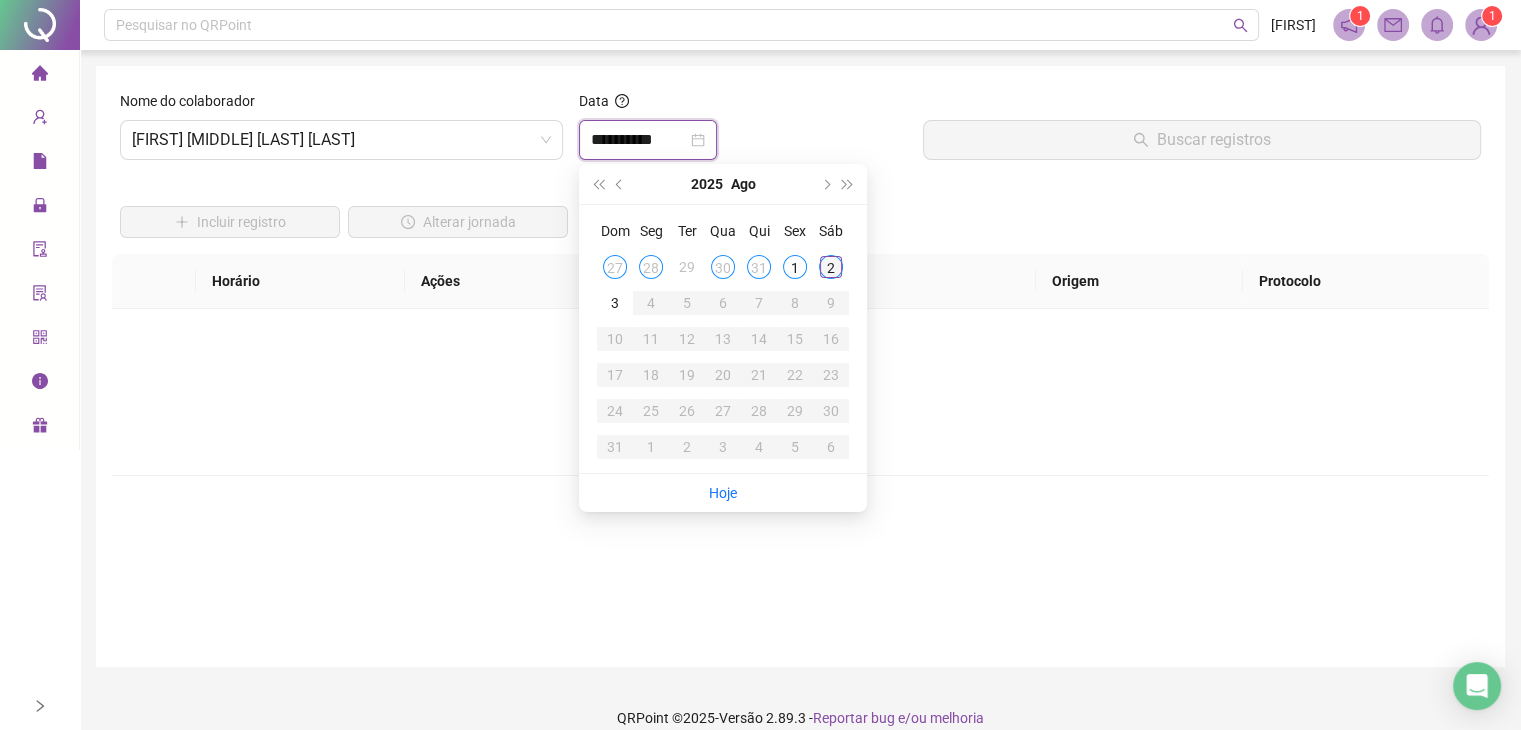 type on "**********" 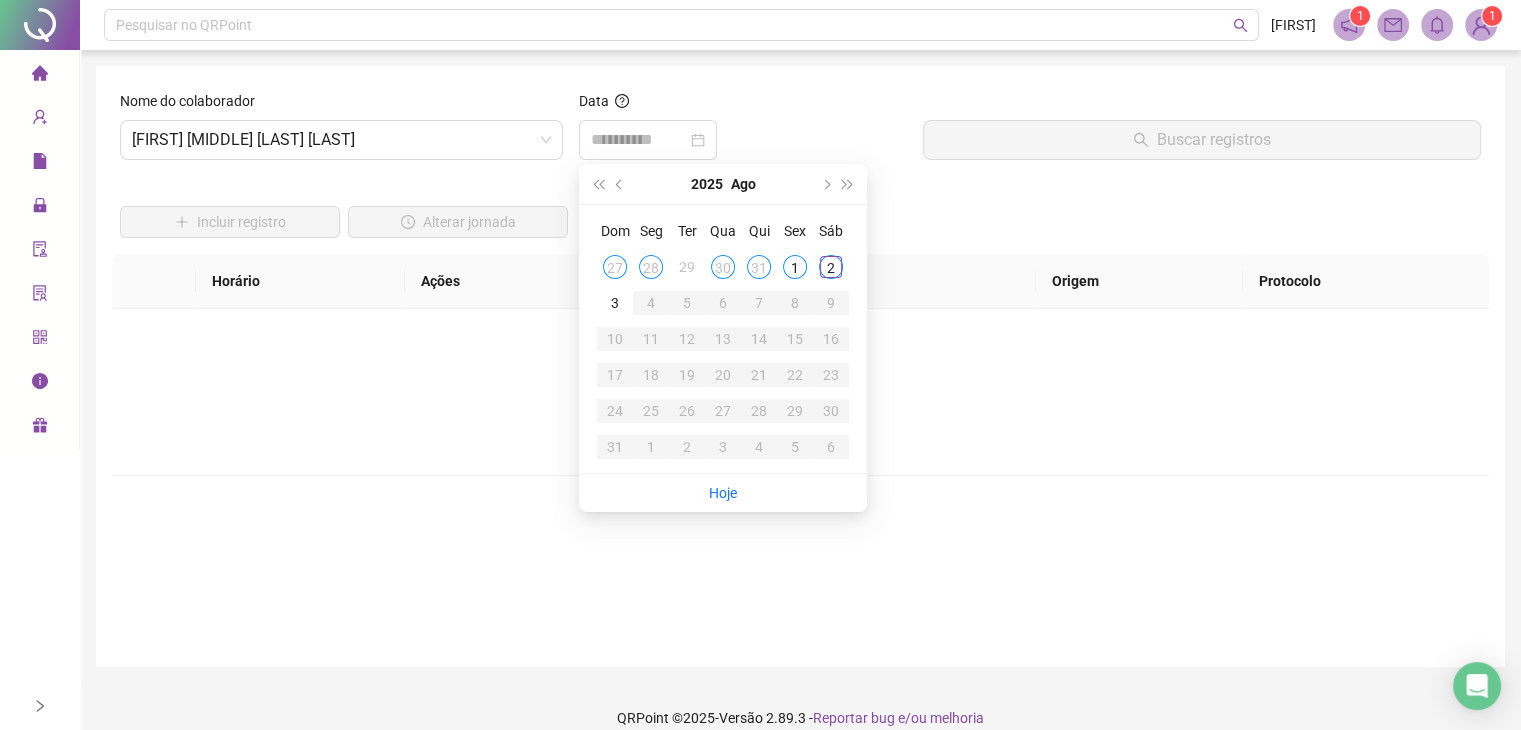 drag, startPoint x: 825, startPoint y: 266, endPoint x: 833, endPoint y: 259, distance: 10.630146 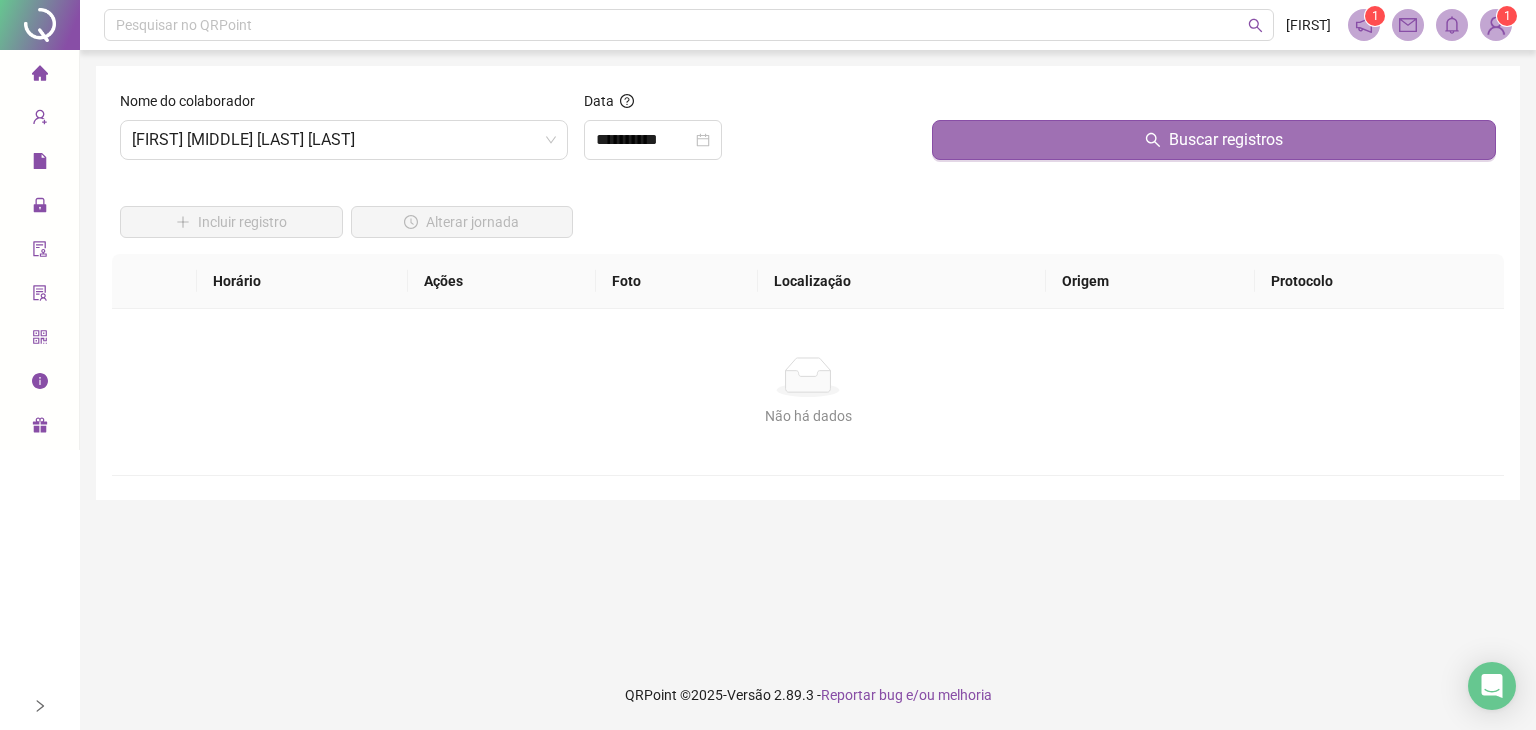 click on "Buscar registros" at bounding box center (1214, 140) 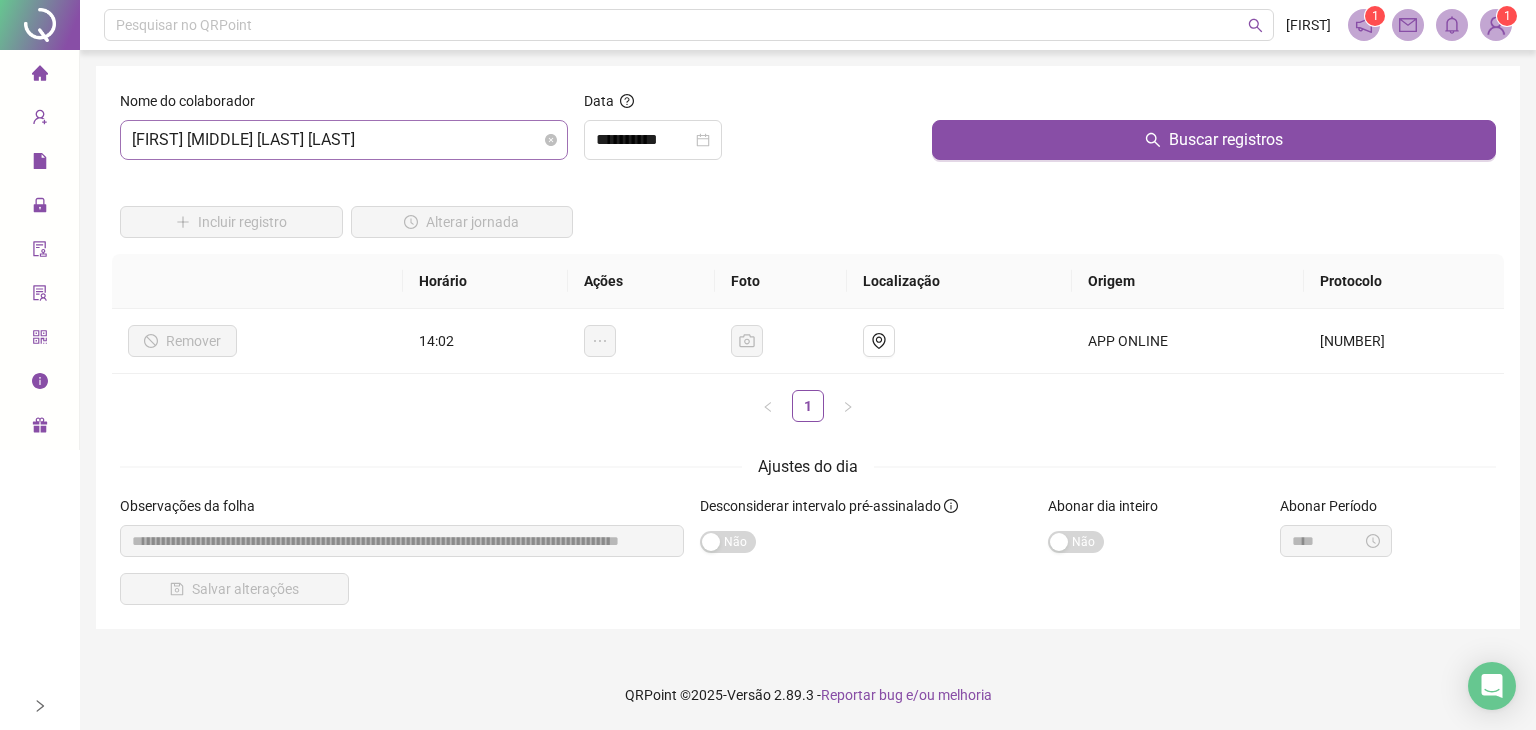 click on "[FIRST] [MIDDLE] [LAST] [LAST]" at bounding box center [344, 140] 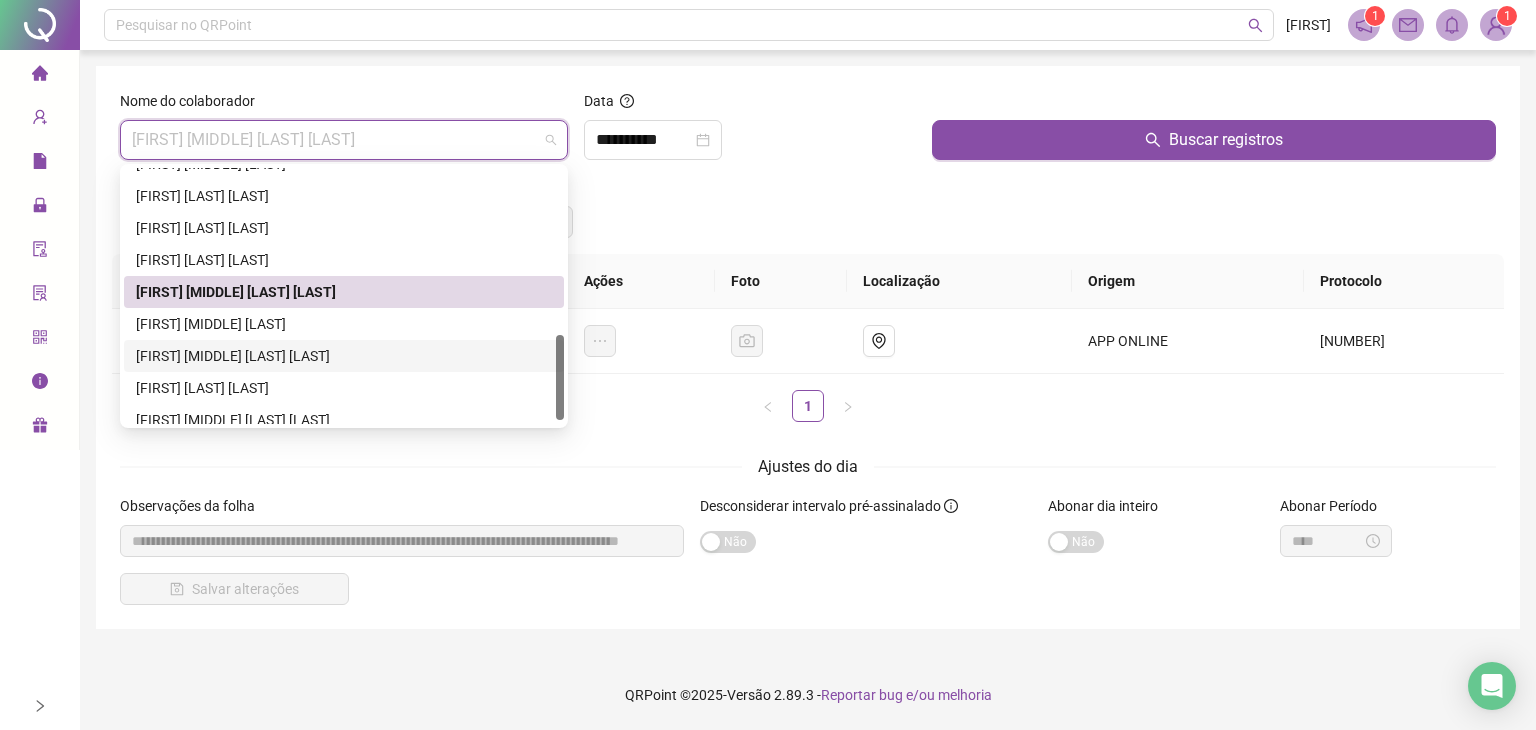 click on "[FIRST] [MIDDLE] [LAST] [LAST]" at bounding box center [344, 356] 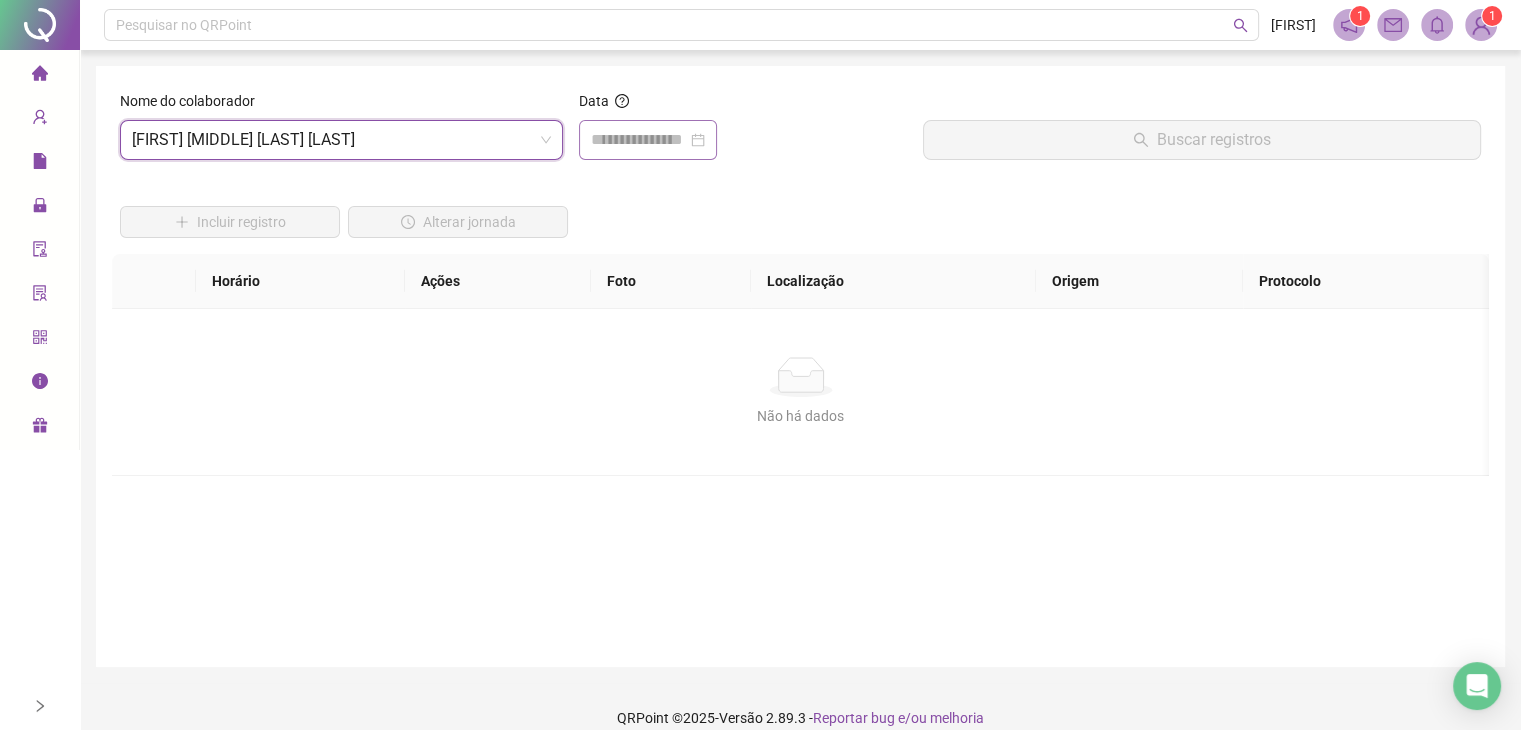 click at bounding box center [648, 140] 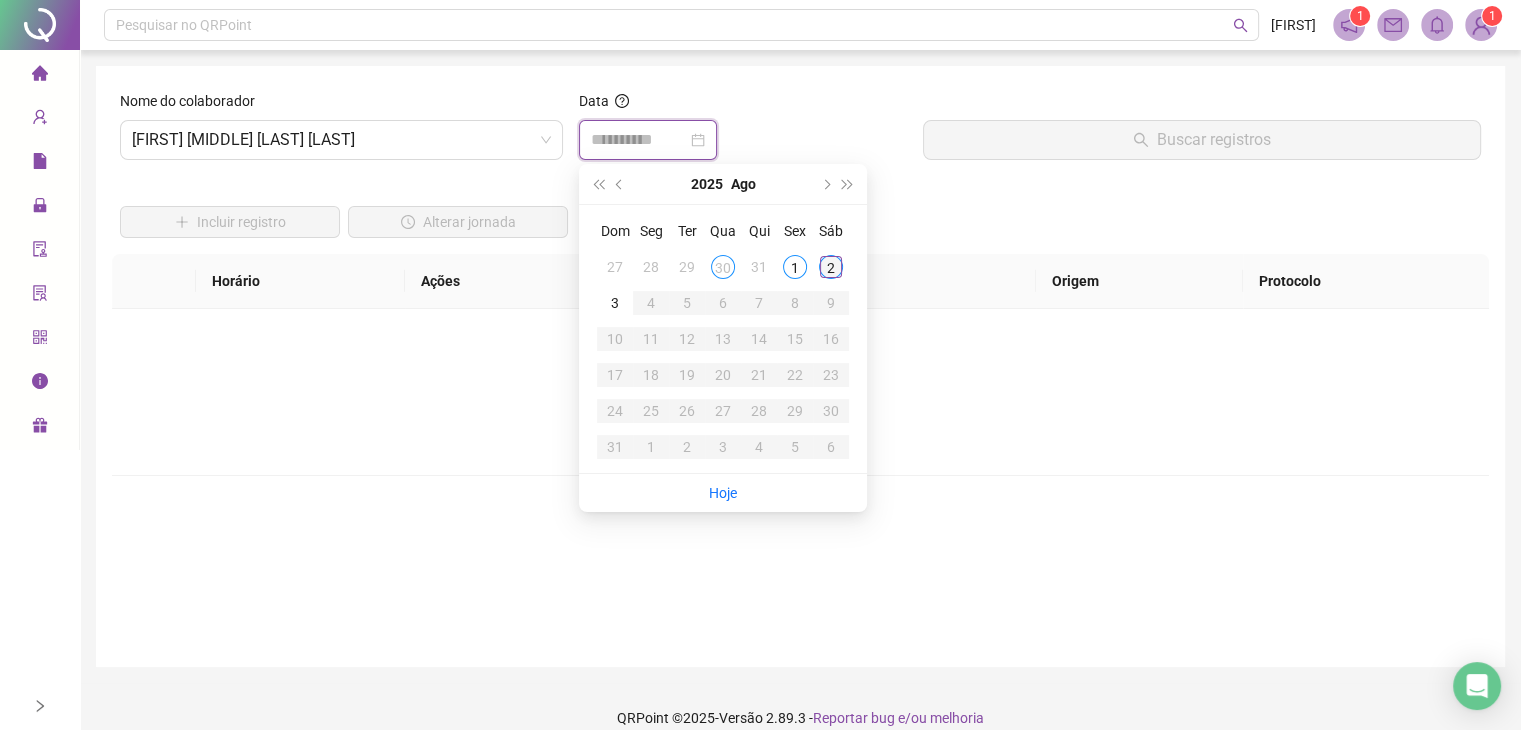 type on "**********" 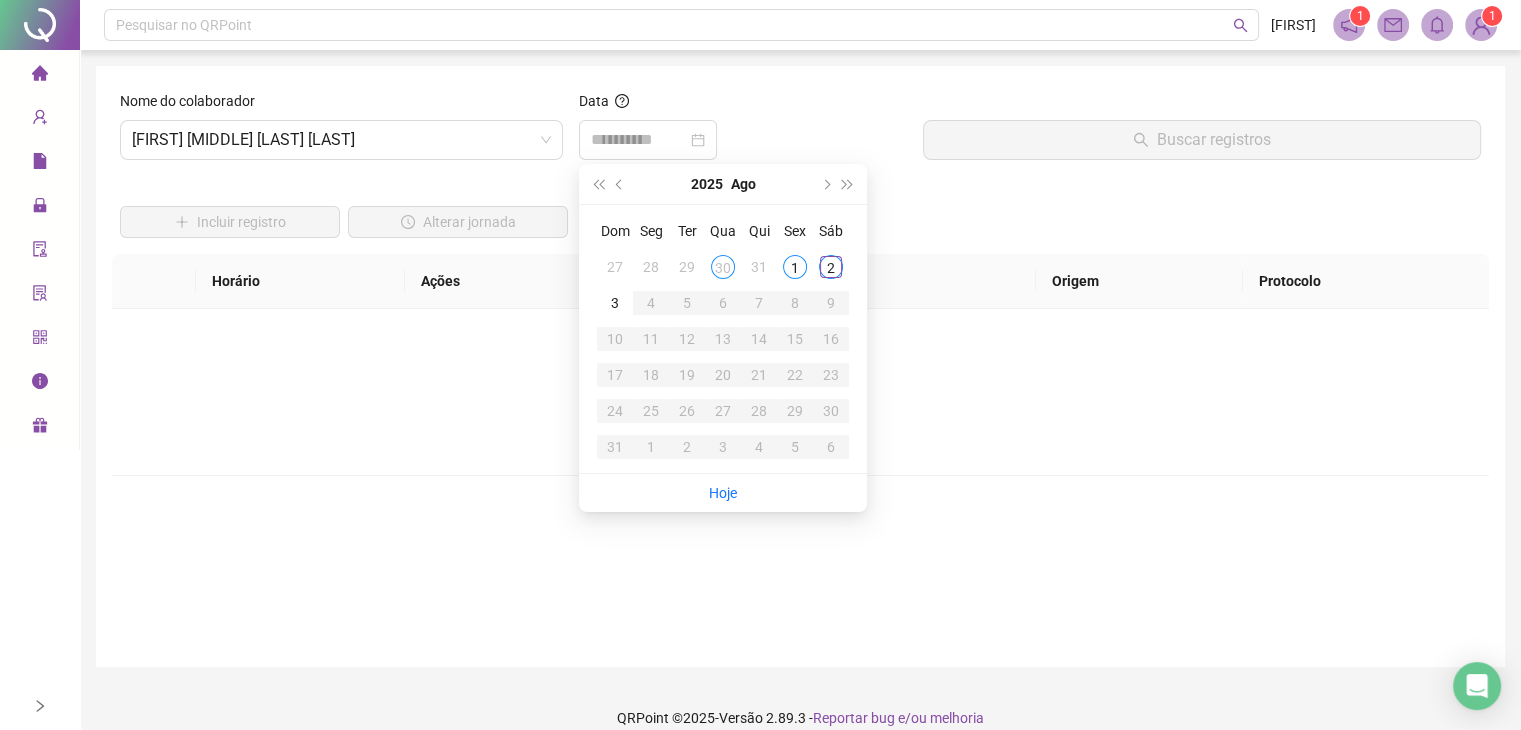 click on "2" at bounding box center (831, 267) 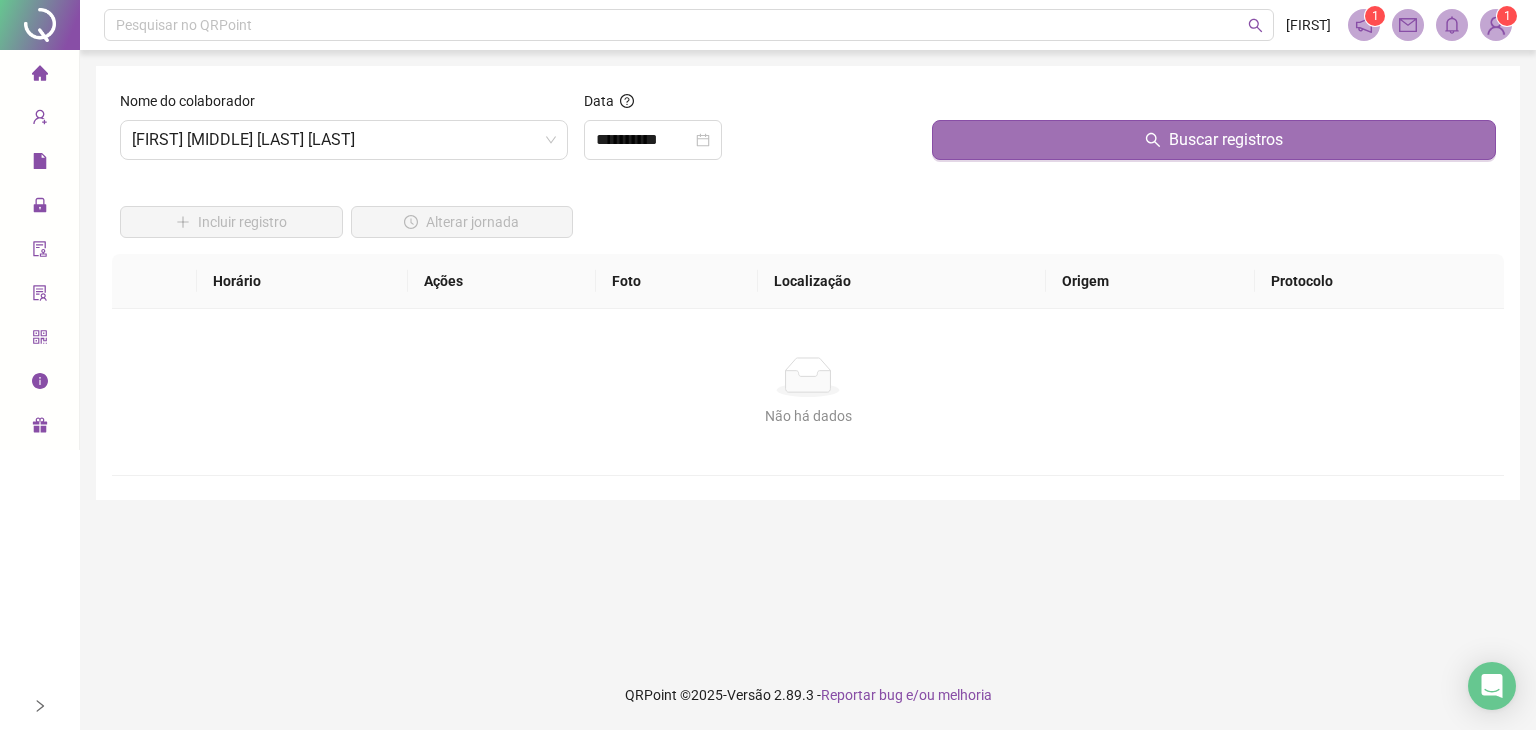 click on "Buscar registros" at bounding box center [1214, 140] 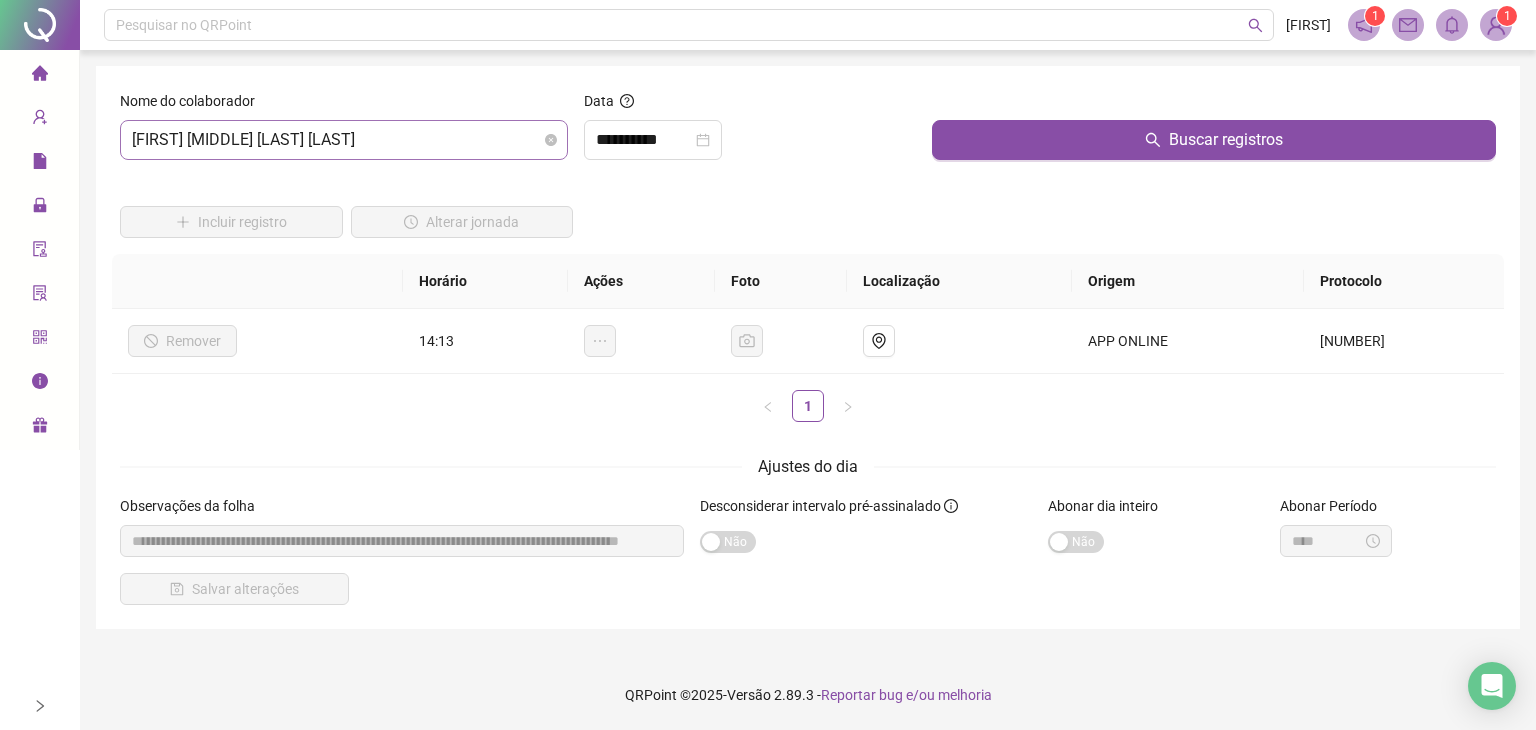 click on "[FIRST] [MIDDLE] [LAST] [LAST]" at bounding box center (344, 140) 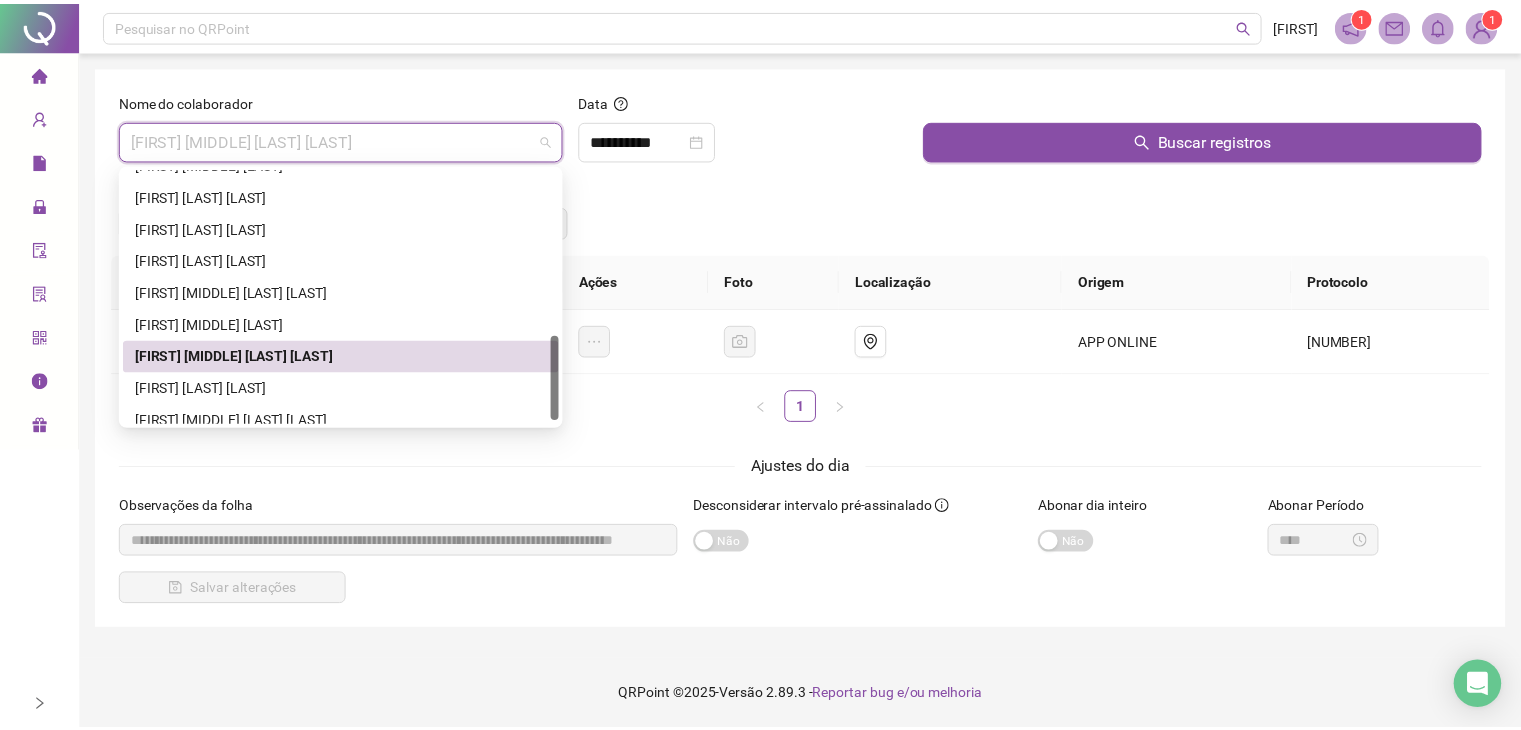 scroll, scrollTop: 512, scrollLeft: 0, axis: vertical 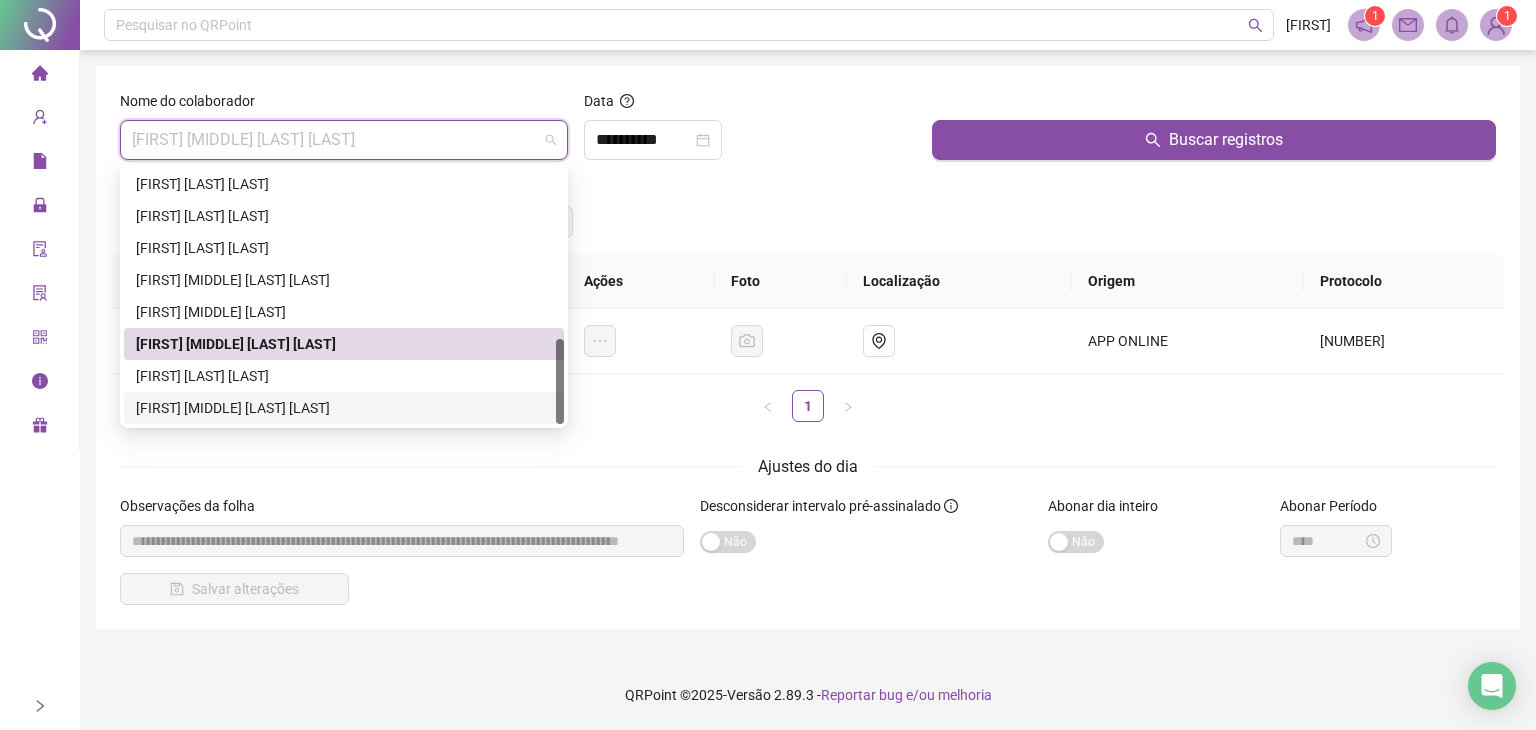 click on "[FIRST] [MIDDLE] [LAST] [LAST]" at bounding box center [344, 408] 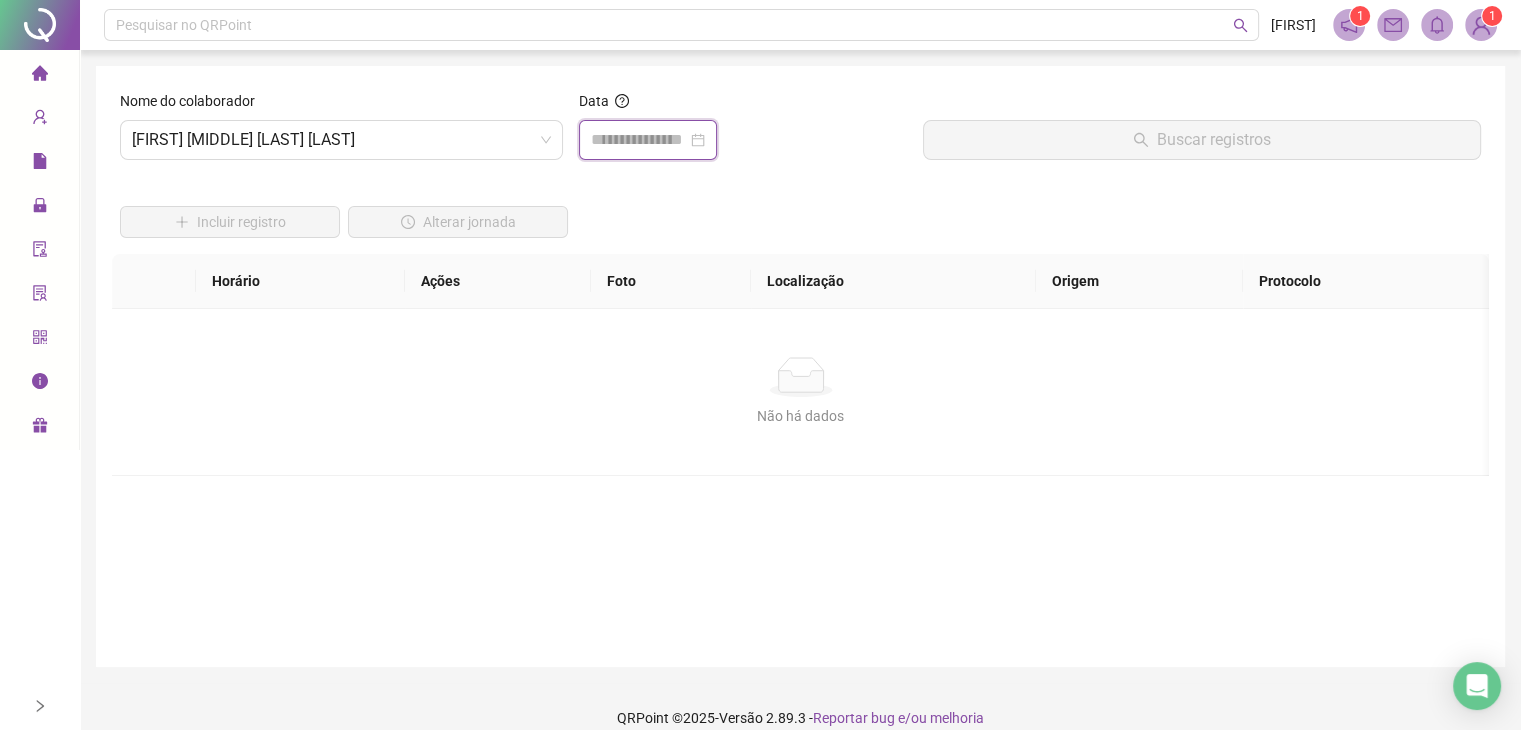 click at bounding box center [639, 140] 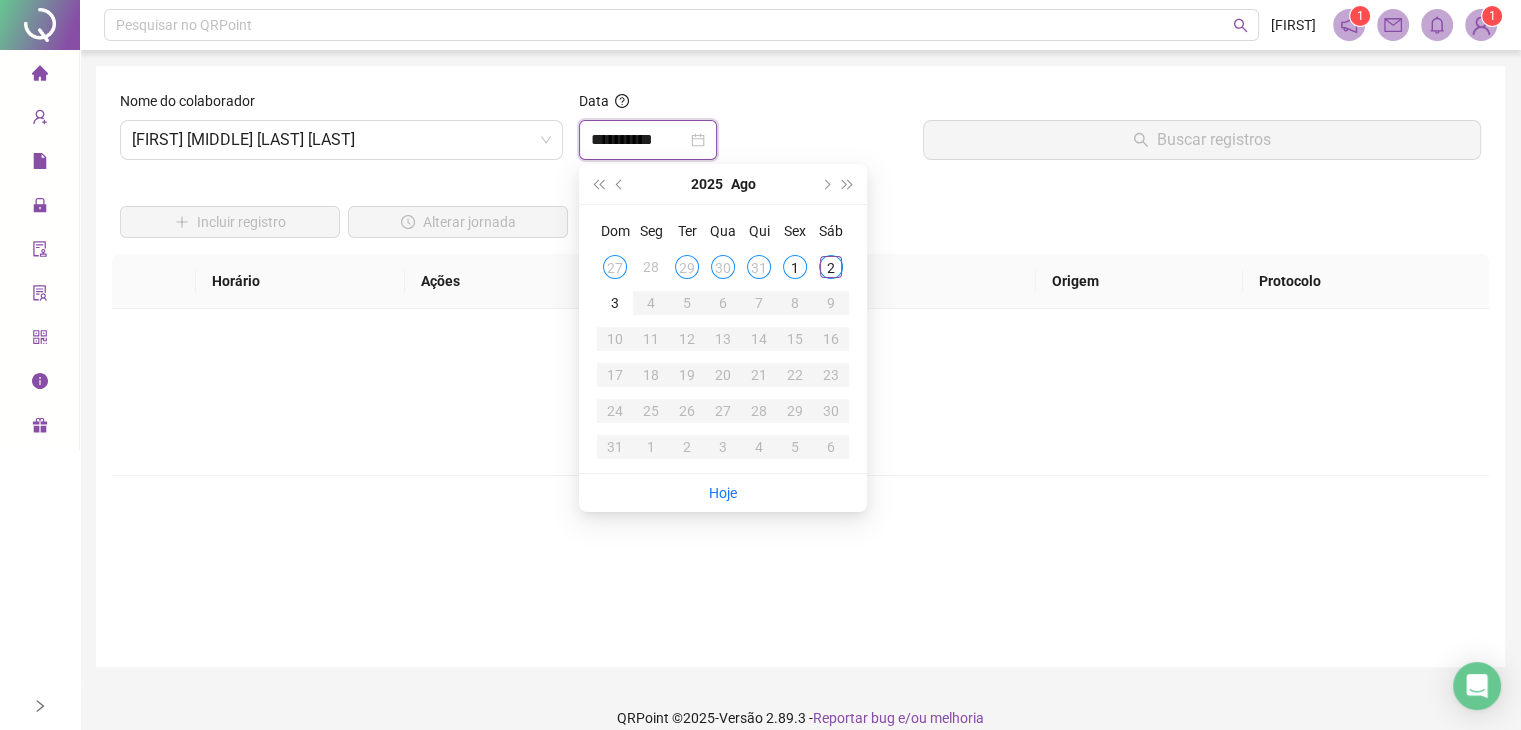 type on "**********" 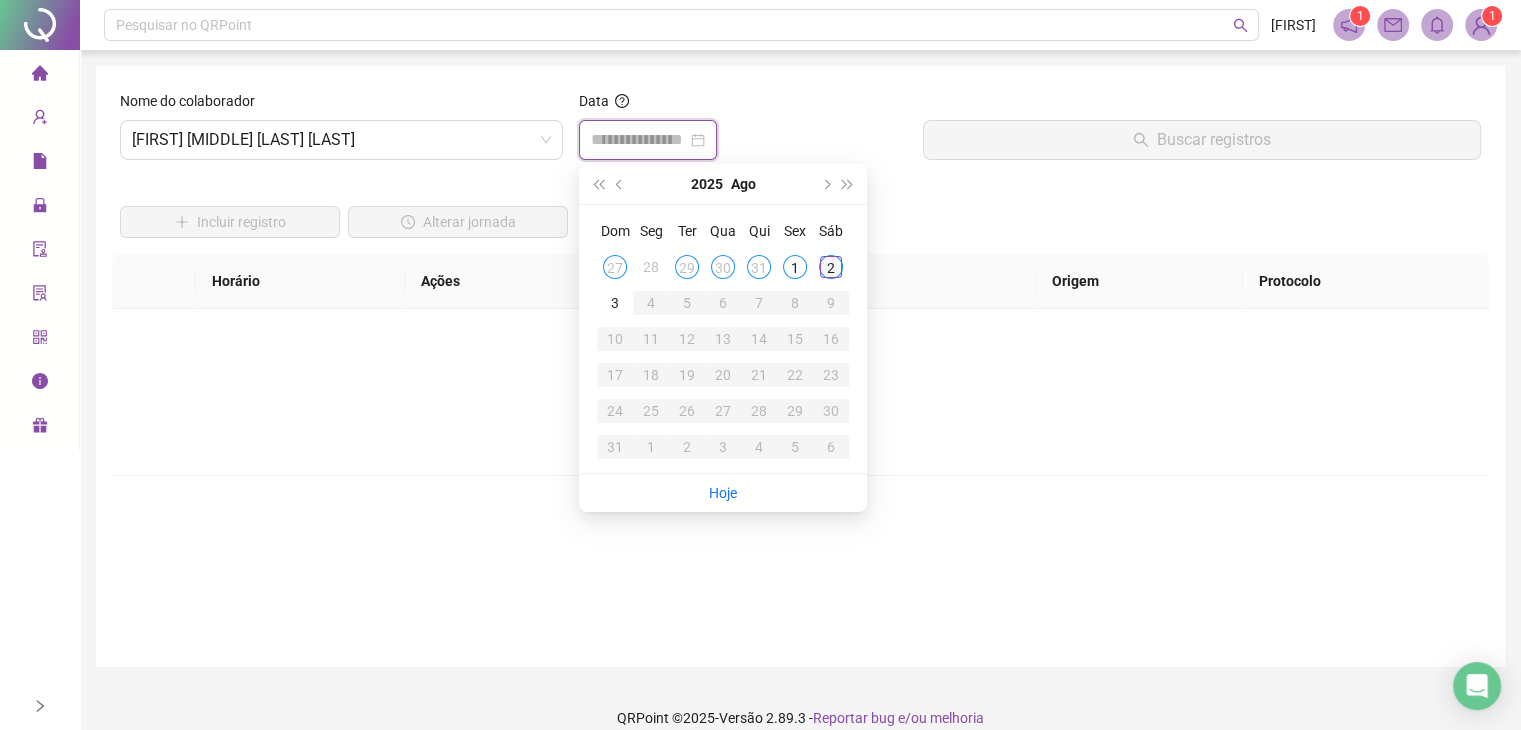 type on "**********" 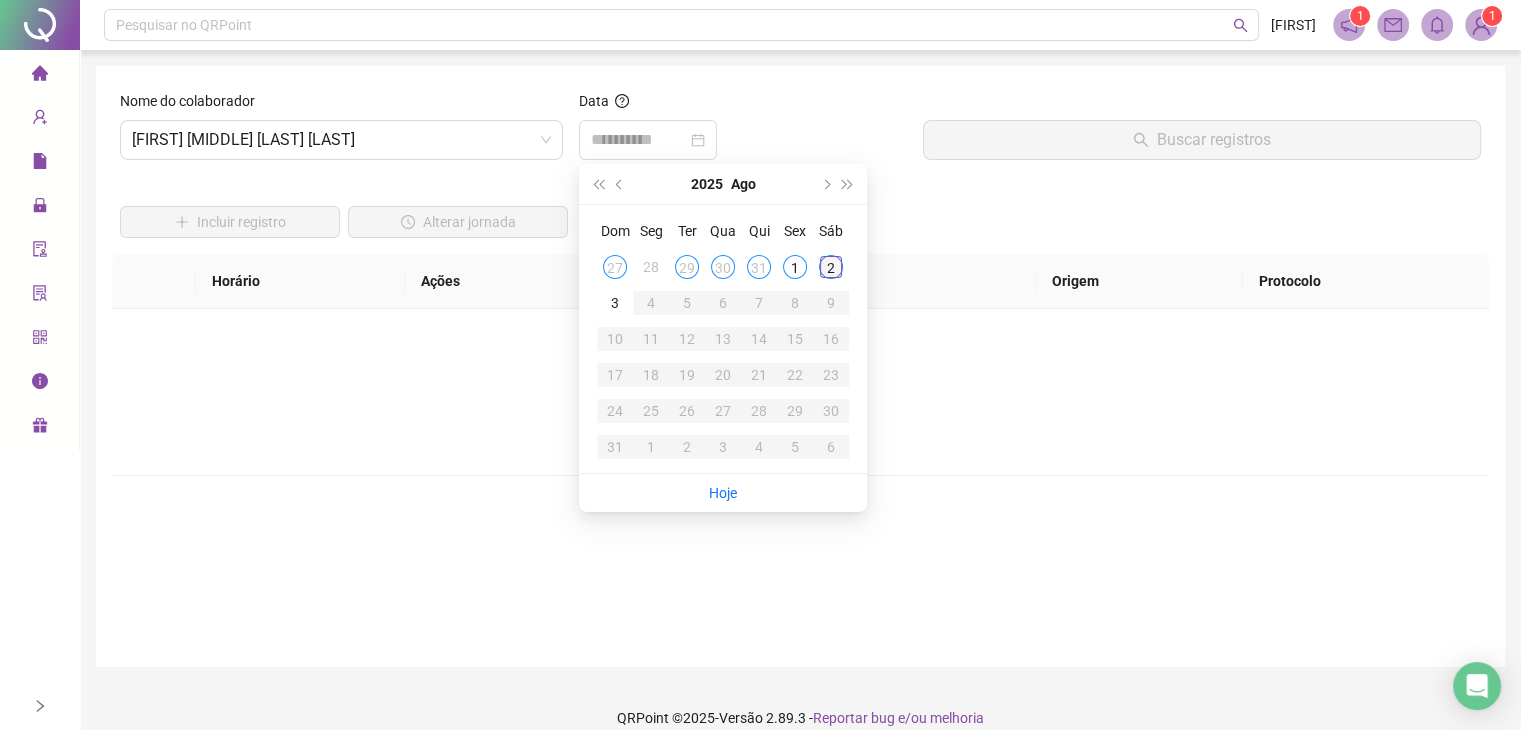 click on "2" at bounding box center [831, 267] 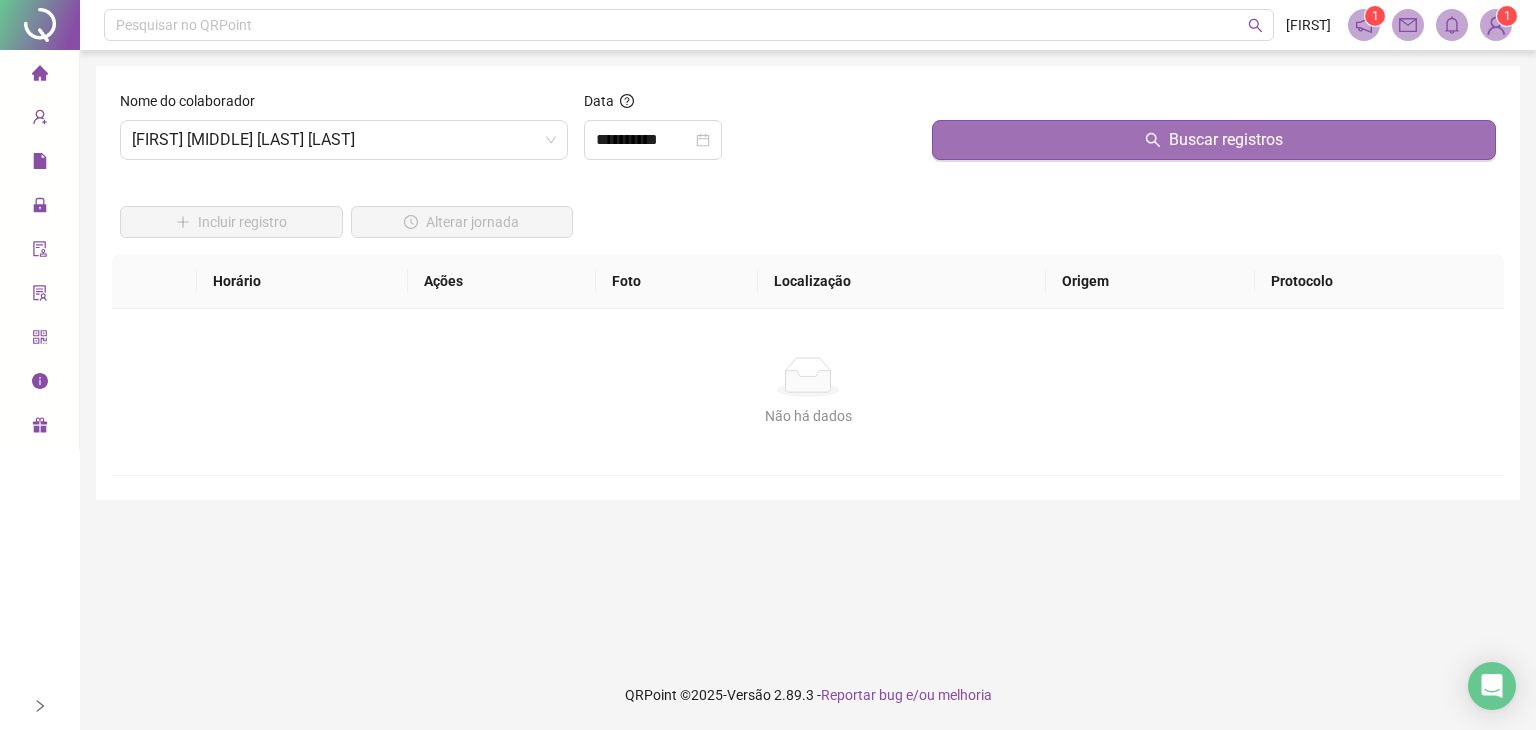 click on "Buscar registros" at bounding box center (1214, 140) 